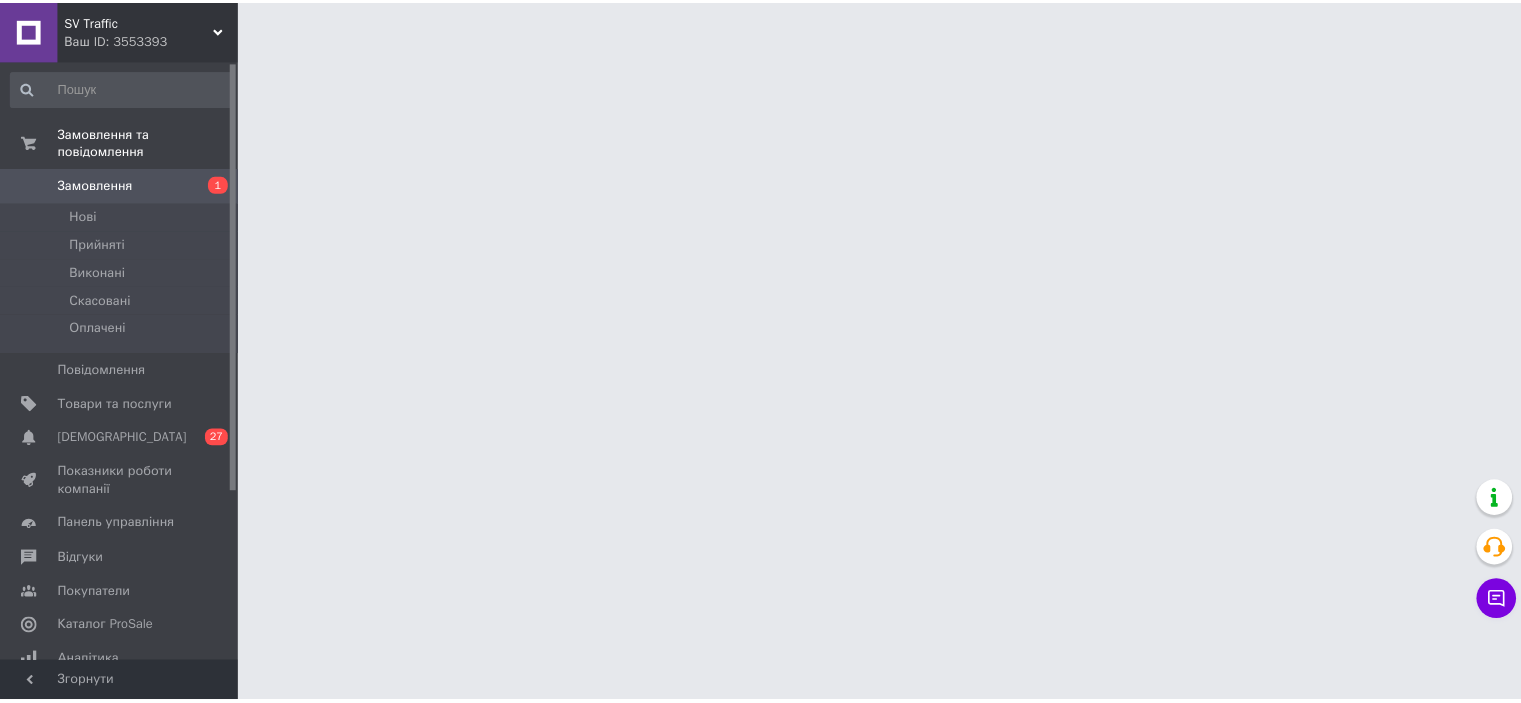 scroll, scrollTop: 0, scrollLeft: 0, axis: both 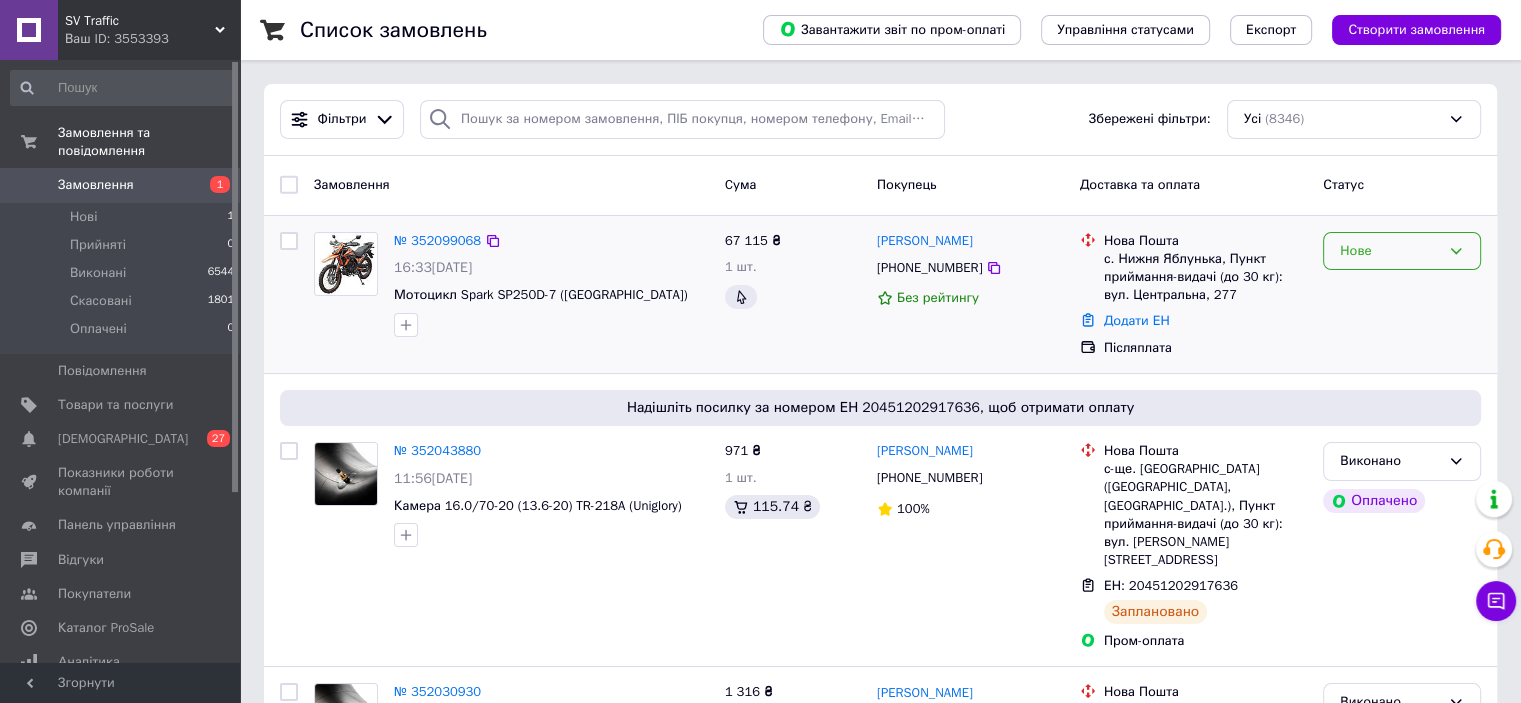 click on "Нове" at bounding box center (1390, 251) 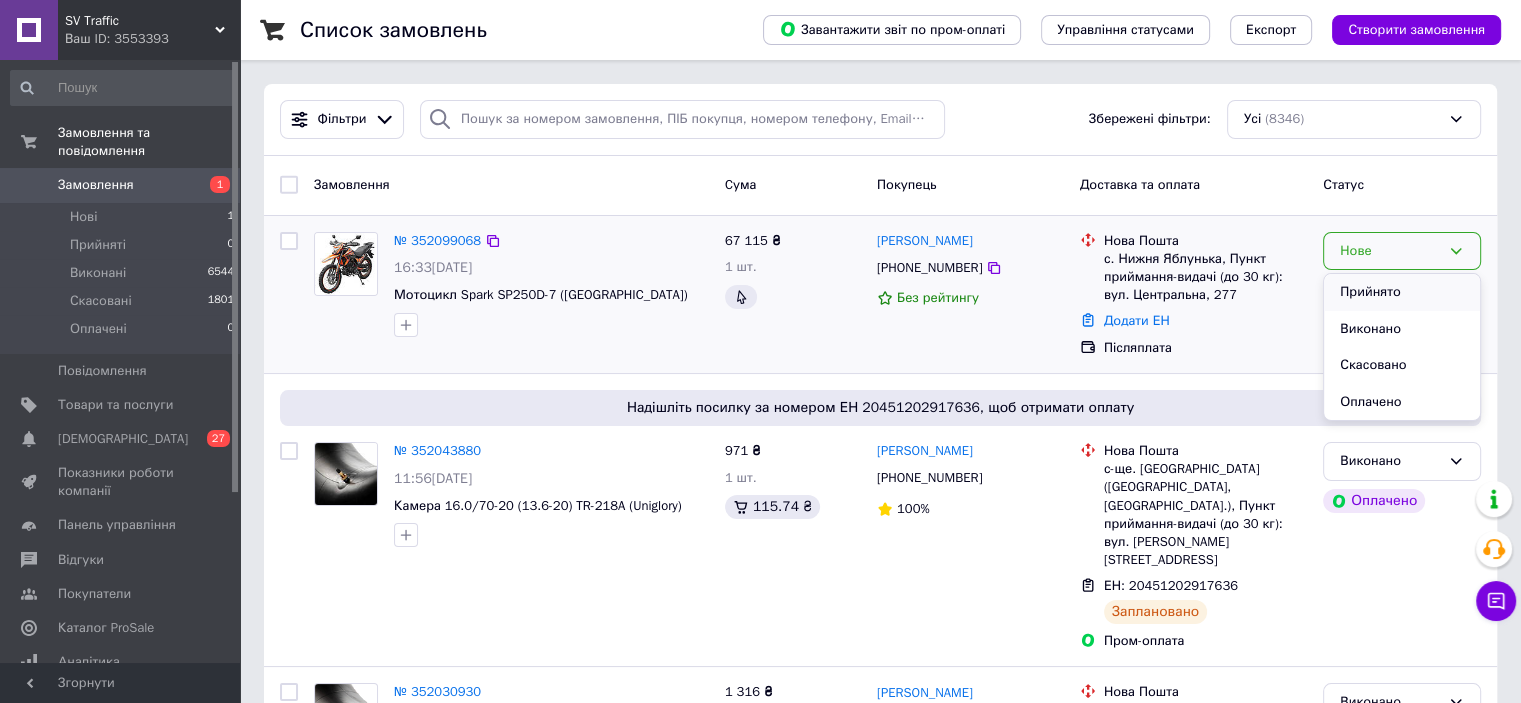 click on "Прийнято" at bounding box center [1402, 292] 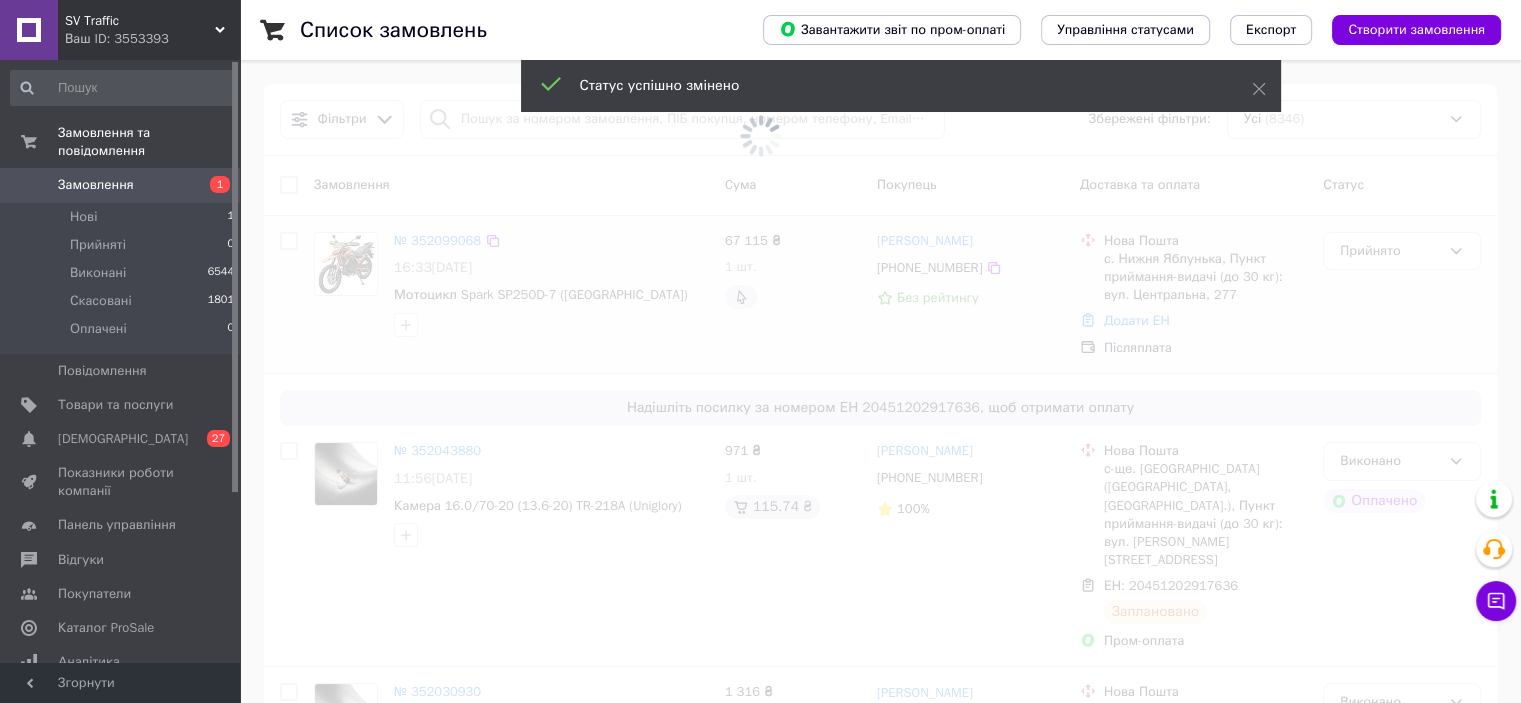 click on "Ваш ID: 3553393" at bounding box center [152, 39] 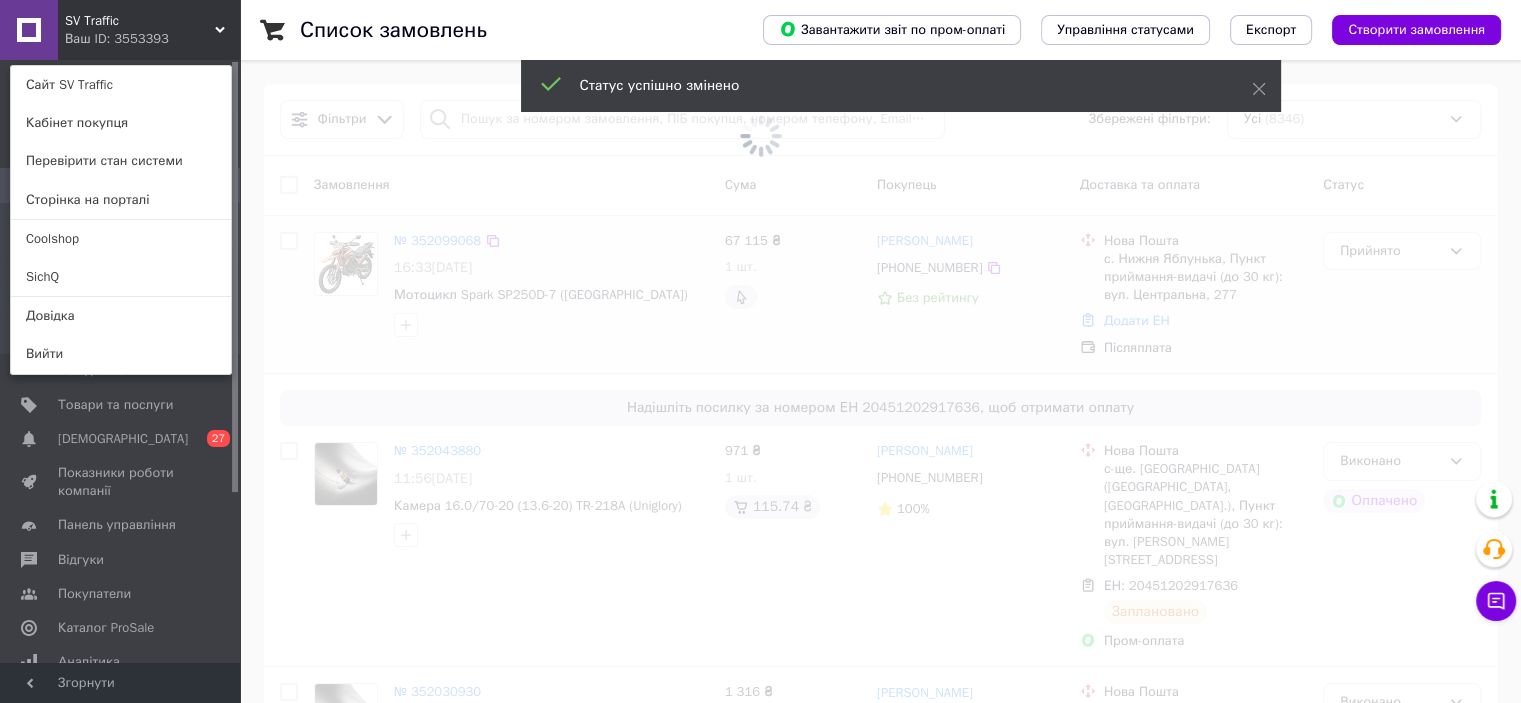 click on "SichQ" at bounding box center (121, 277) 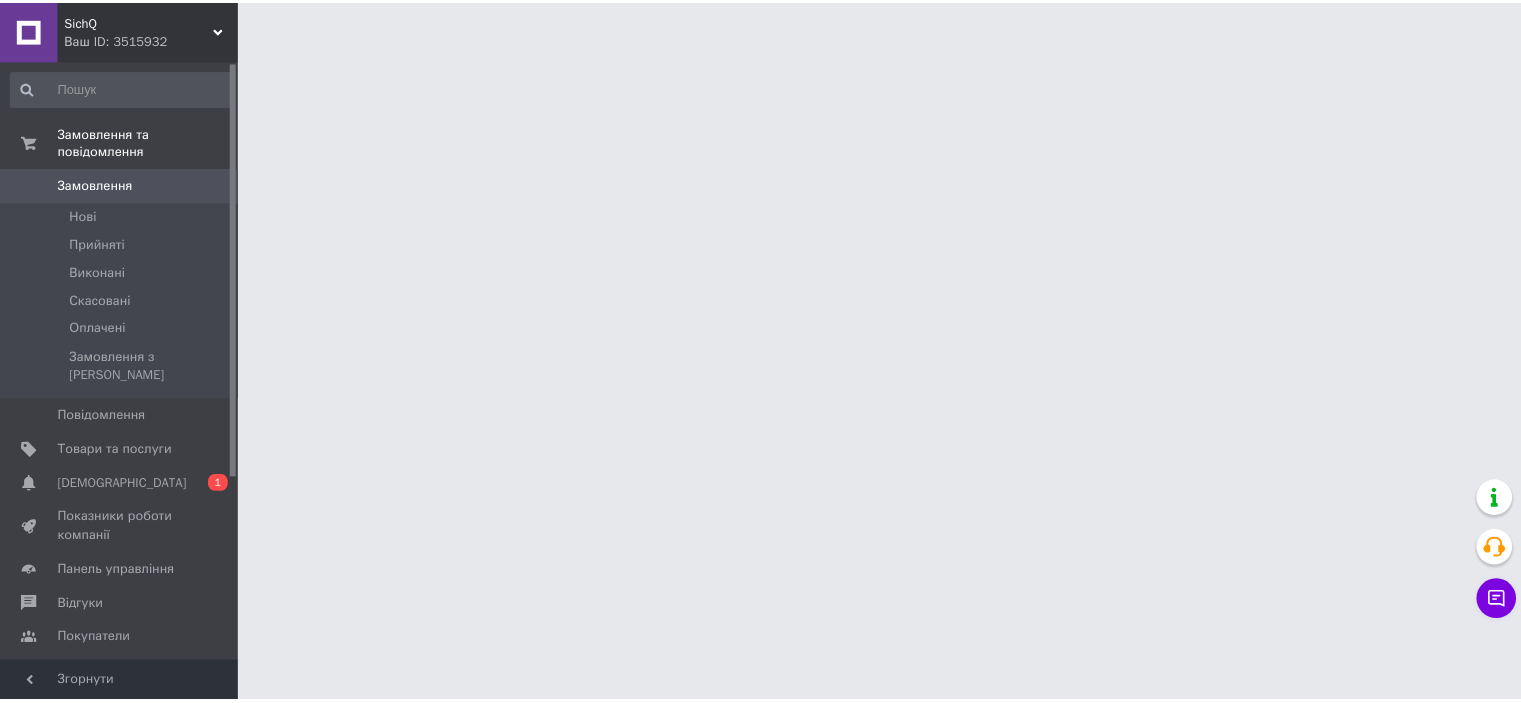 scroll, scrollTop: 0, scrollLeft: 0, axis: both 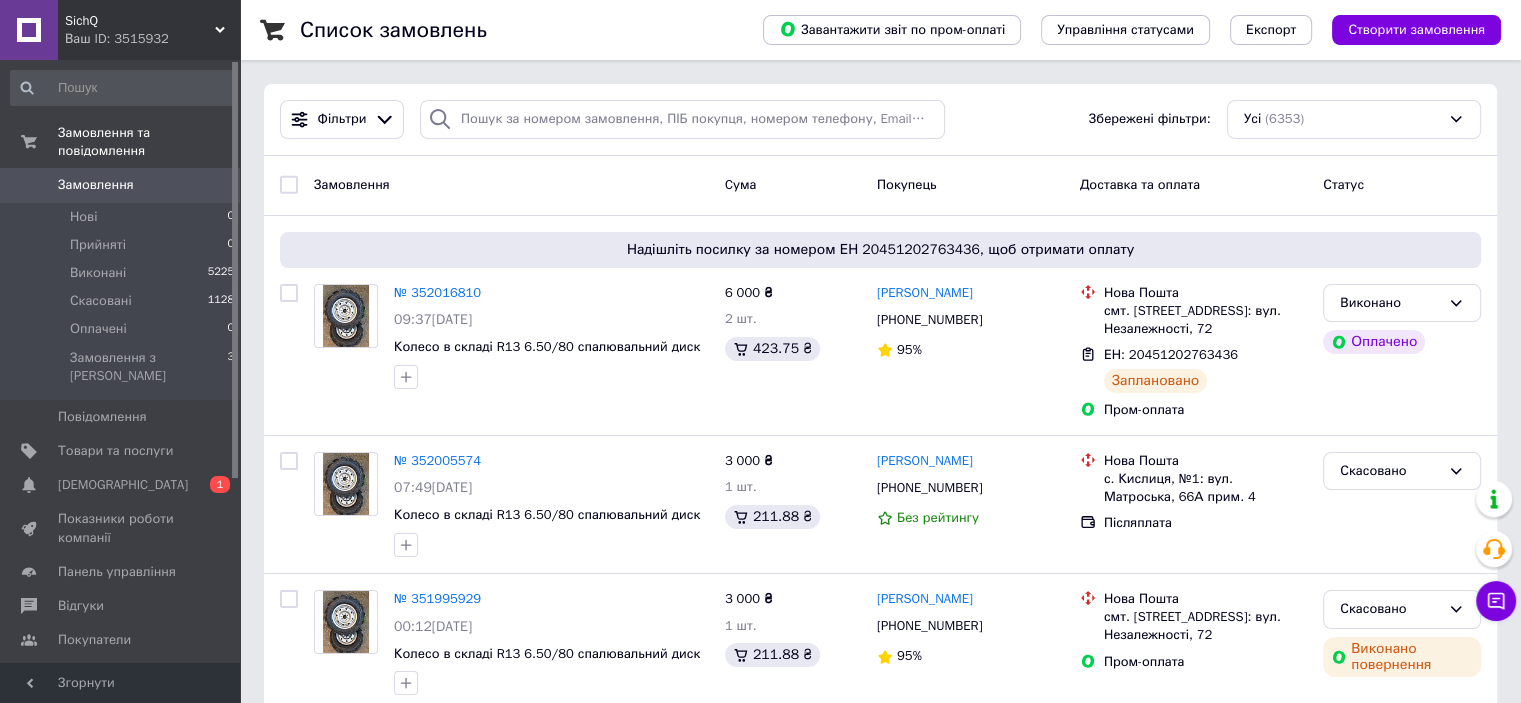 click on "SichQ" at bounding box center (140, 21) 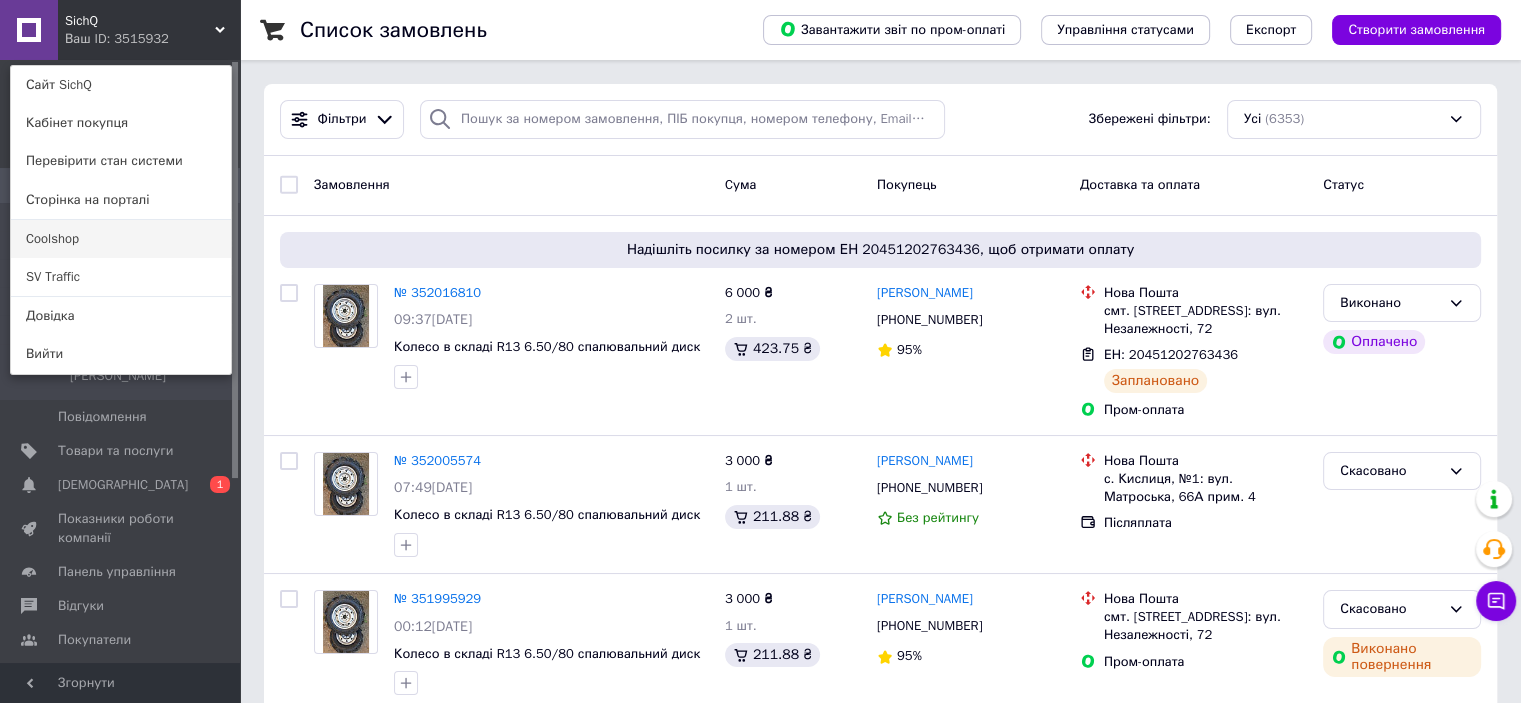 click on "Coolshop" at bounding box center [121, 239] 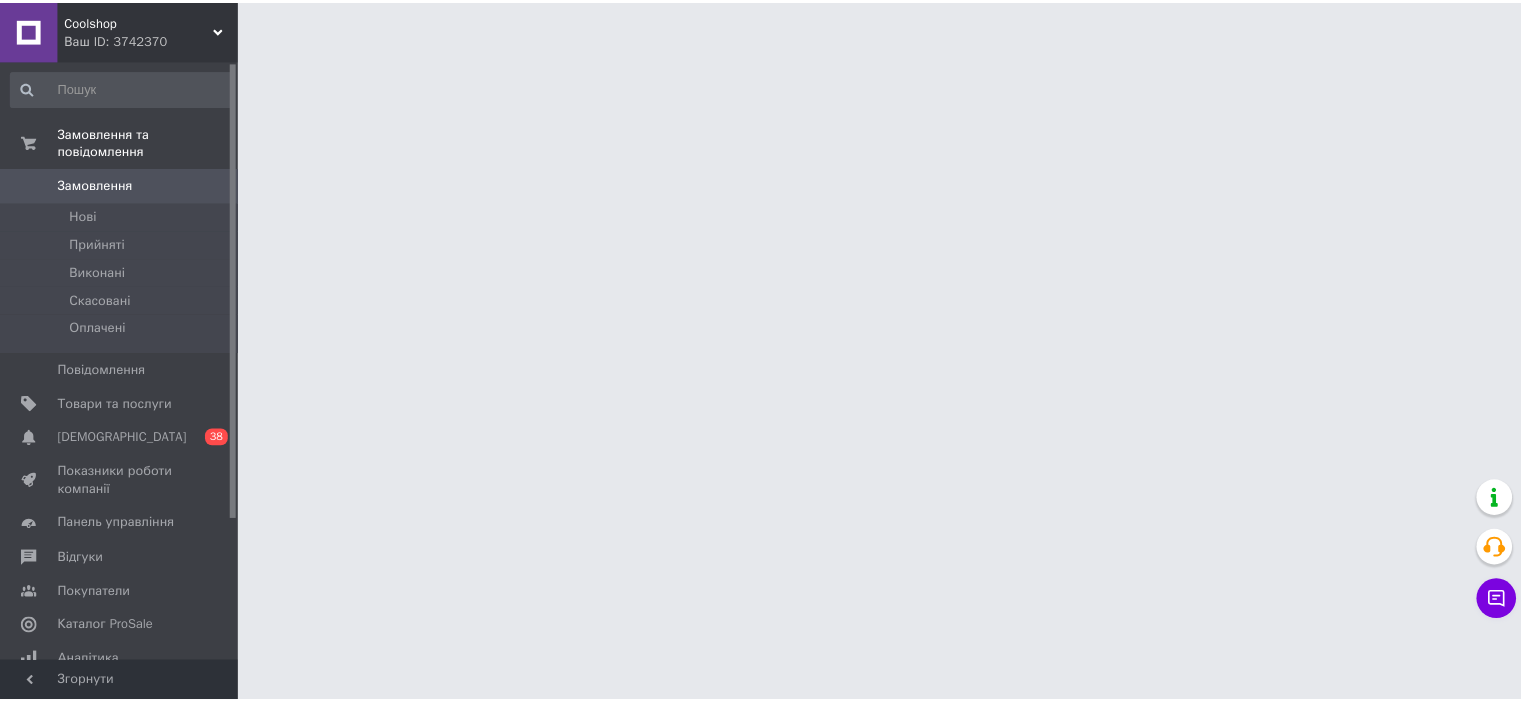 scroll, scrollTop: 0, scrollLeft: 0, axis: both 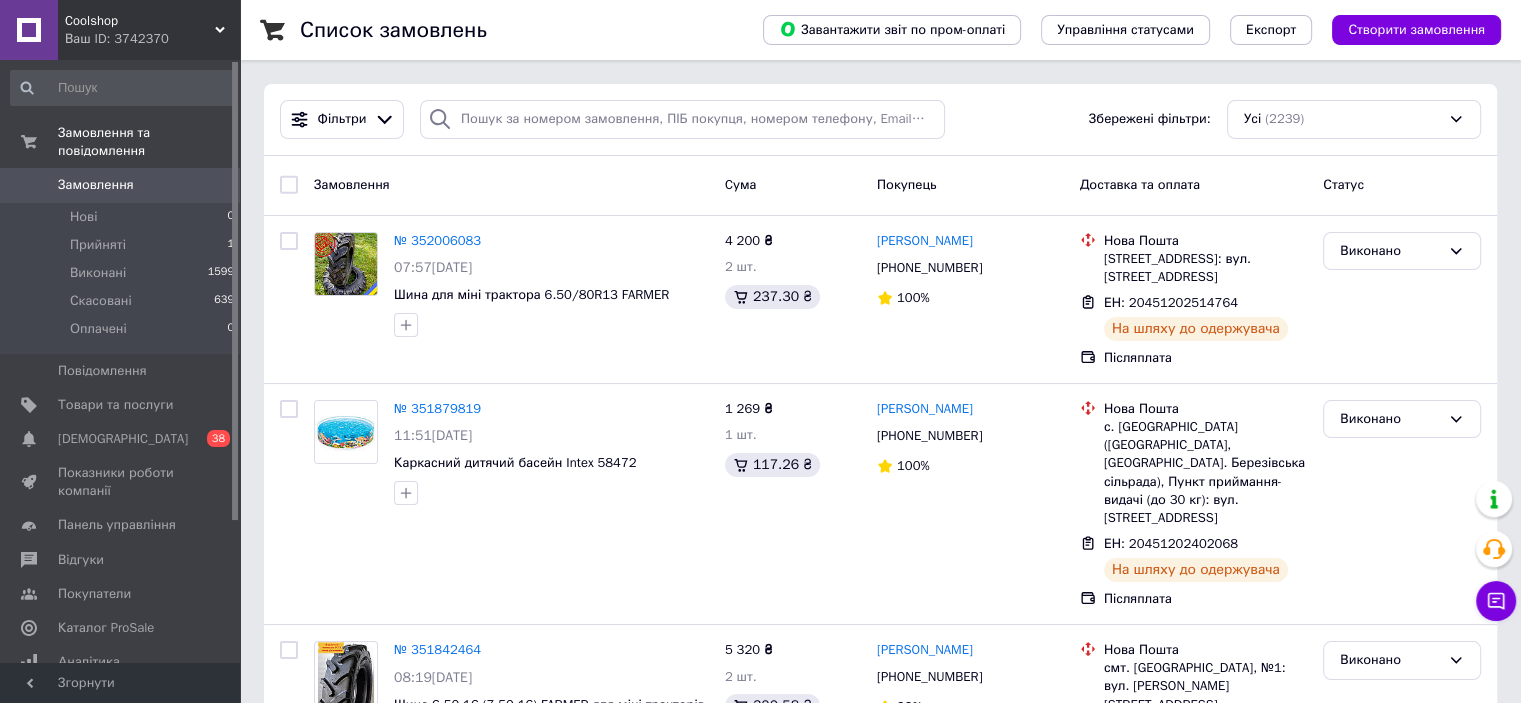 click on "Статус" at bounding box center (1402, 185) 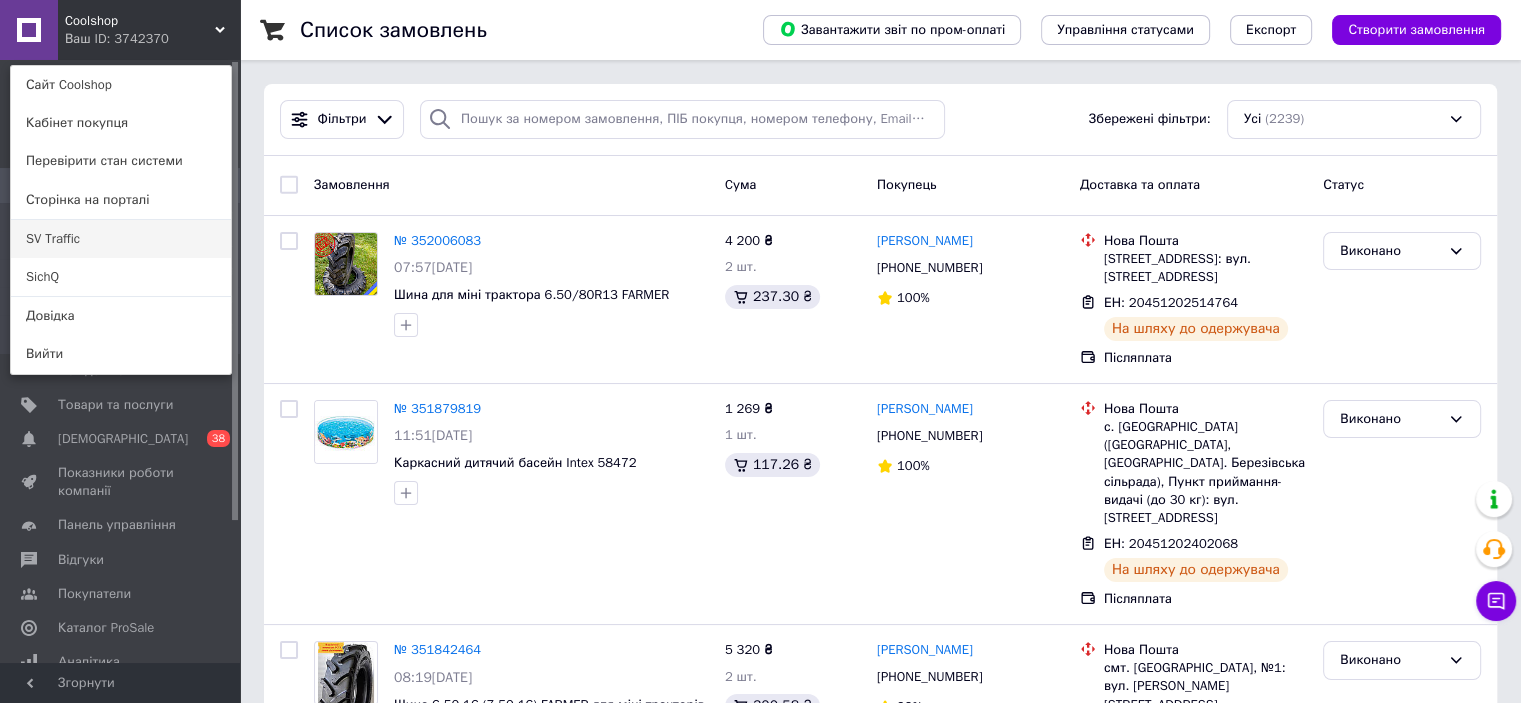 click on "SV Traffic" at bounding box center [121, 239] 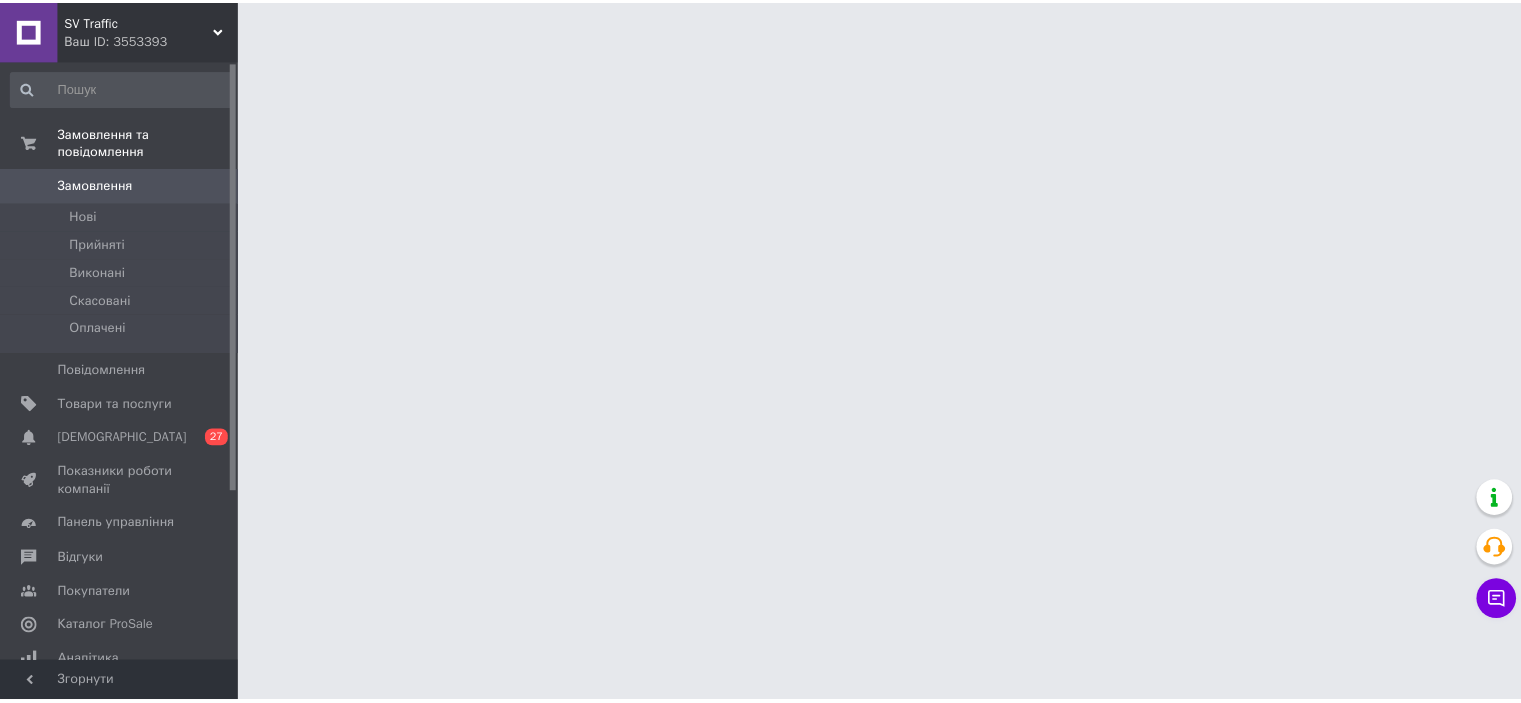 scroll, scrollTop: 0, scrollLeft: 0, axis: both 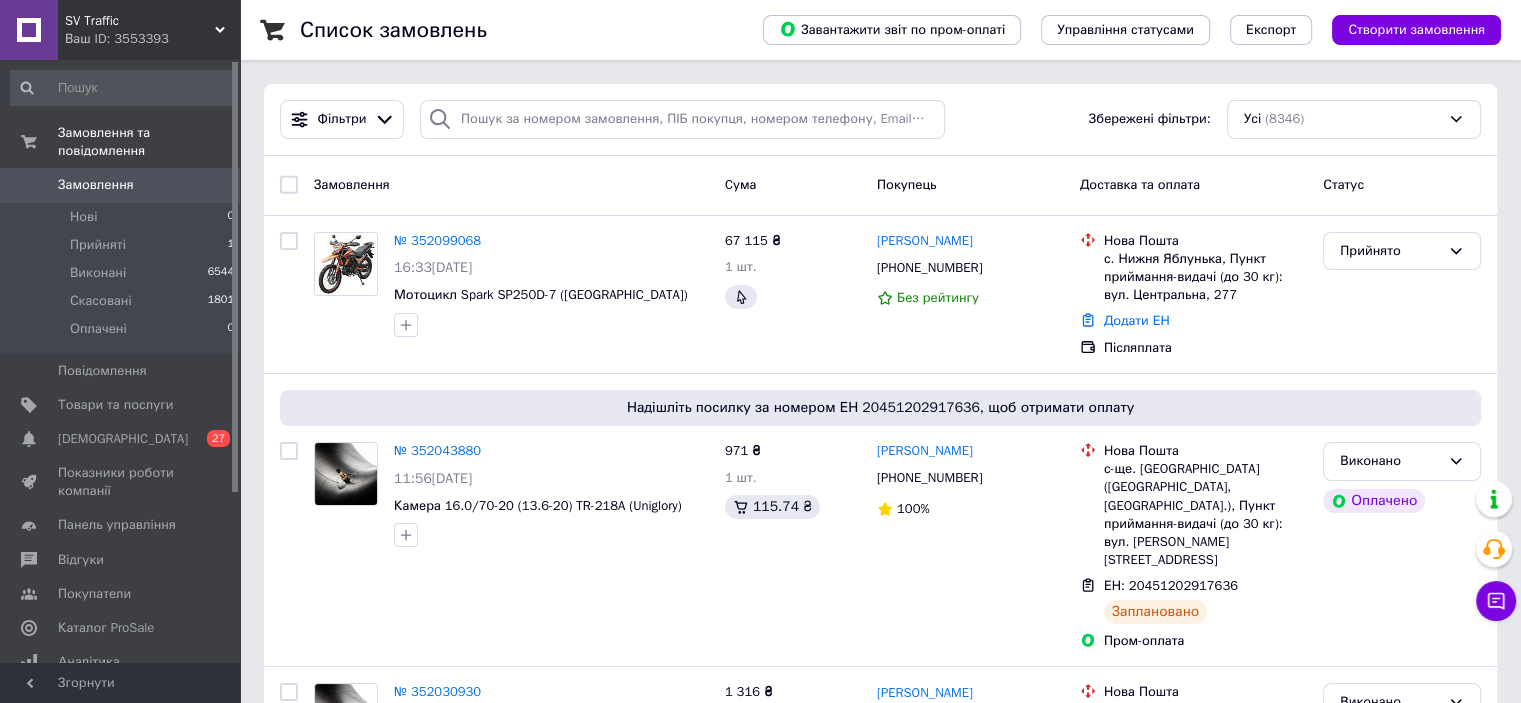 drag, startPoint x: 1307, startPoint y: 172, endPoint x: 1274, endPoint y: 179, distance: 33.734257 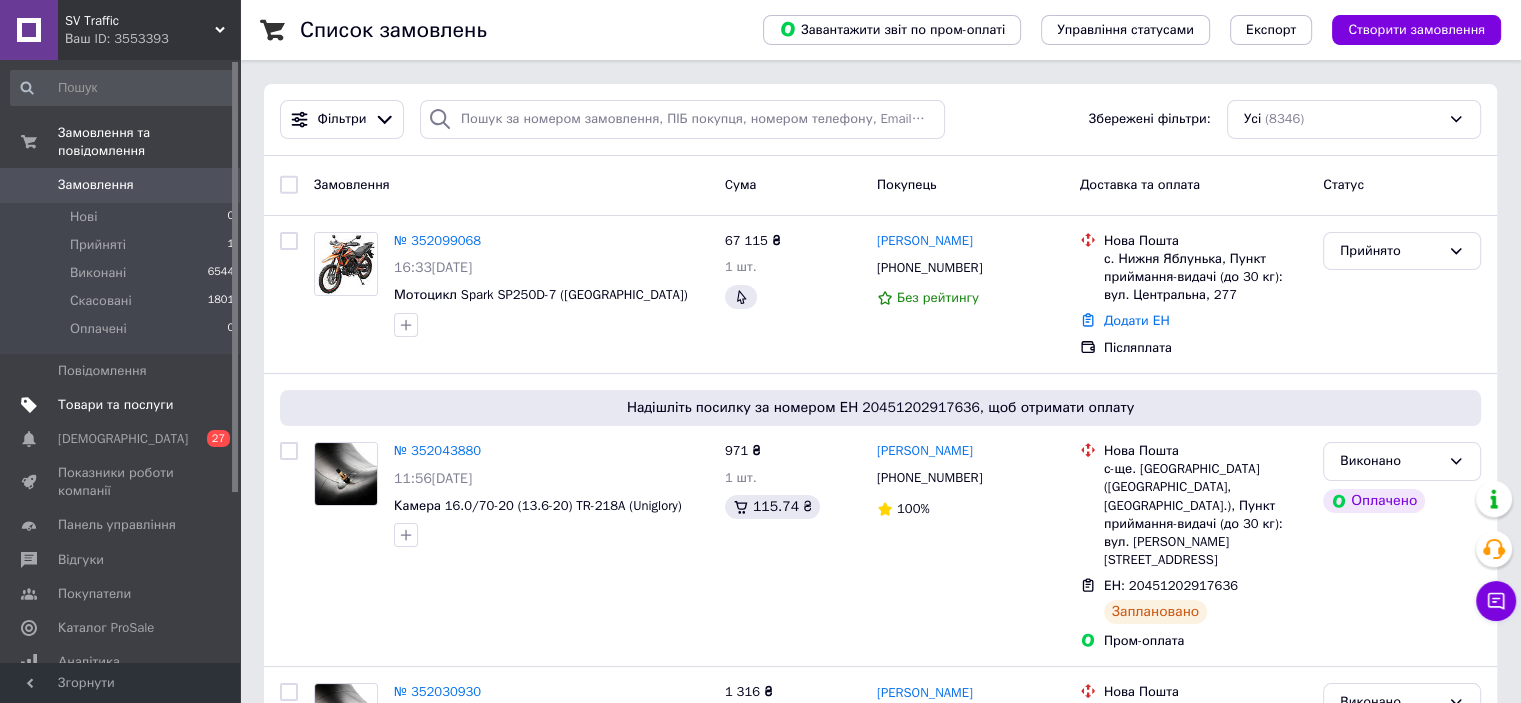 click on "Товари та послуги" at bounding box center [115, 405] 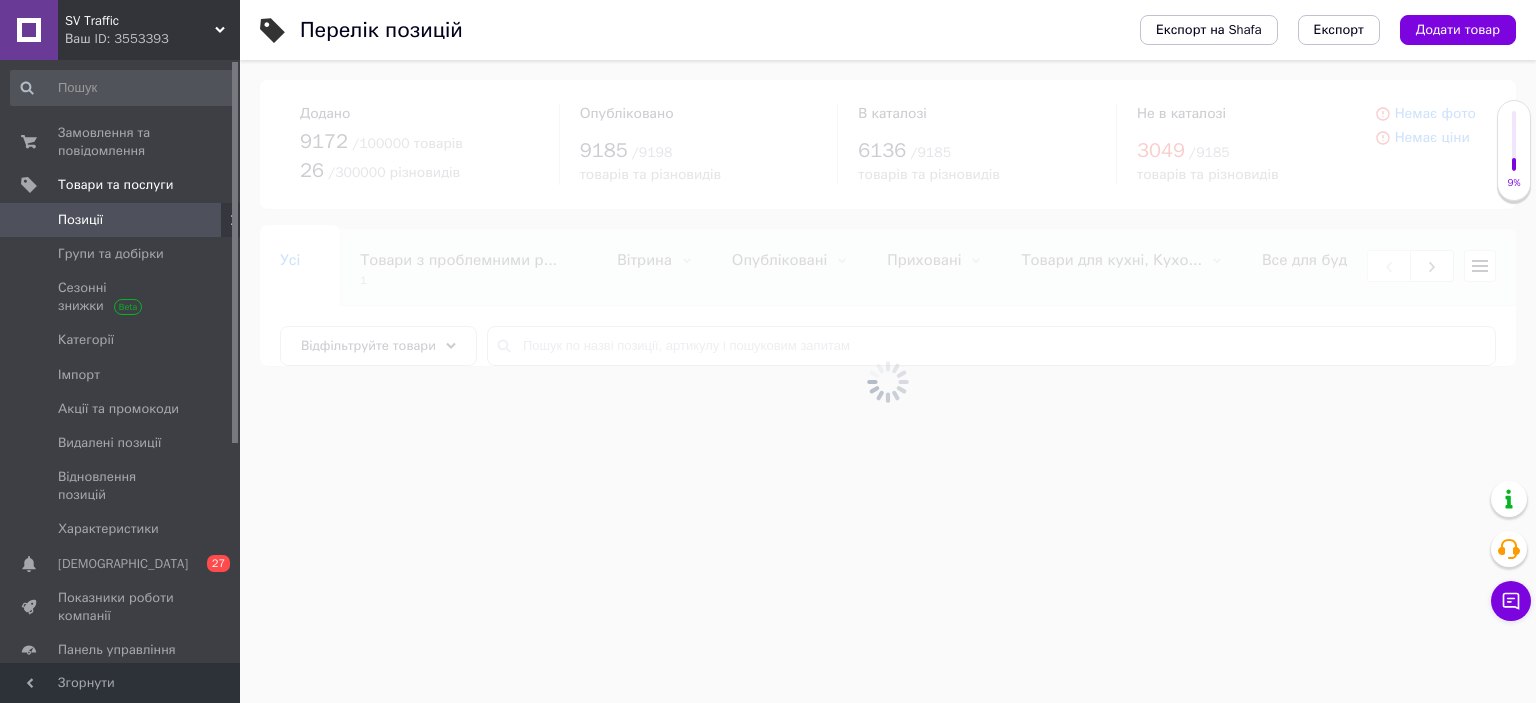 click at bounding box center (888, 381) 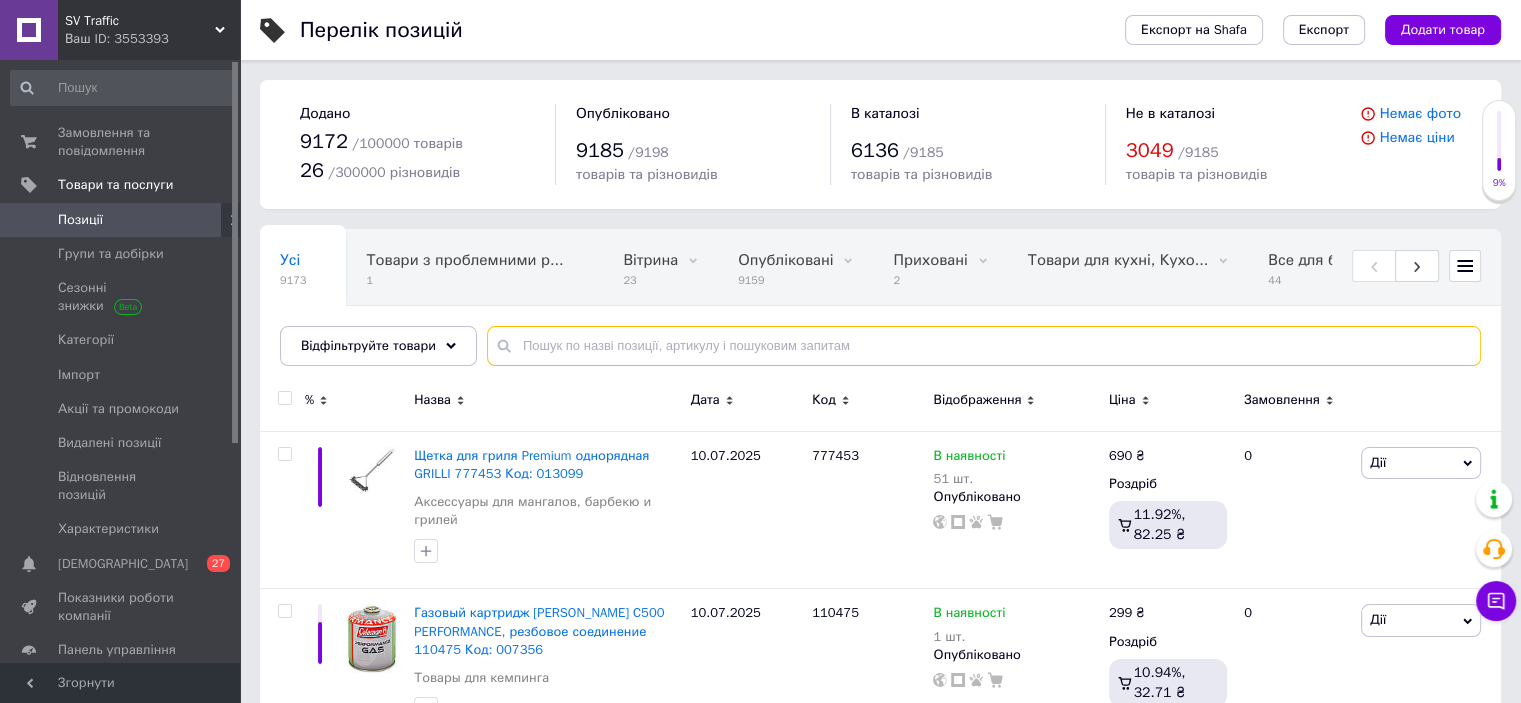 click at bounding box center [984, 346] 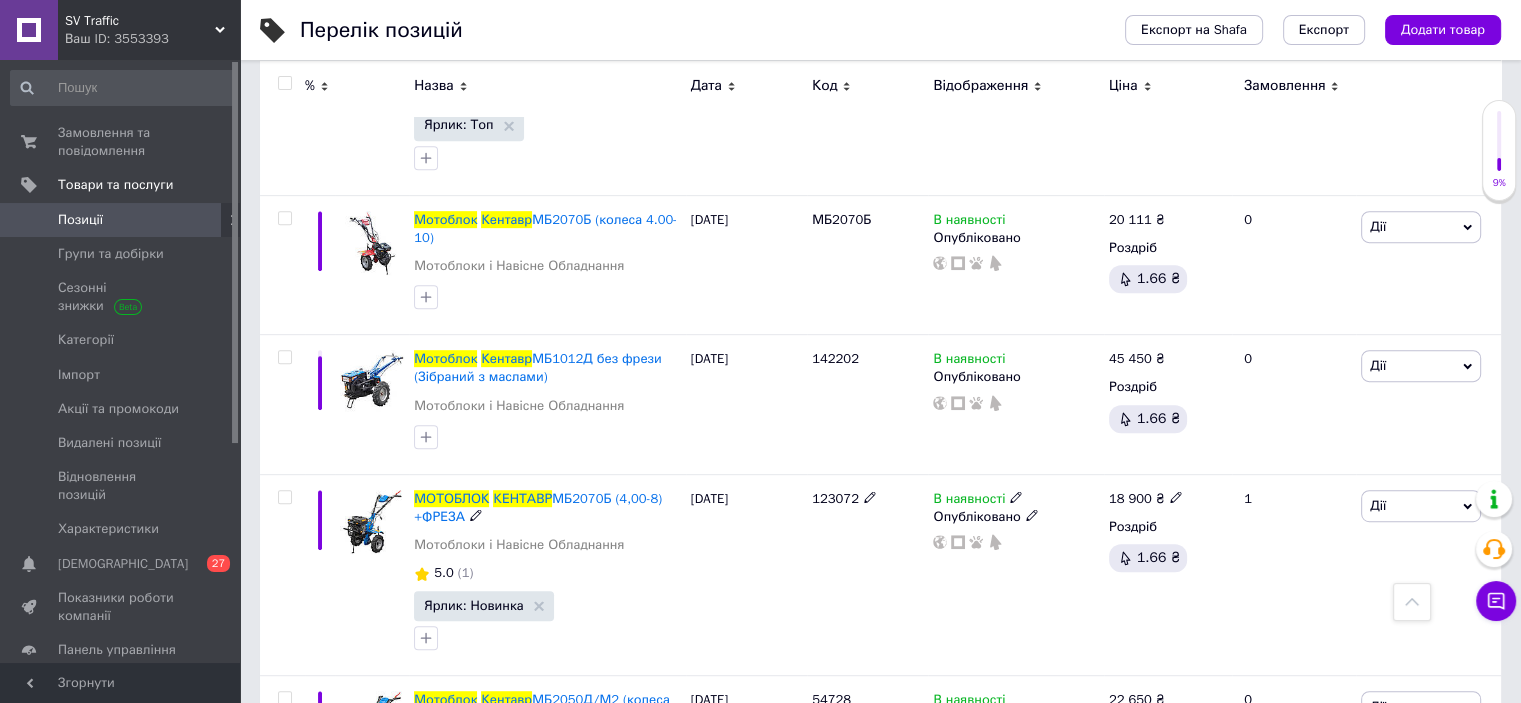 scroll, scrollTop: 900, scrollLeft: 0, axis: vertical 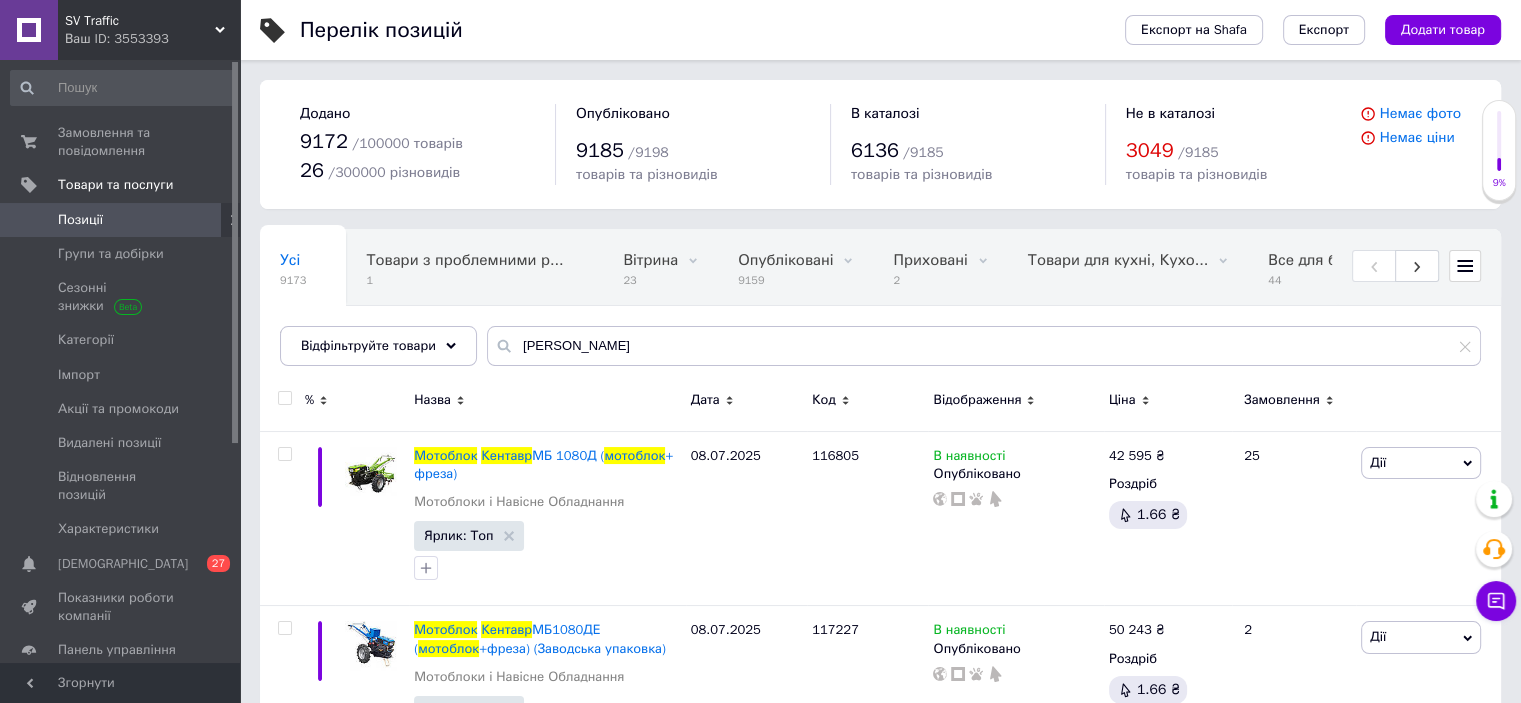 click on "Усі 9173 Товари з проблемними р... 1 Вітрина 23 Видалити Редагувати Опубліковані 9159 Видалити Редагувати Приховані 2 Видалити Редагувати Товари для кухні, Кухо... 0 Видалити Редагувати Все для будівництва, Б... 44 Видалити Редагувати Зі знижкою 1419 Видалити Редагувати Ok Відфільтровано...  Зберегти" at bounding box center [880, 307] 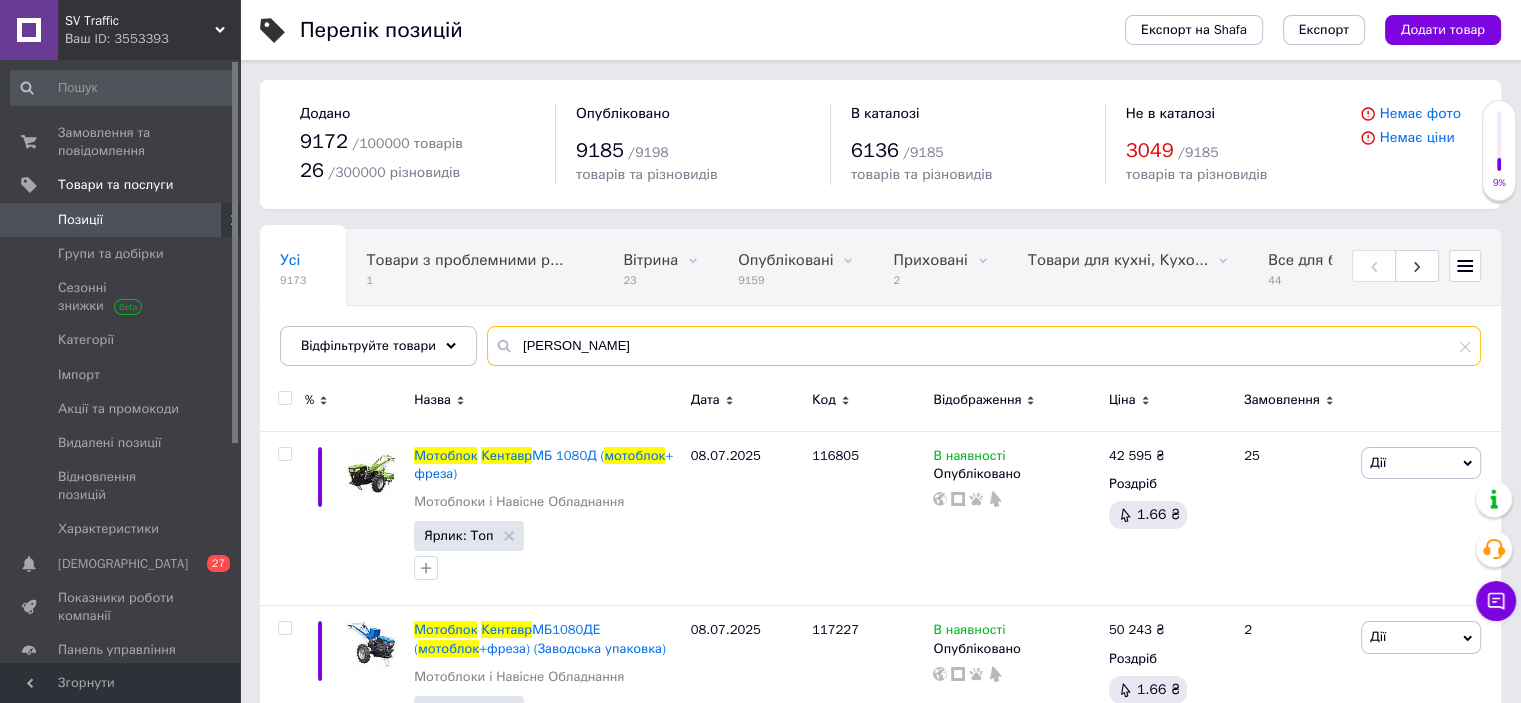 click on "Мотоблок Кентавр" at bounding box center [984, 346] 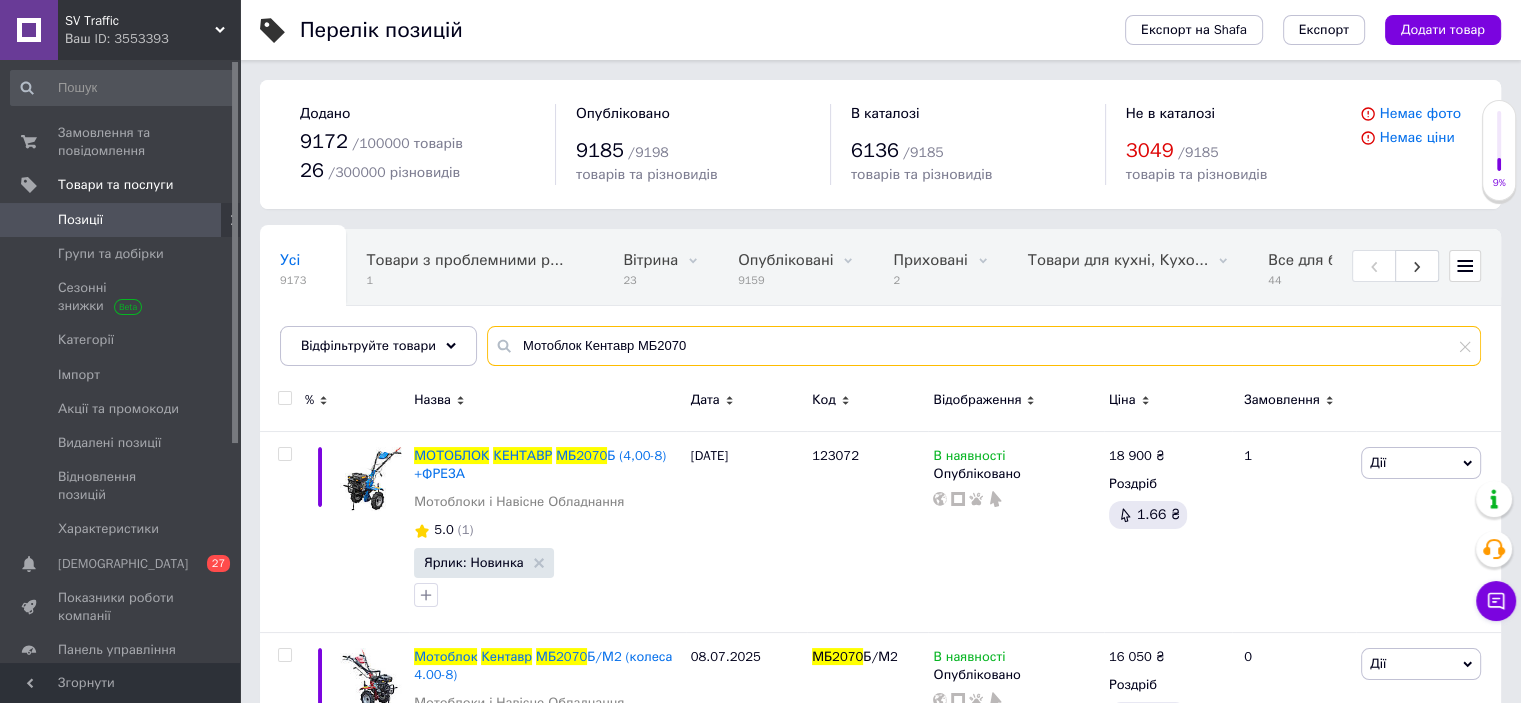 scroll, scrollTop: 0, scrollLeft: 100, axis: horizontal 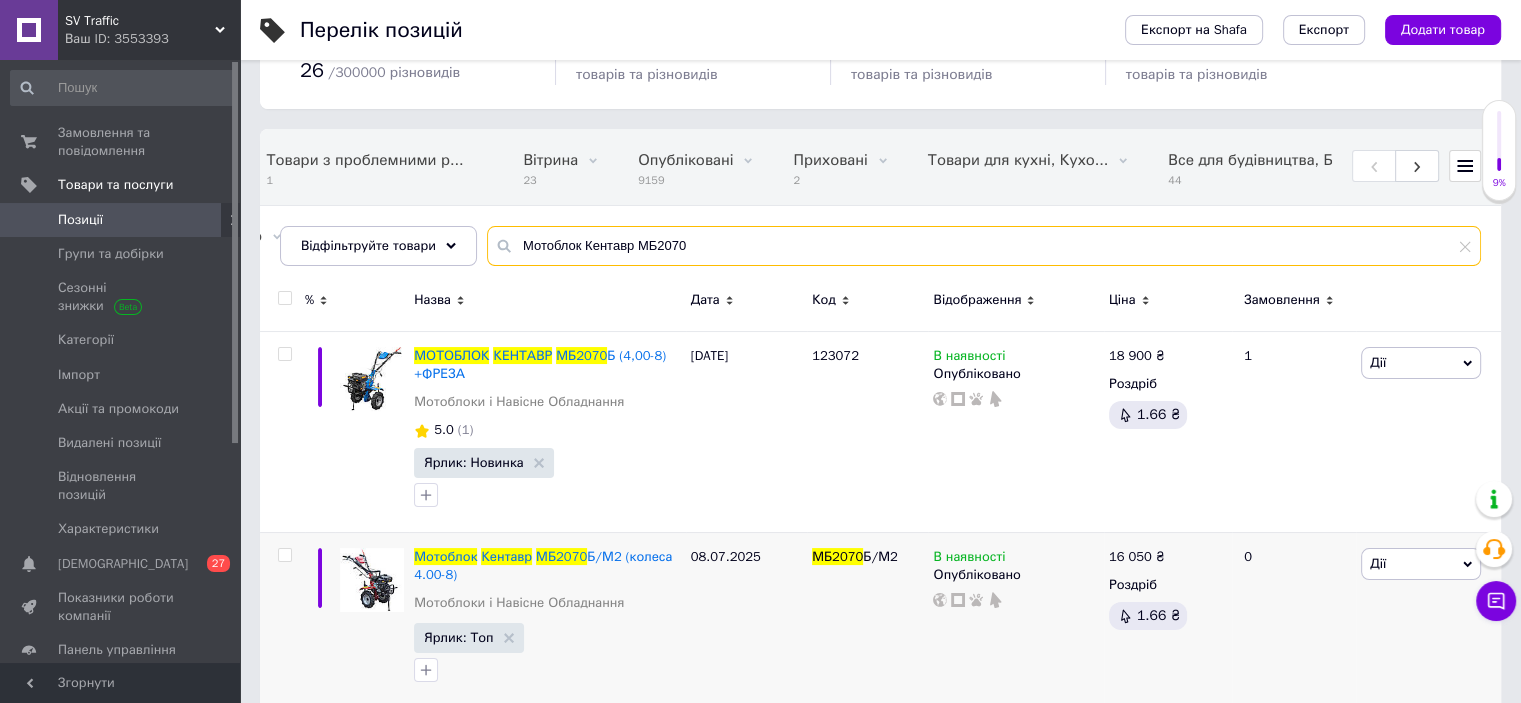type on "Мотоблок Кентавр МБ2070" 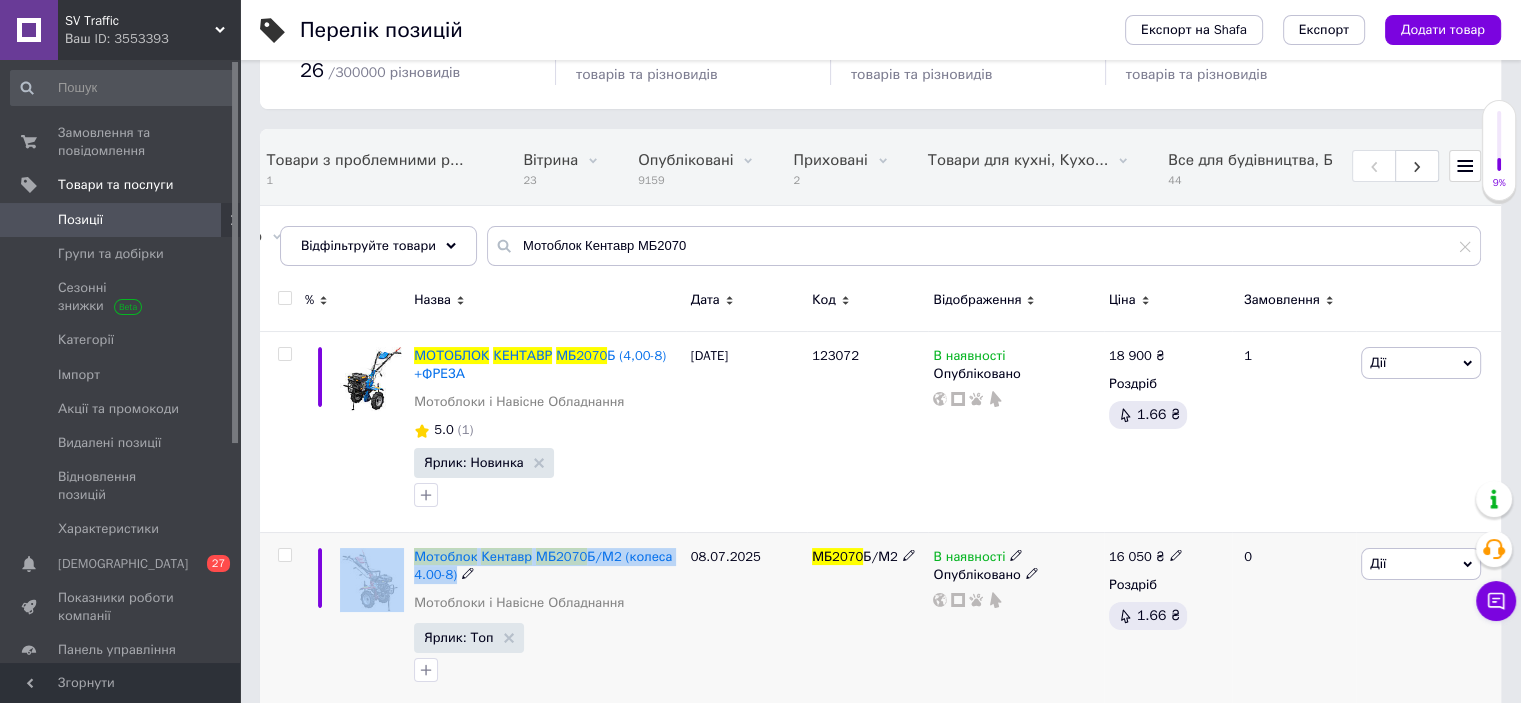 drag, startPoint x: 405, startPoint y: 551, endPoint x: 467, endPoint y: 574, distance: 66.12866 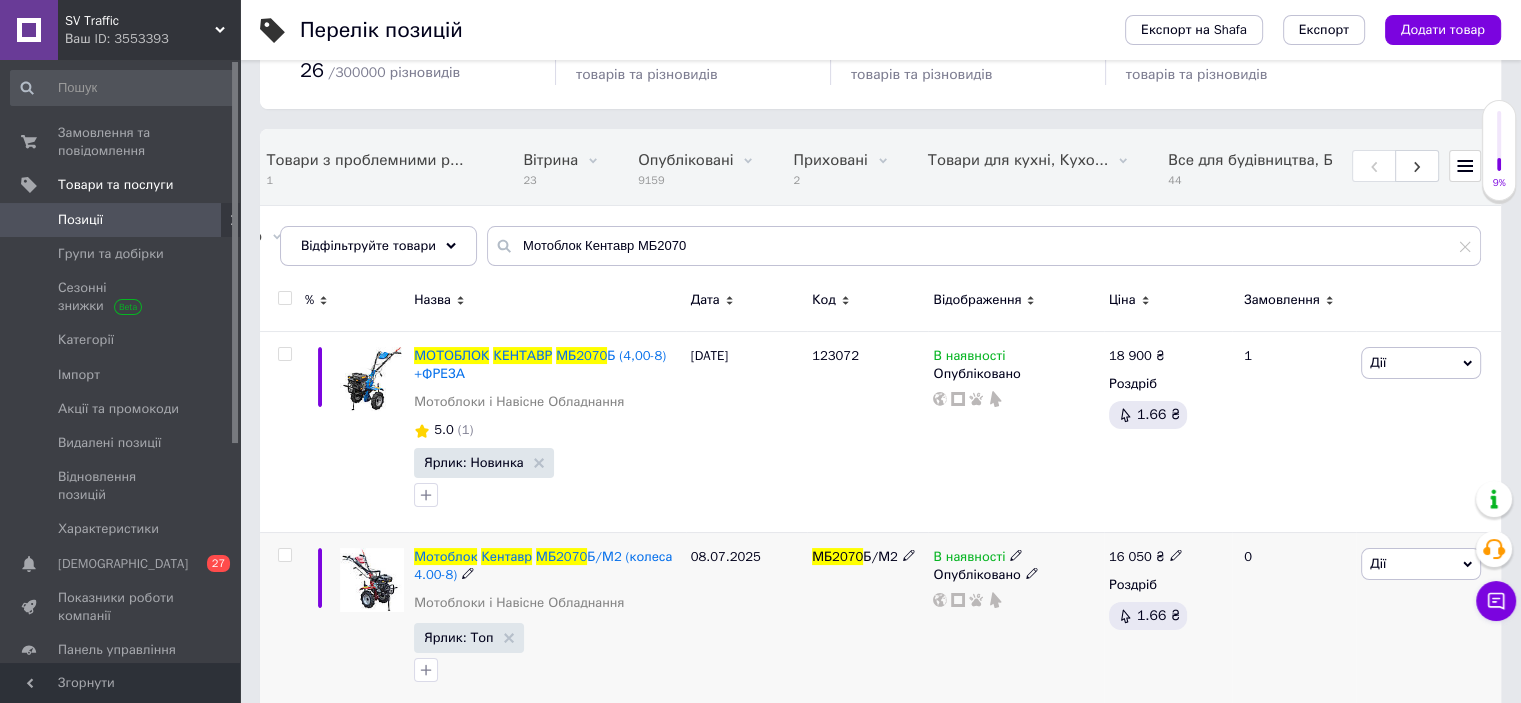 click 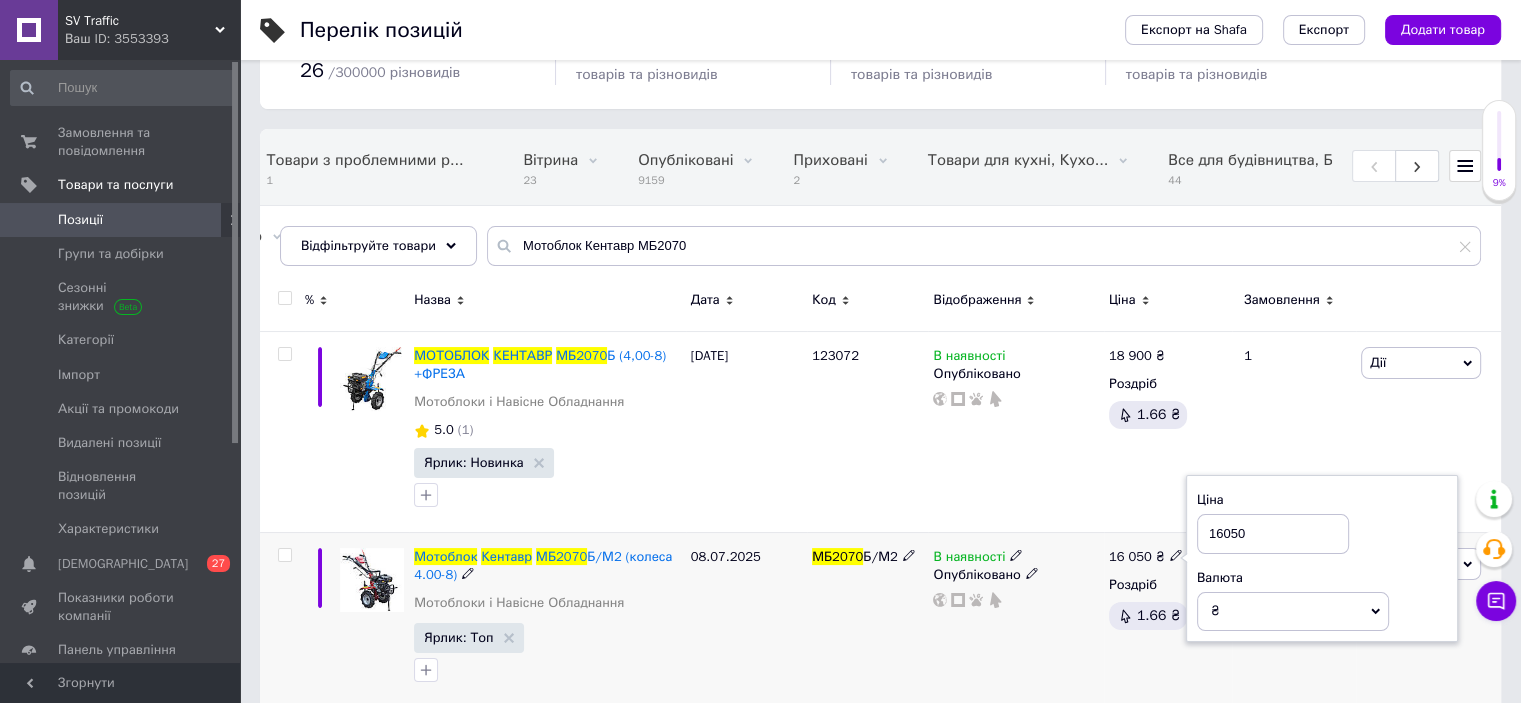 click on "МБ2070 Б/М2" at bounding box center (867, 619) 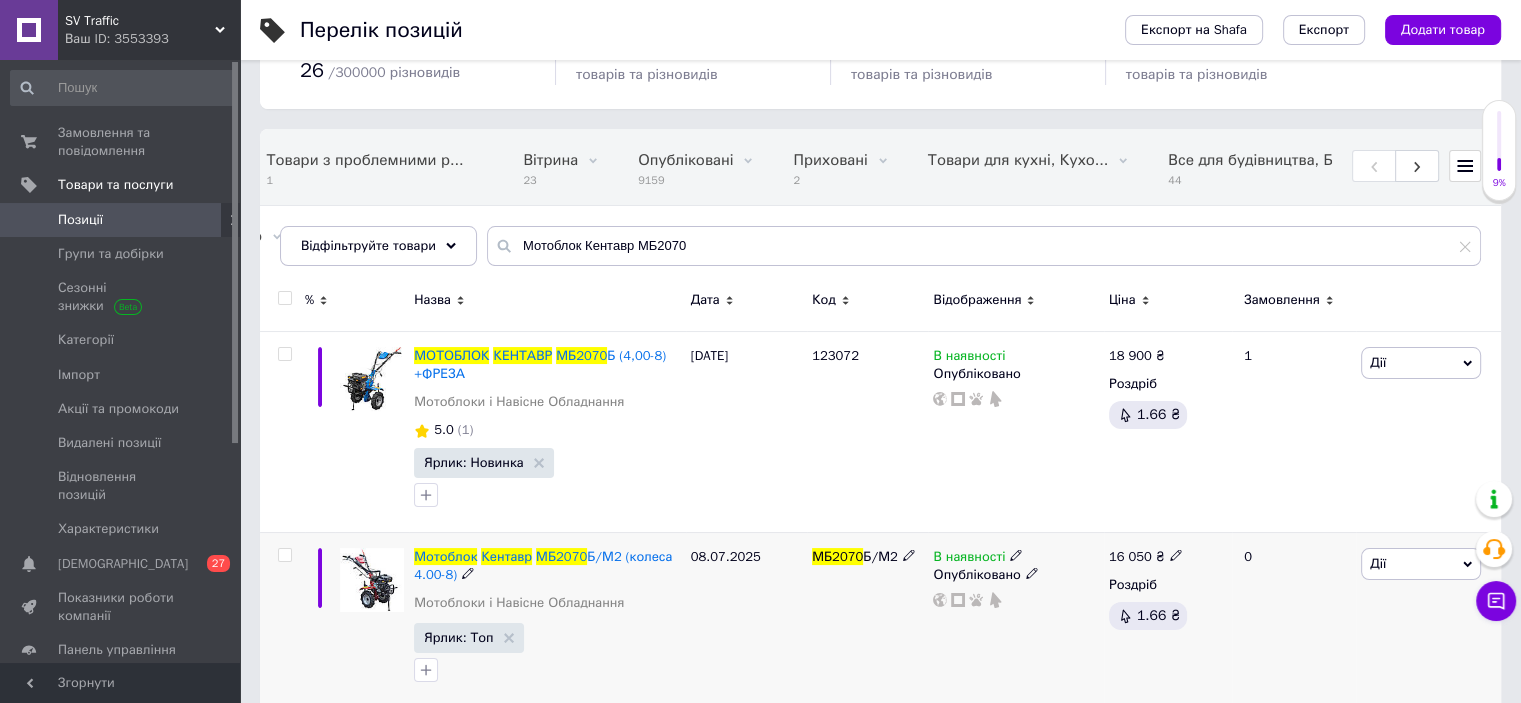 click on "МБ2070 Б/М2" at bounding box center (867, 619) 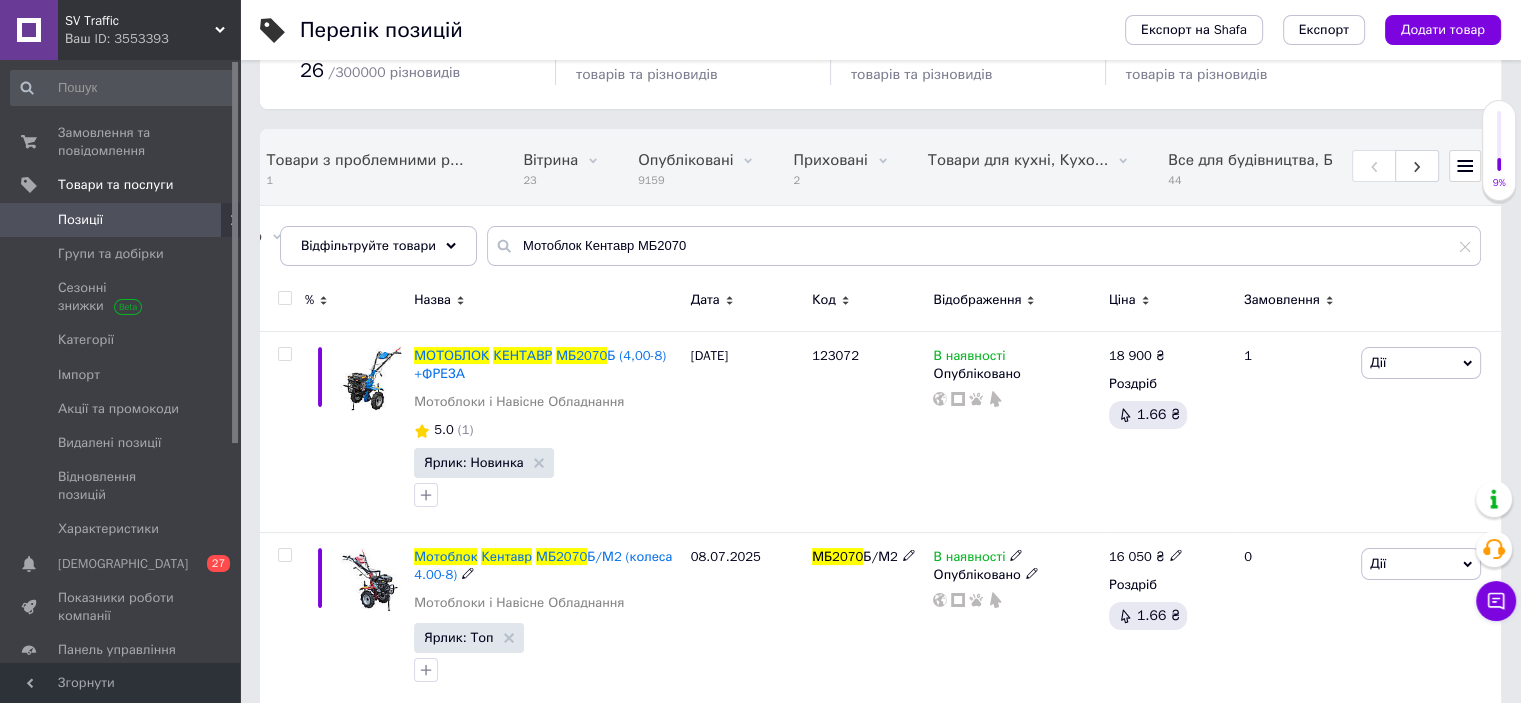 click at bounding box center (1176, 554) 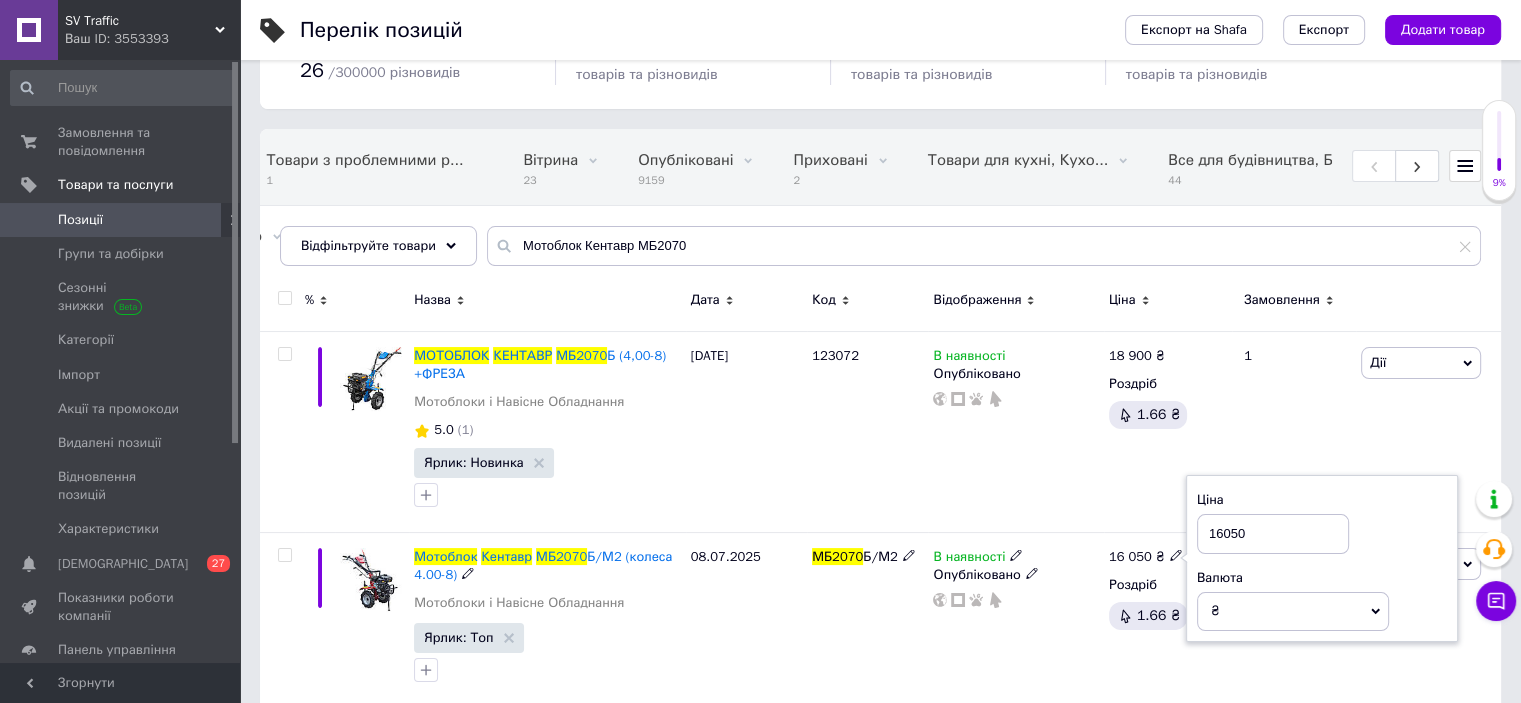 drag, startPoint x: 1260, startPoint y: 524, endPoint x: 1124, endPoint y: 544, distance: 137.46272 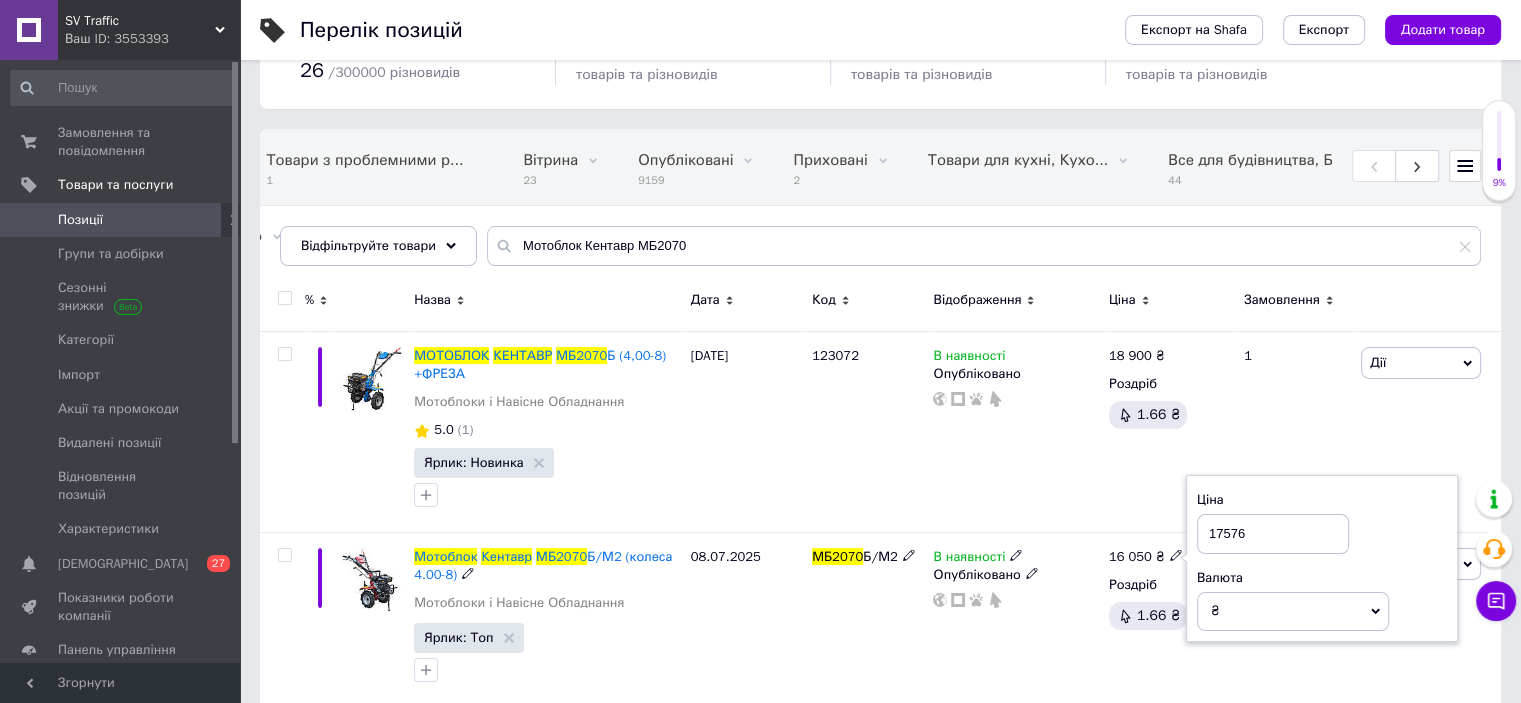 type on "17576" 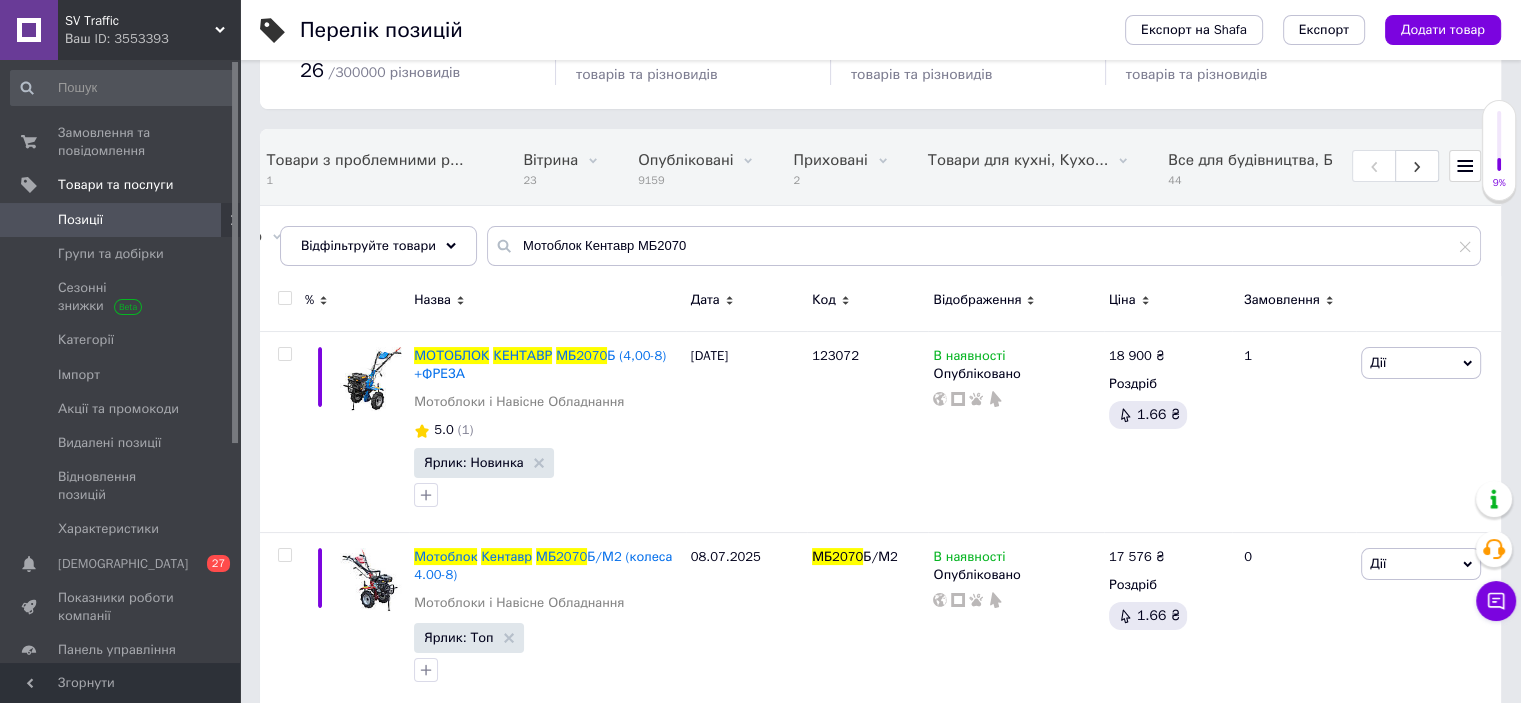 click at bounding box center (1428, 303) 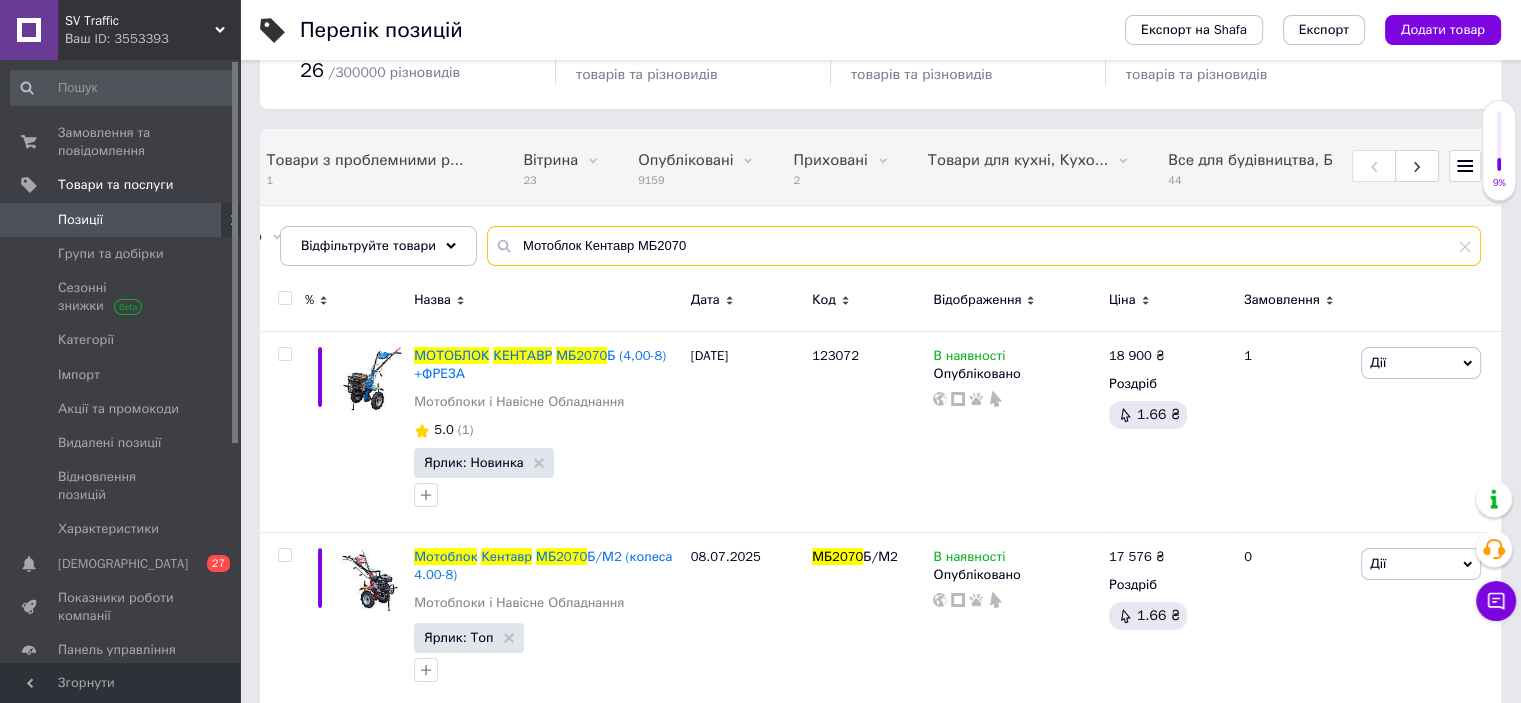 drag, startPoint x: 729, startPoint y: 248, endPoint x: 236, endPoint y: 274, distance: 493.68512 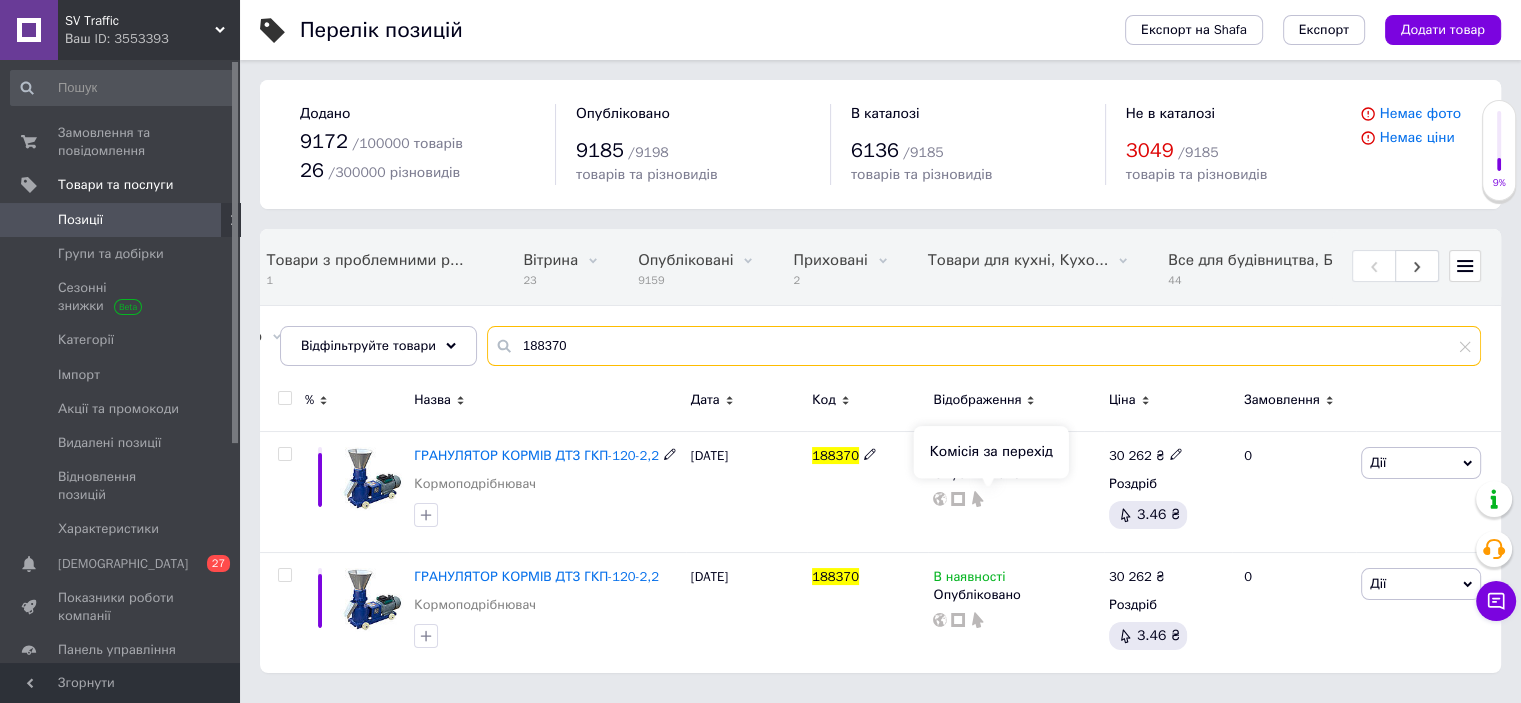 scroll, scrollTop: 0, scrollLeft: 0, axis: both 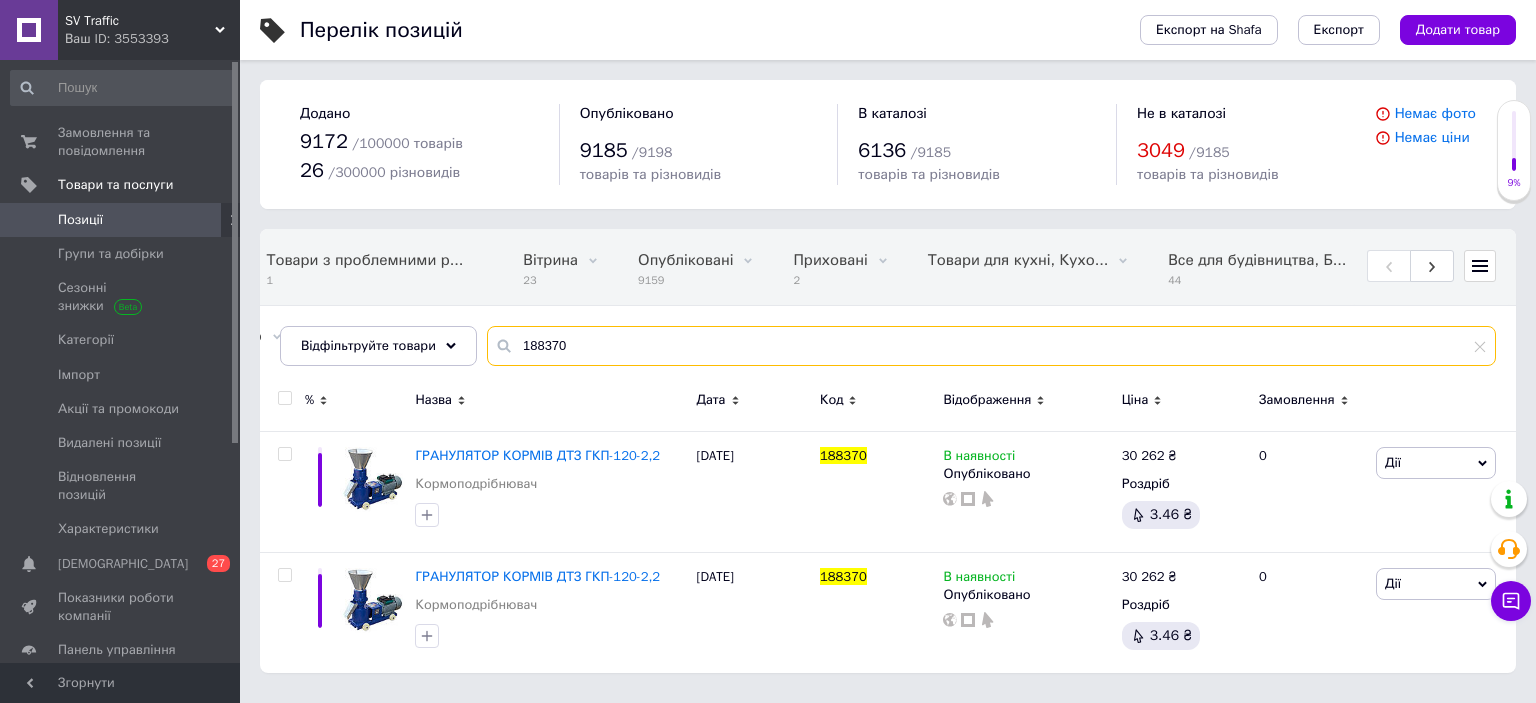 type on "188370" 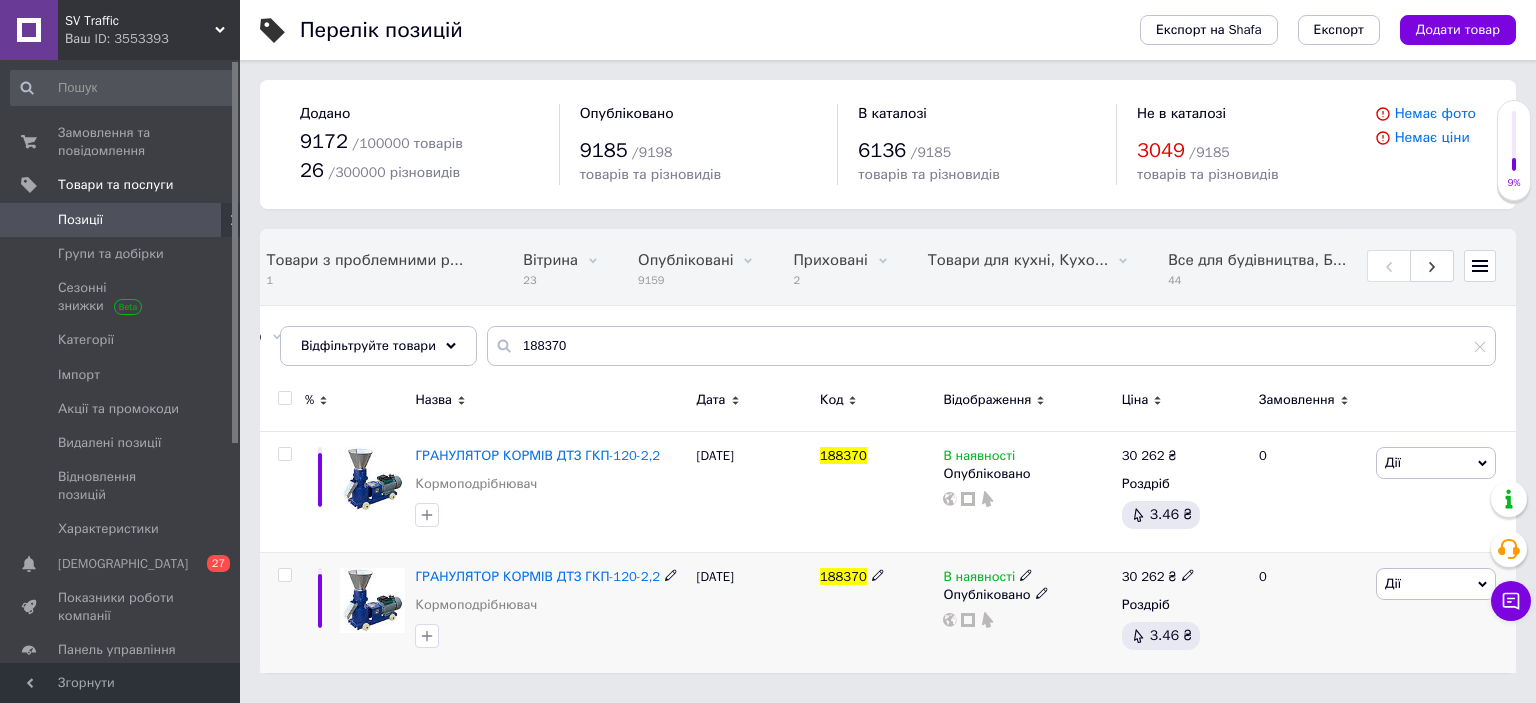 click on "В наявності Опубліковано" at bounding box center (1027, 613) 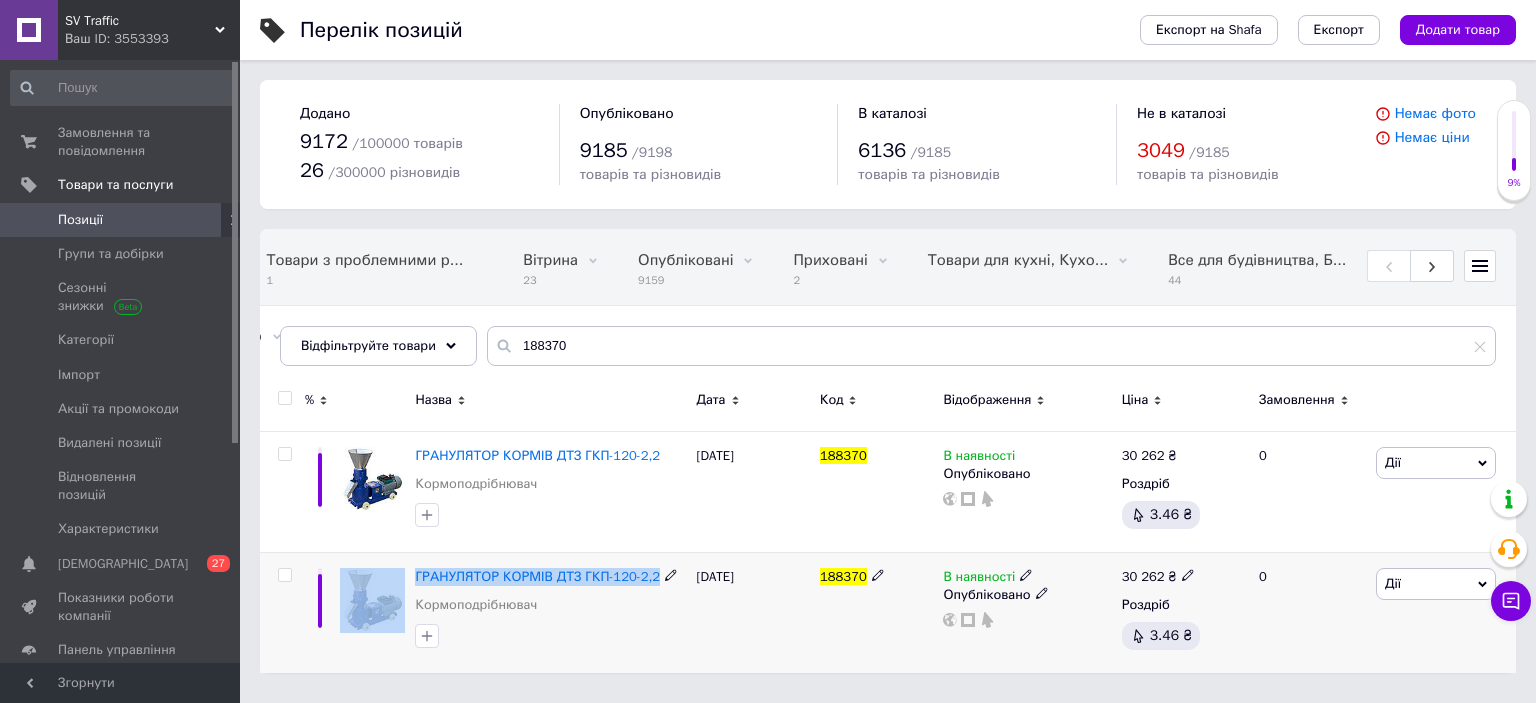 drag, startPoint x: 408, startPoint y: 569, endPoint x: 648, endPoint y: 583, distance: 240.40799 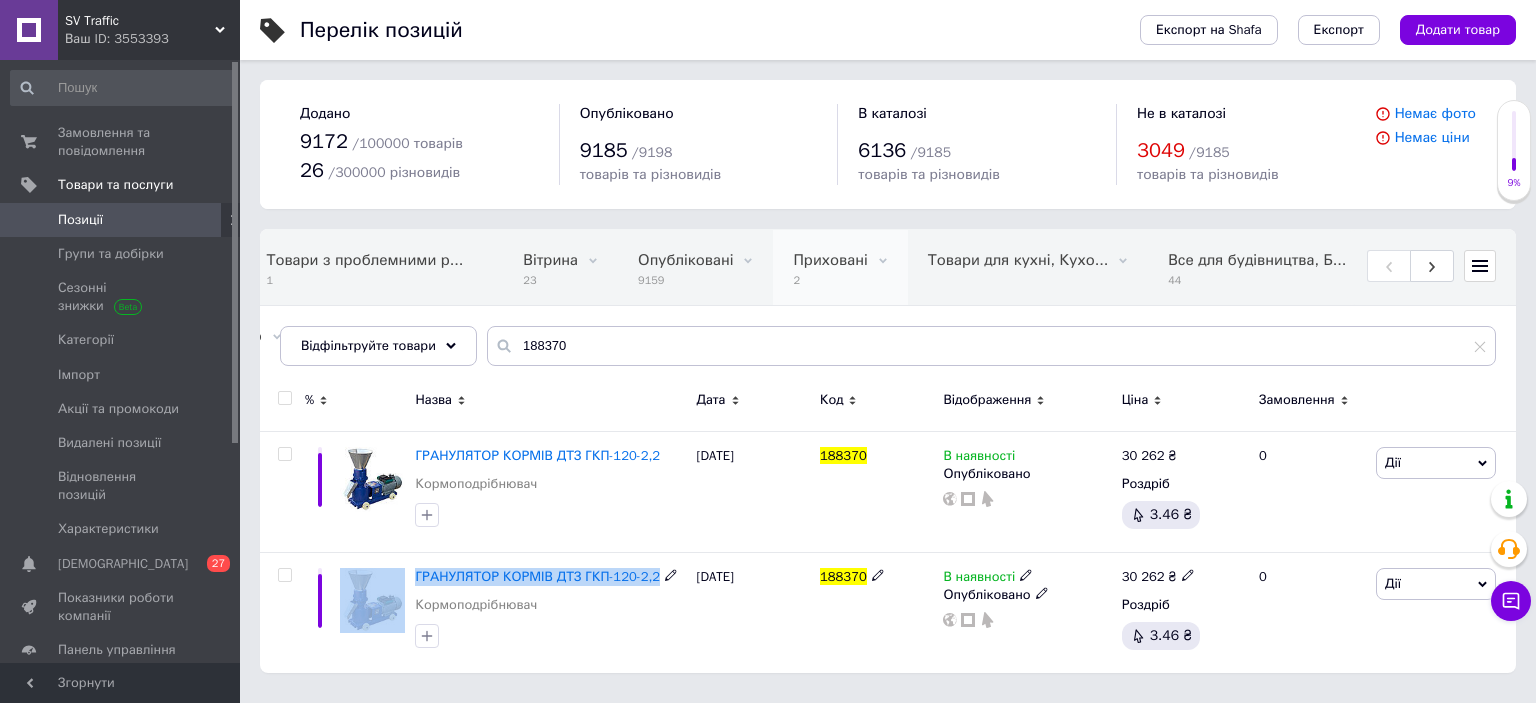 copy on "ГРАНУЛЯТОР КОРМІВ ДТЗ ГКП-120-2,2" 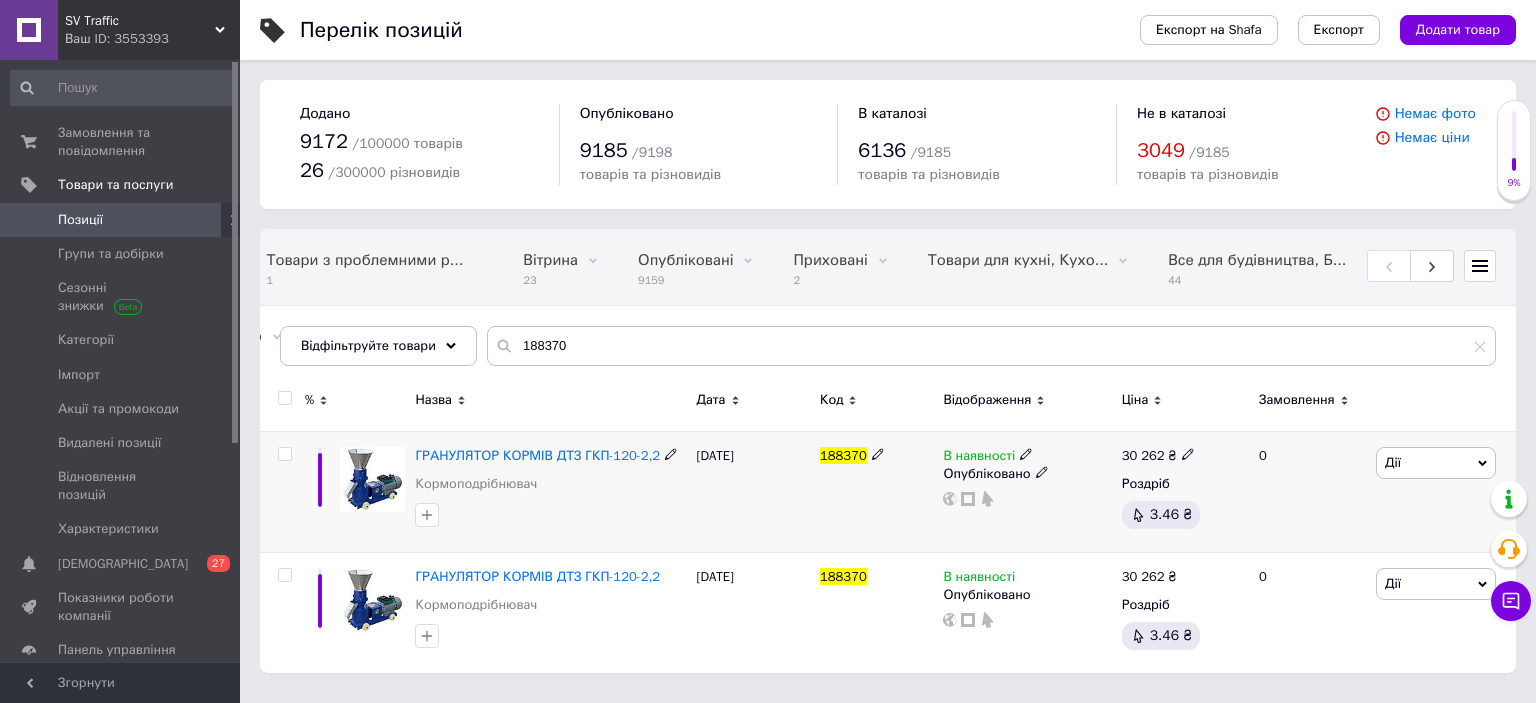 click 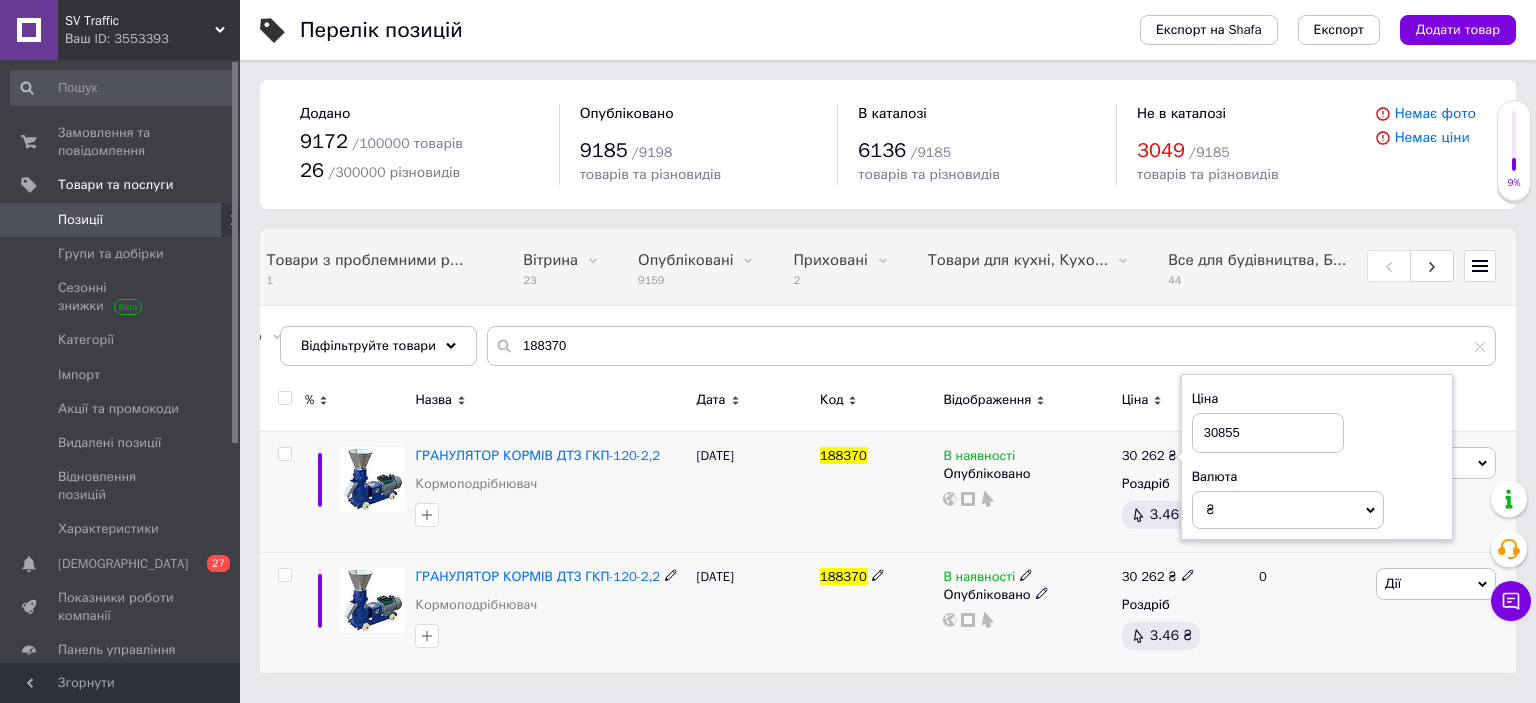 type on "30855" 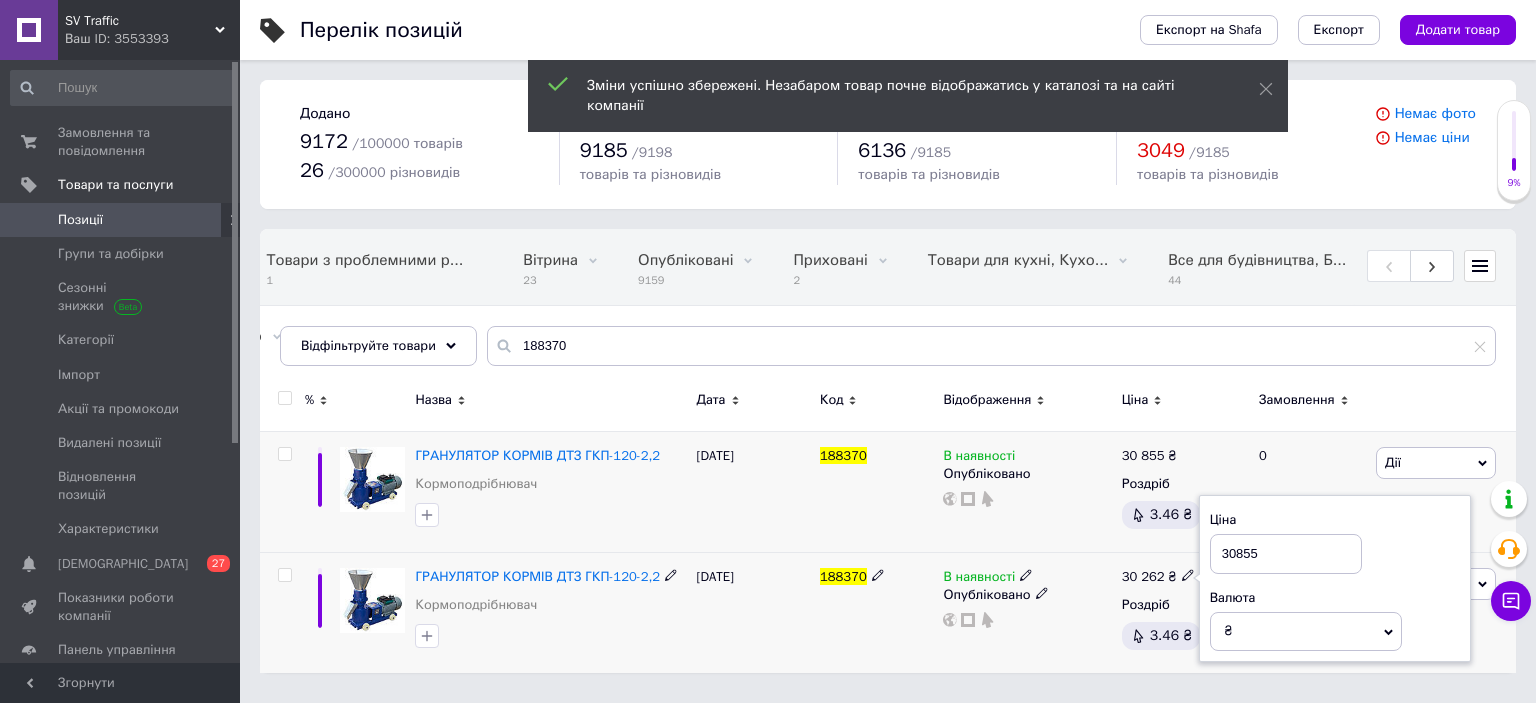 type on "30855" 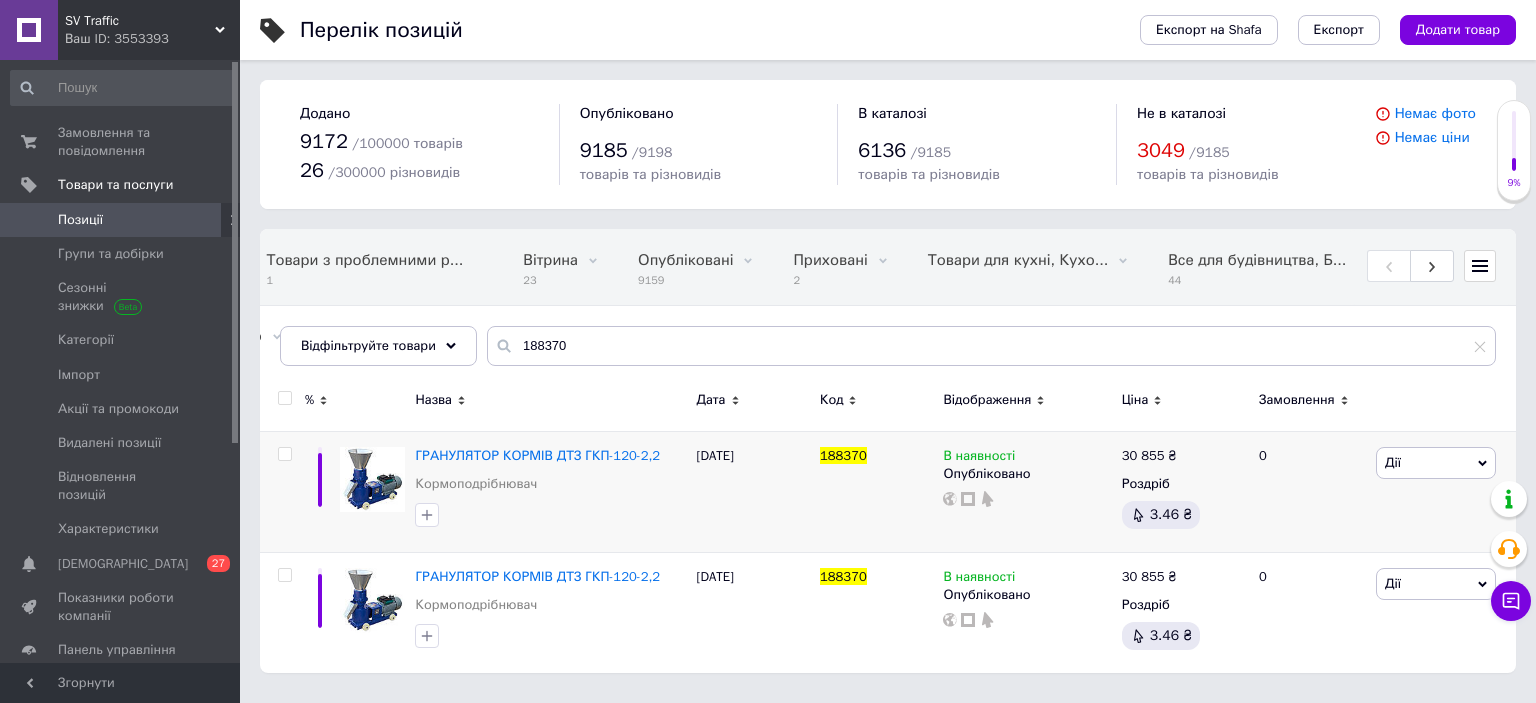 drag, startPoint x: 1267, startPoint y: 310, endPoint x: 1094, endPoint y: 311, distance: 173.00288 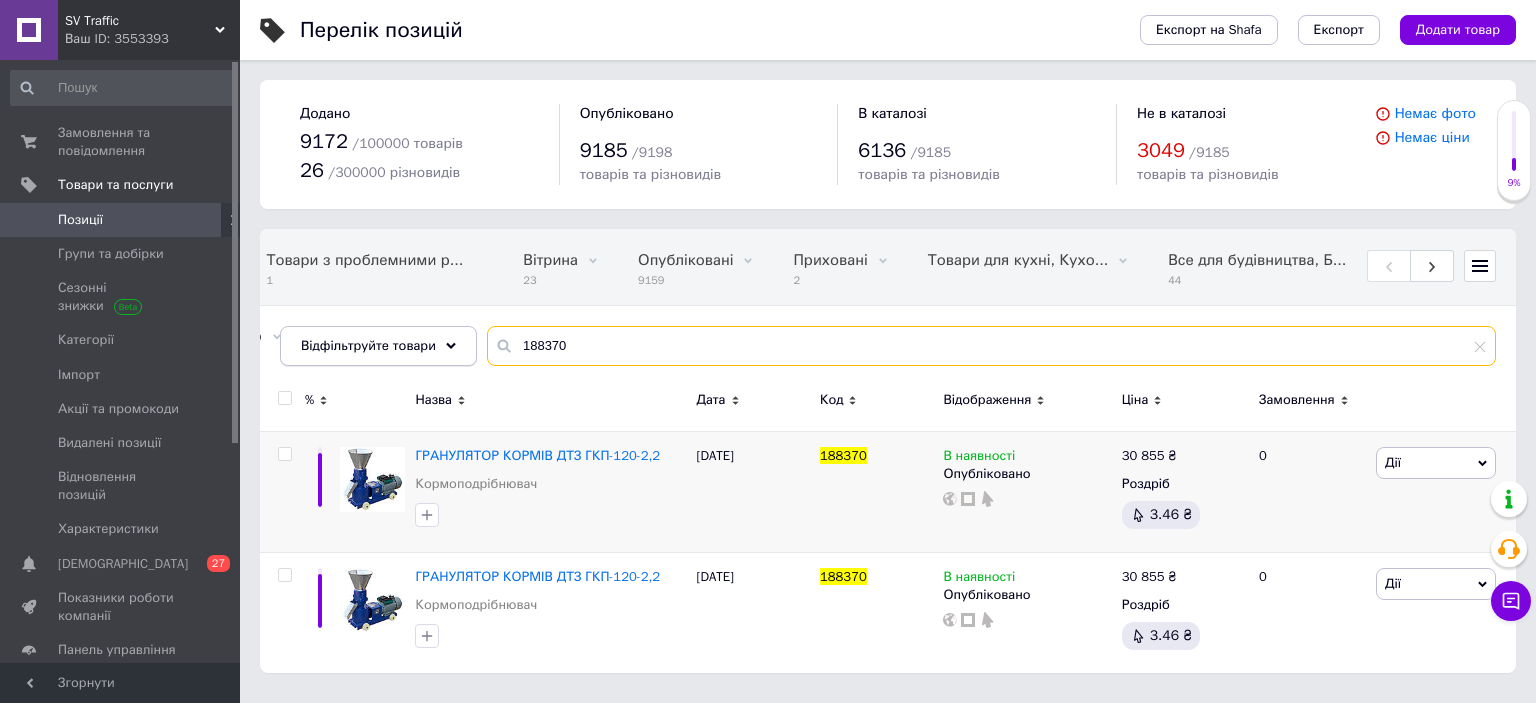 drag, startPoint x: 620, startPoint y: 334, endPoint x: 327, endPoint y: 356, distance: 293.82477 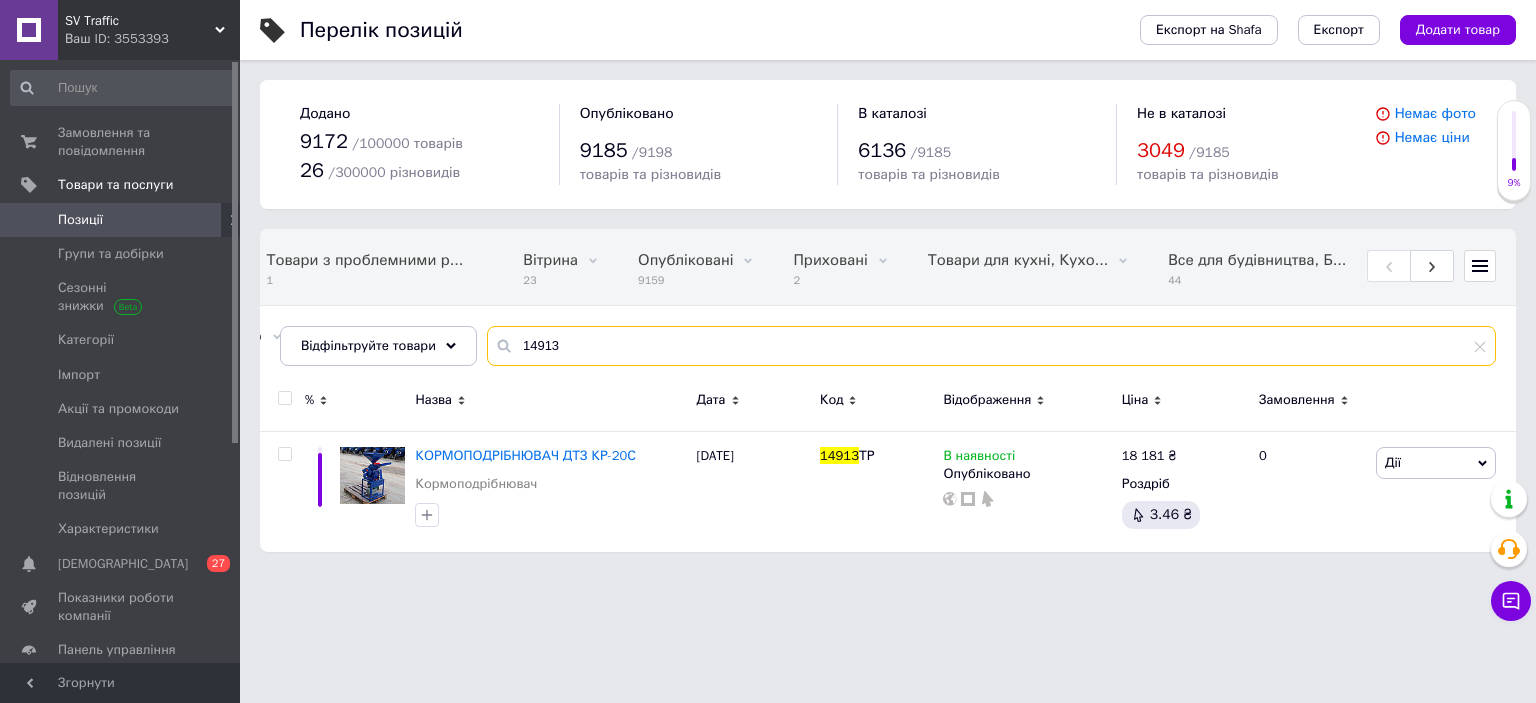 type on "14913" 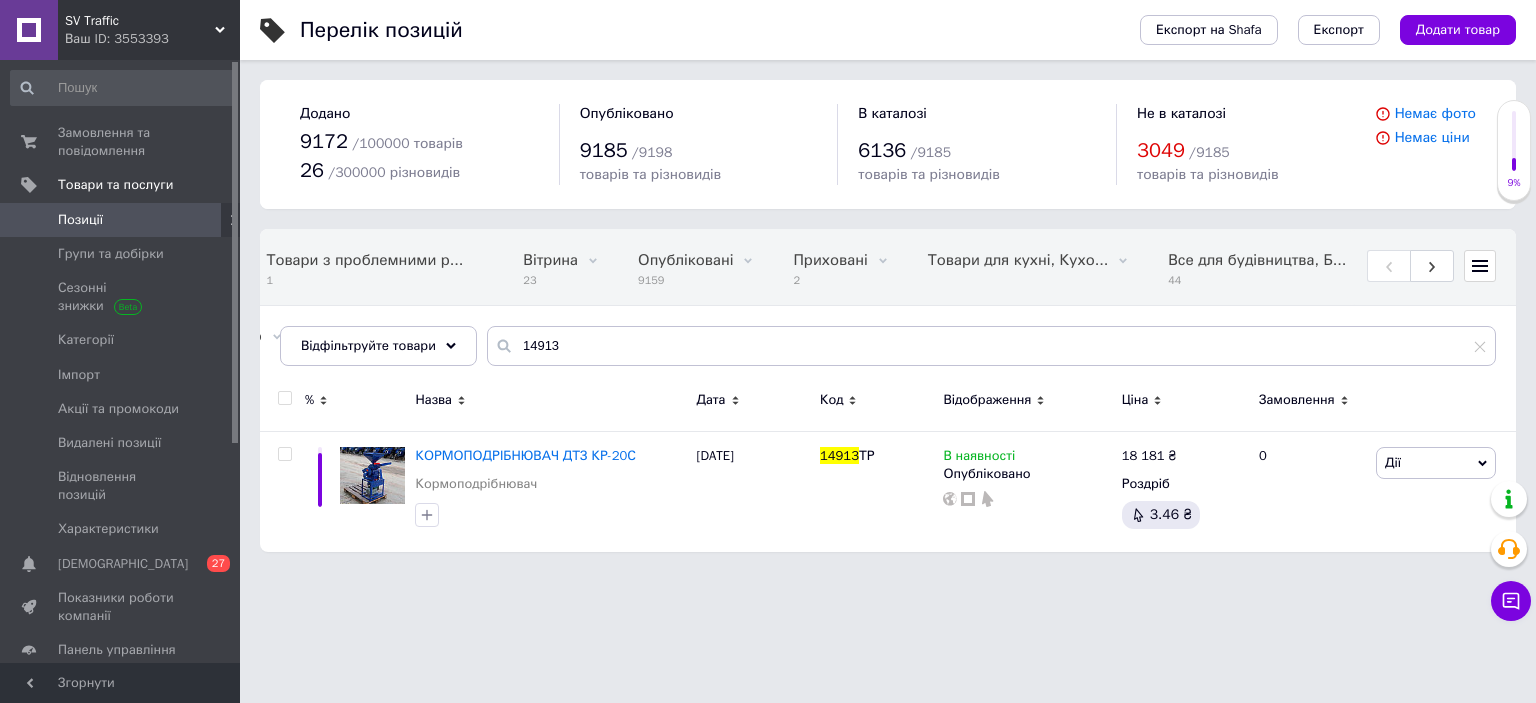 click on "SV Traffic Ваш ID: 3553393 Сайт SV Traffic Кабінет покупця Перевірити стан системи Сторінка на порталі Coolshop SichQ Довідка Вийти Замовлення та повідомлення 0 0 Товари та послуги Позиції Групи та добірки Сезонні знижки Категорії Імпорт Акції та промокоди Видалені позиції Відновлення позицій Характеристики Сповіщення 0 27 Показники роботи компанії Панель управління Відгуки Покупатели Каталог ProSale Аналітика Інструменти веб-майстра та SEO Управління сайтом Гаманець компанії Маркет Налаштування Тарифи та рахунки Prom топ 9172" at bounding box center [768, 286] 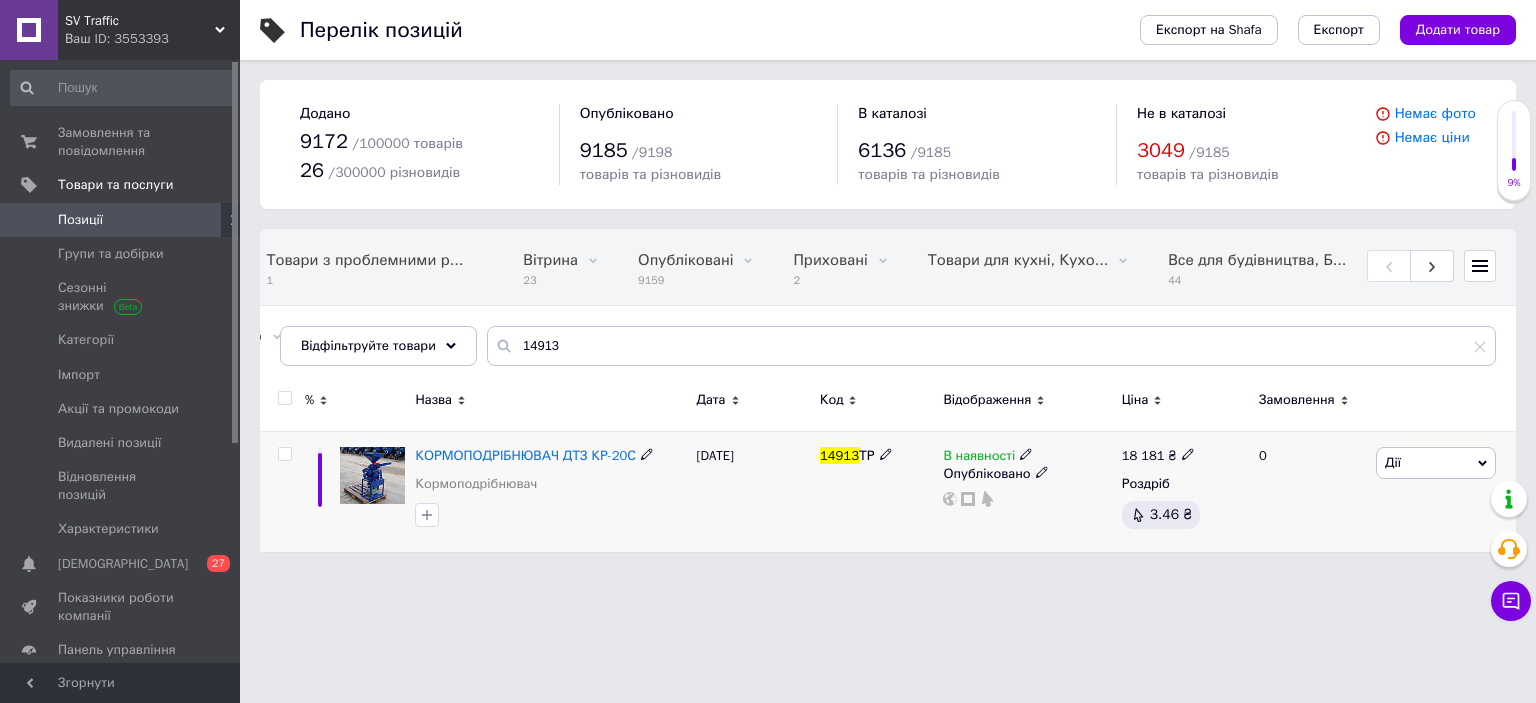 click at bounding box center [1188, 453] 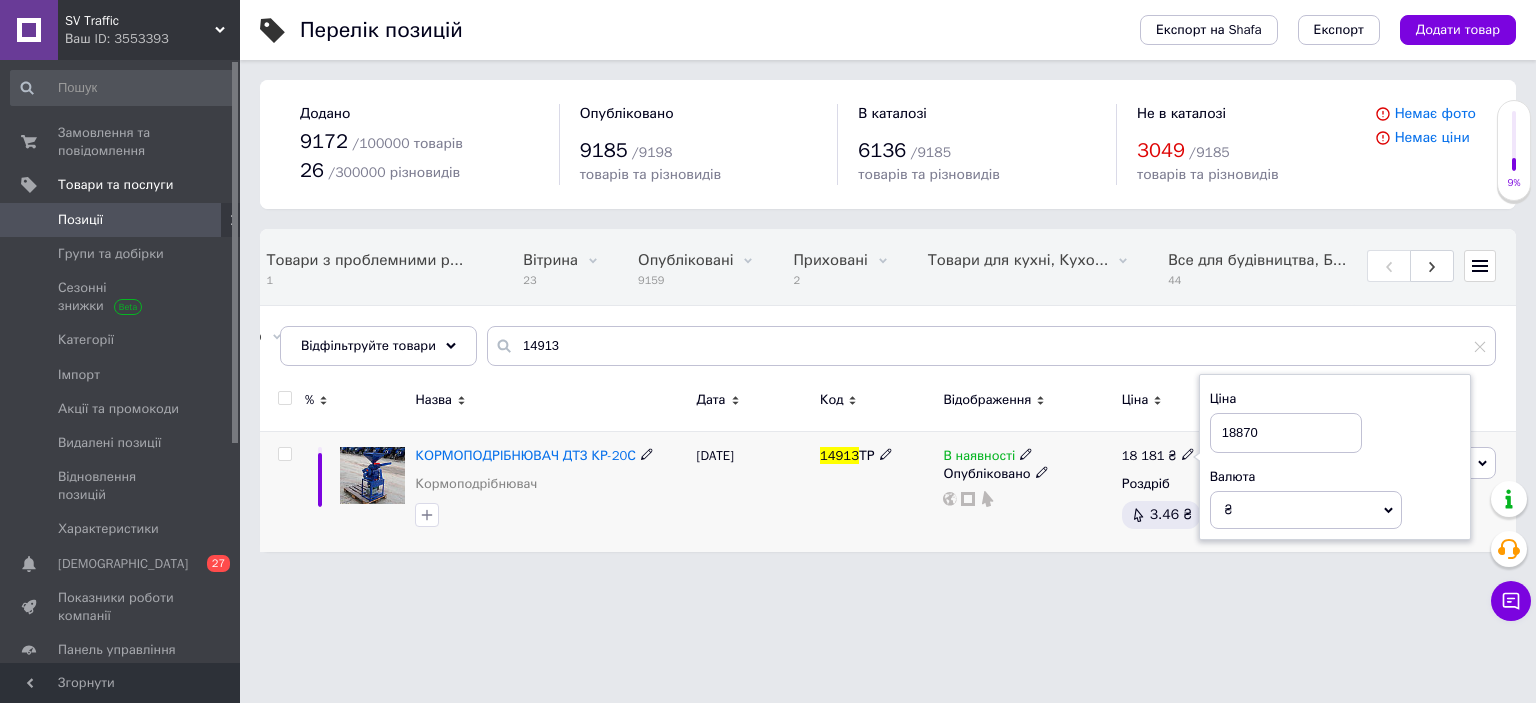 type on "18870" 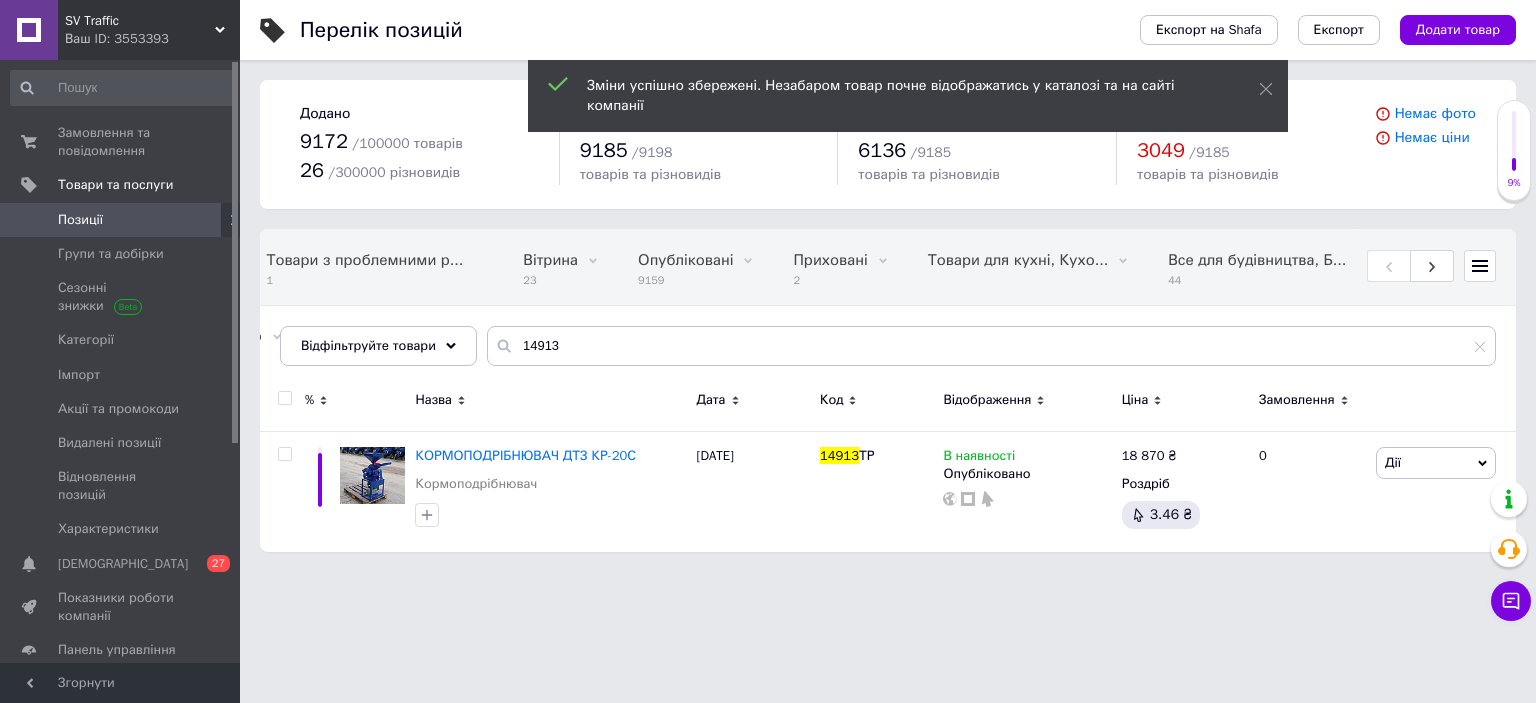 click on "SV Traffic Ваш ID: 3553393 Сайт SV Traffic Кабінет покупця Перевірити стан системи Сторінка на порталі Coolshop SichQ Довідка Вийти Замовлення та повідомлення 0 0 Товари та послуги Позиції Групи та добірки Сезонні знижки Категорії Імпорт Акції та промокоди Видалені позиції Відновлення позицій Характеристики Сповіщення 0 27 Показники роботи компанії Панель управління Відгуки Покупатели Каталог ProSale Аналітика Інструменти веб-майстра та SEO Управління сайтом Гаманець компанії Маркет Налаштування Тарифи та рахунки Prom топ 9172" at bounding box center [768, 286] 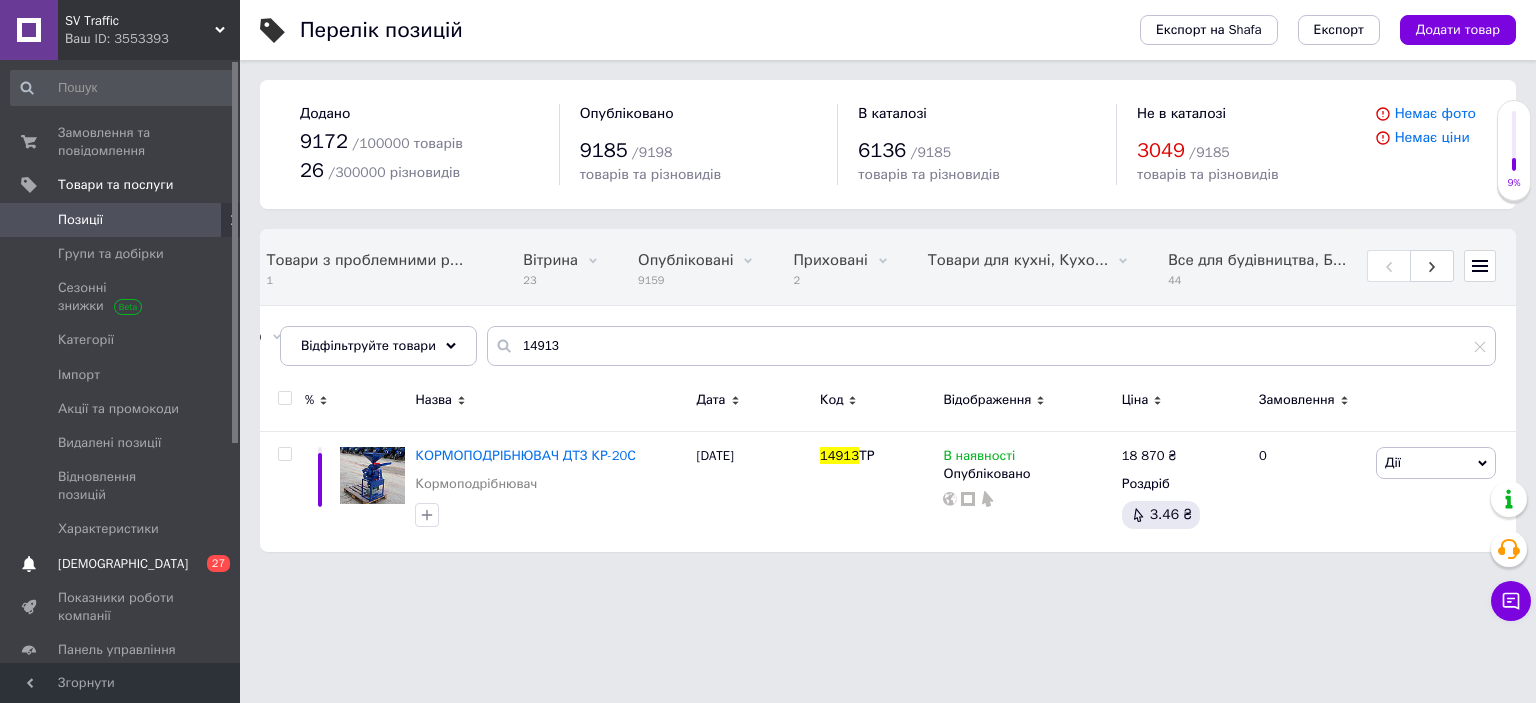 click on "Сповіщення 0 27" at bounding box center [123, 564] 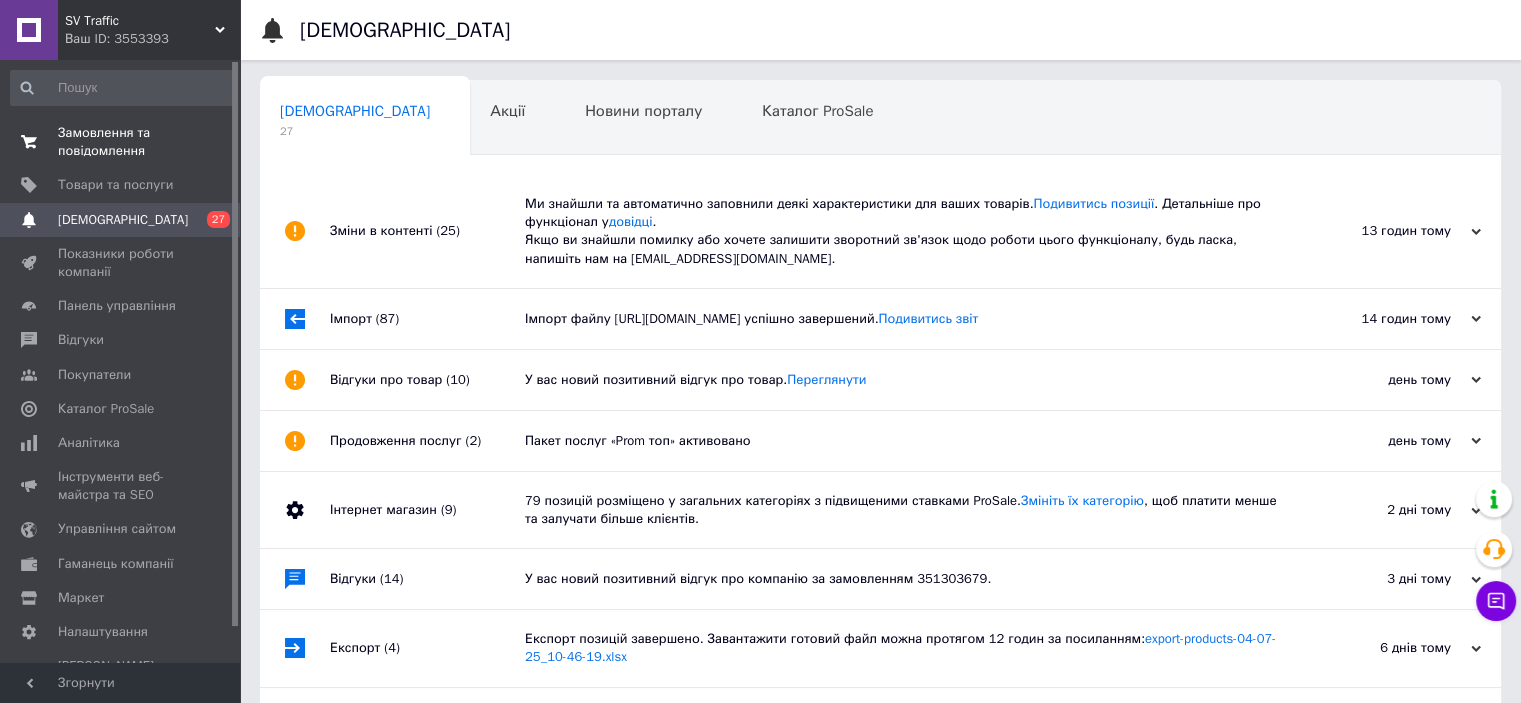 click on "Замовлення та повідомлення" at bounding box center [121, 142] 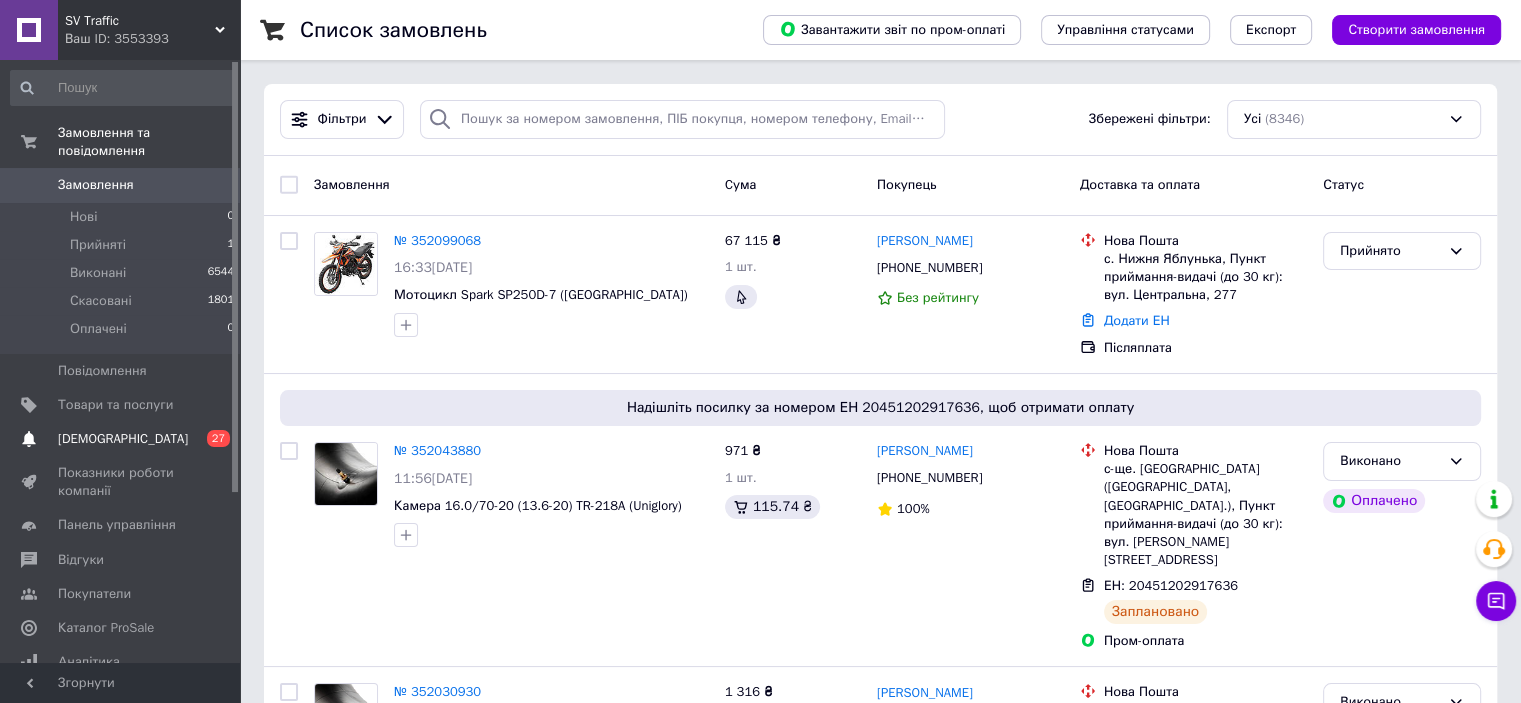 click on "[DEMOGRAPHIC_DATA]" at bounding box center [121, 439] 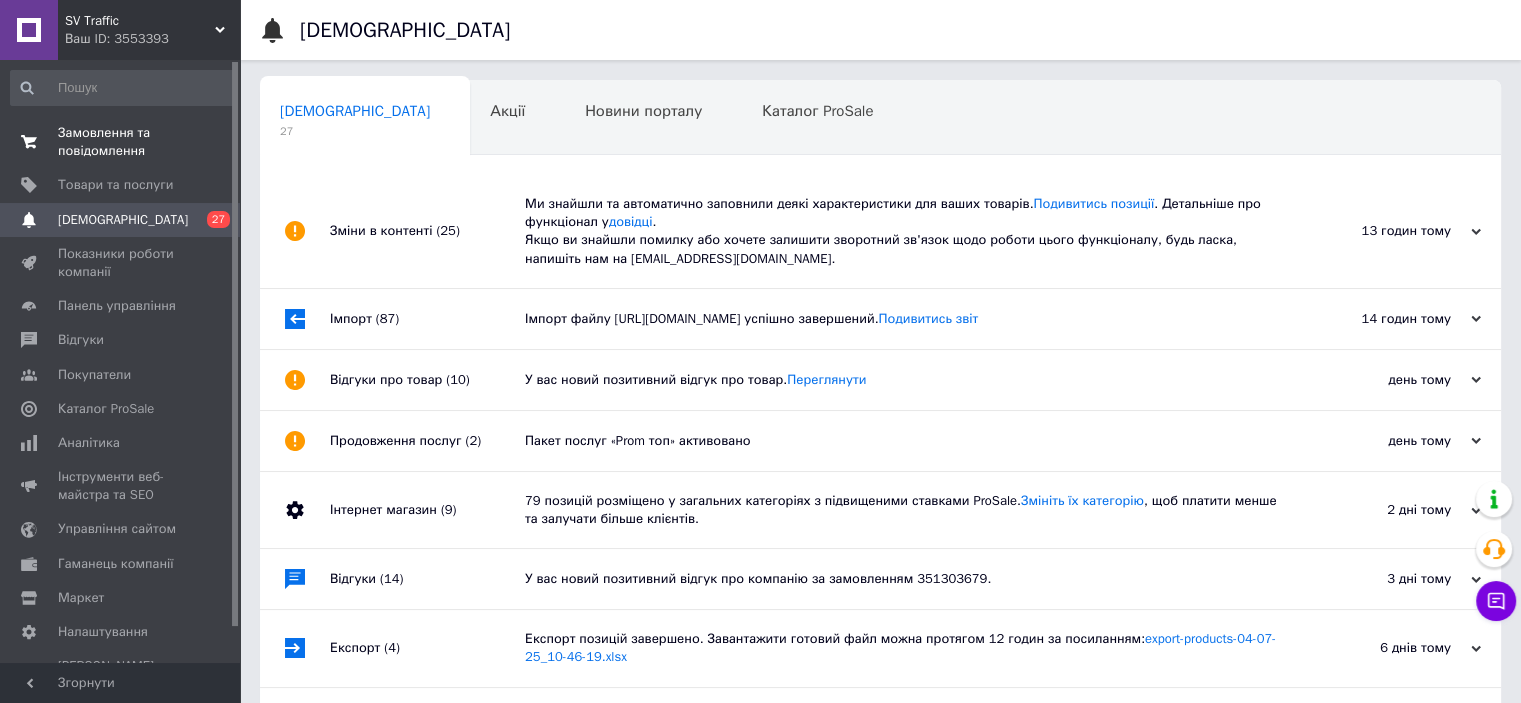 click on "Замовлення та повідомлення" at bounding box center (121, 142) 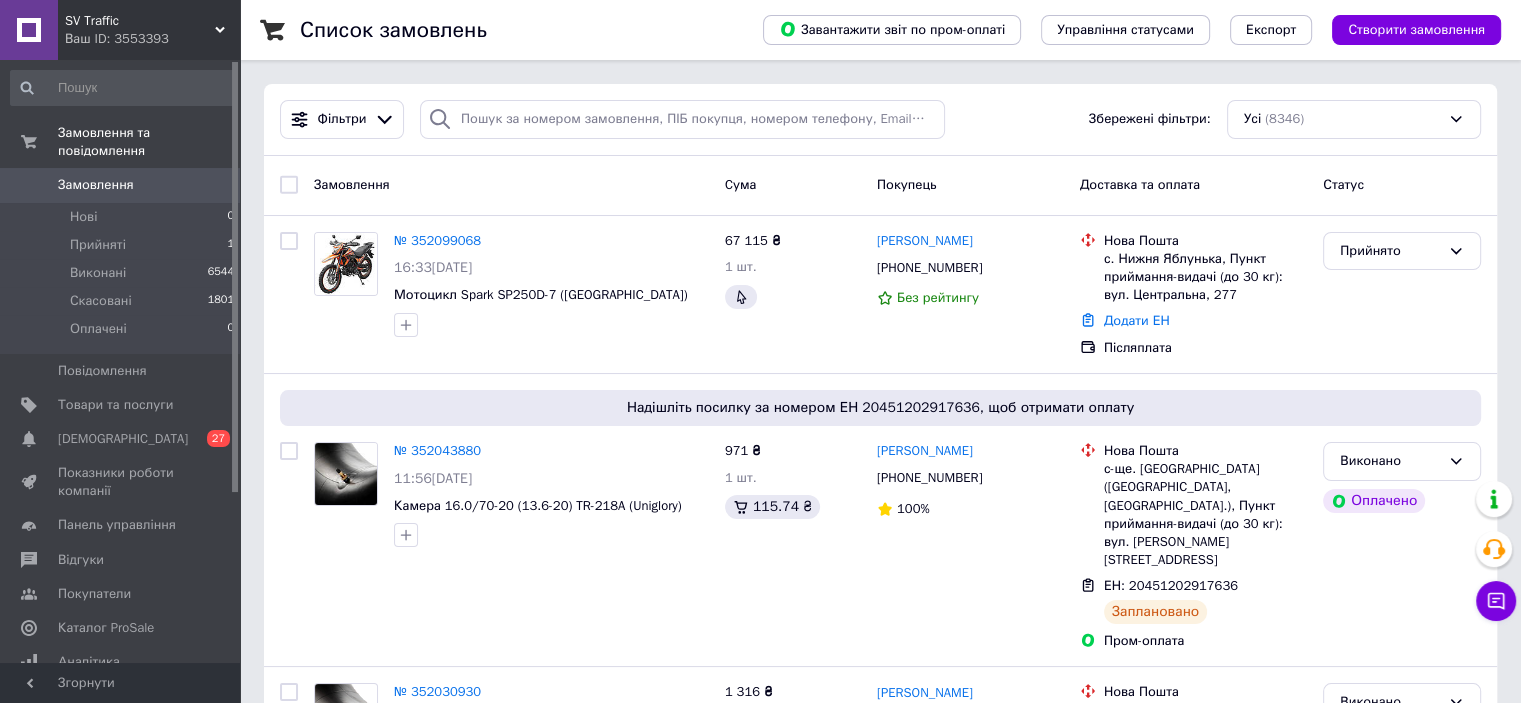 click on "SV Traffic Ваш ID: 3553393" at bounding box center [149, 30] 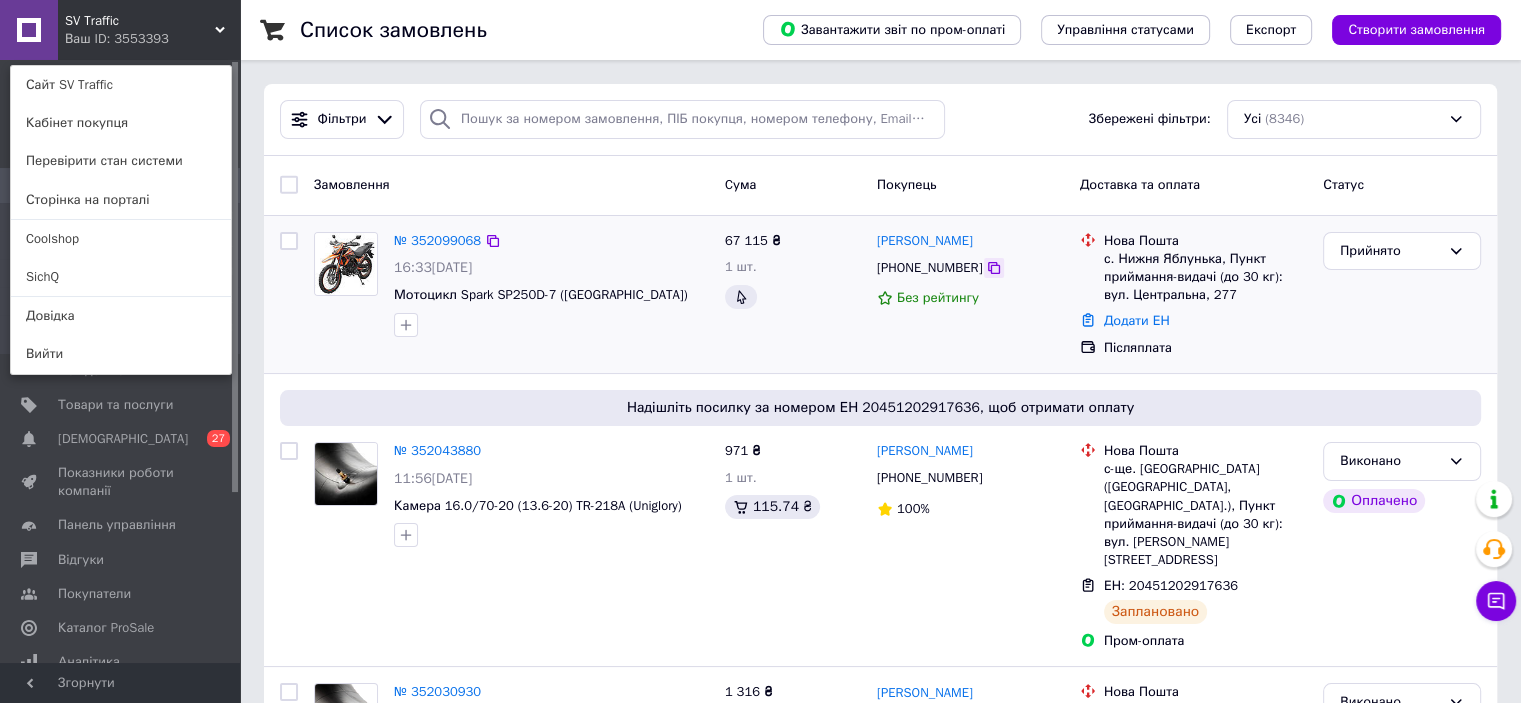 click 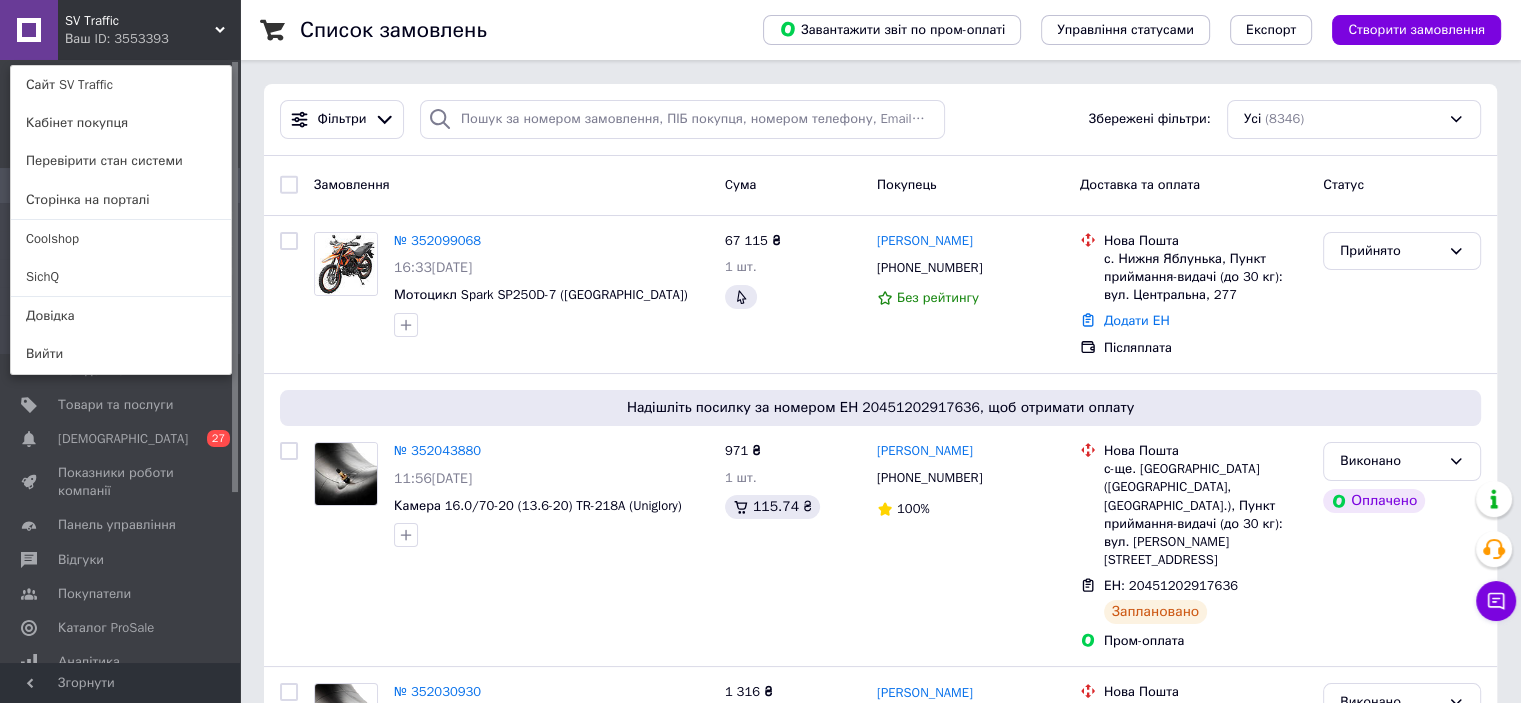 click on "Доставка та оплата" at bounding box center (1193, 185) 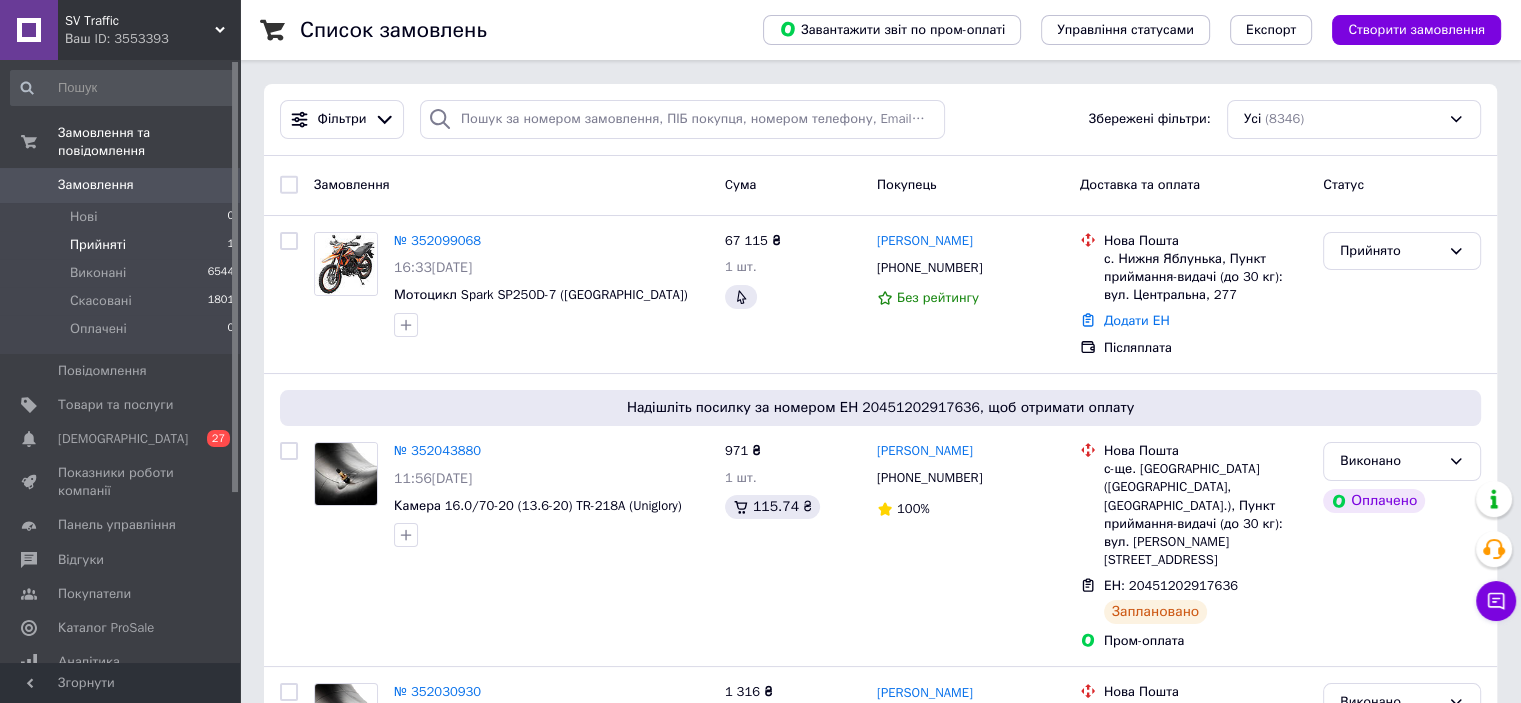 click on "Прийняті" at bounding box center [98, 245] 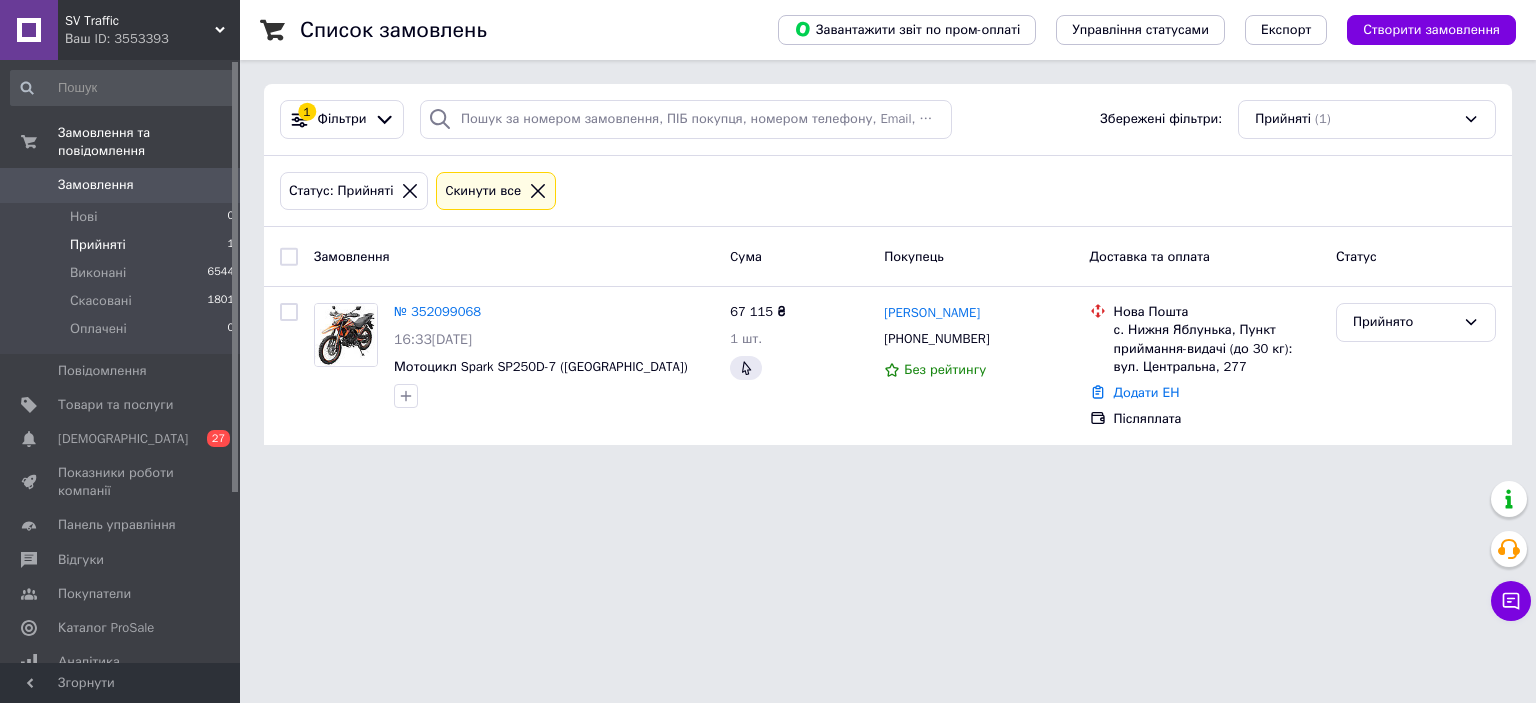 click on "SV Traffic Ваш ID: 3553393 Сайт SV Traffic Кабінет покупця Перевірити стан системи Сторінка на порталі Coolshop SichQ Довідка Вийти Замовлення та повідомлення Замовлення 0 Нові 0 Прийняті 1 Виконані 6544 Скасовані 1801 Оплачені 0 Повідомлення 0 Товари та послуги Сповіщення 0 27 Показники роботи компанії Панель управління Відгуки Покупатели Каталог ProSale Аналітика Інструменти веб-майстра та SEO Управління сайтом Гаманець компанії Маркет Налаштування Тарифи та рахунки Prom топ Згорнути
Список замовлень   Експорт 1 Фільтри" at bounding box center (768, 234) 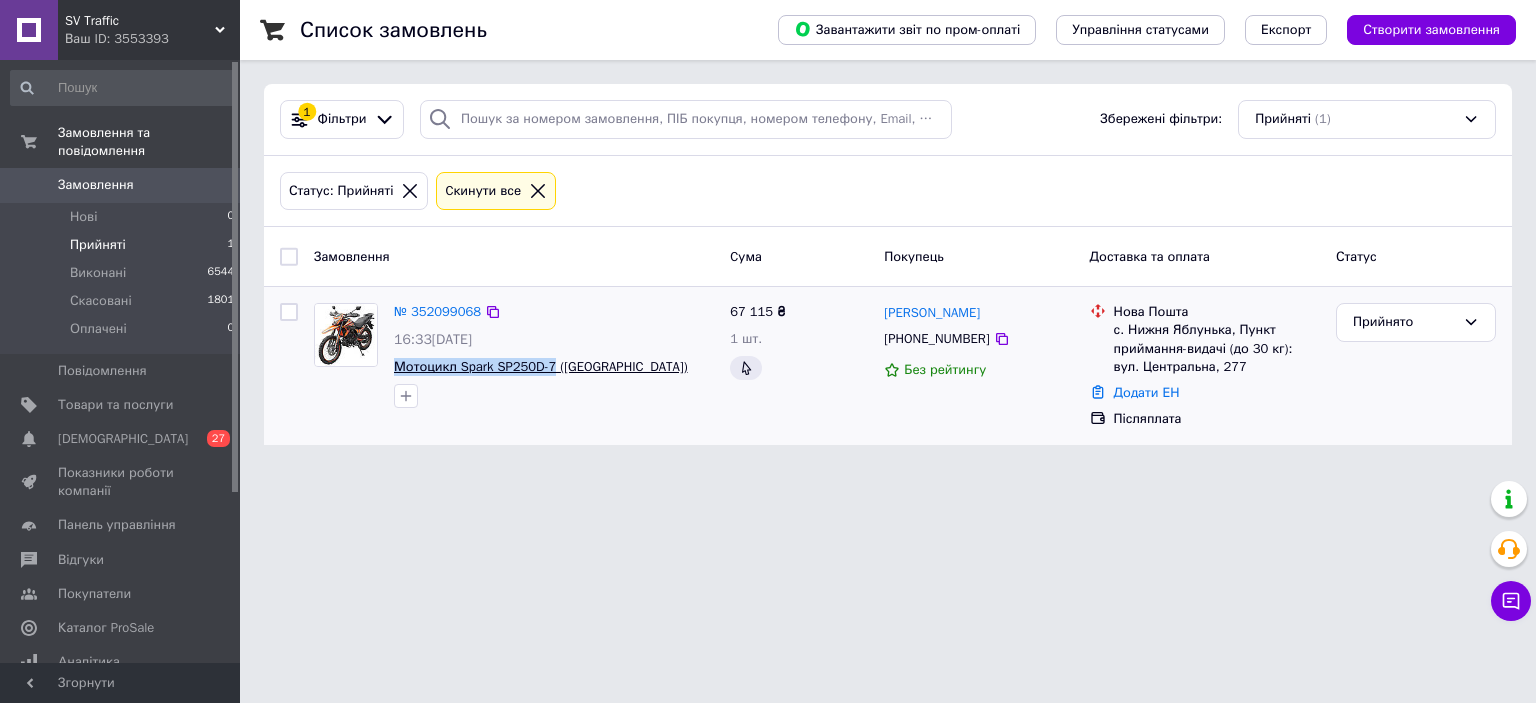 drag, startPoint x: 388, startPoint y: 364, endPoint x: 550, endPoint y: 370, distance: 162.11107 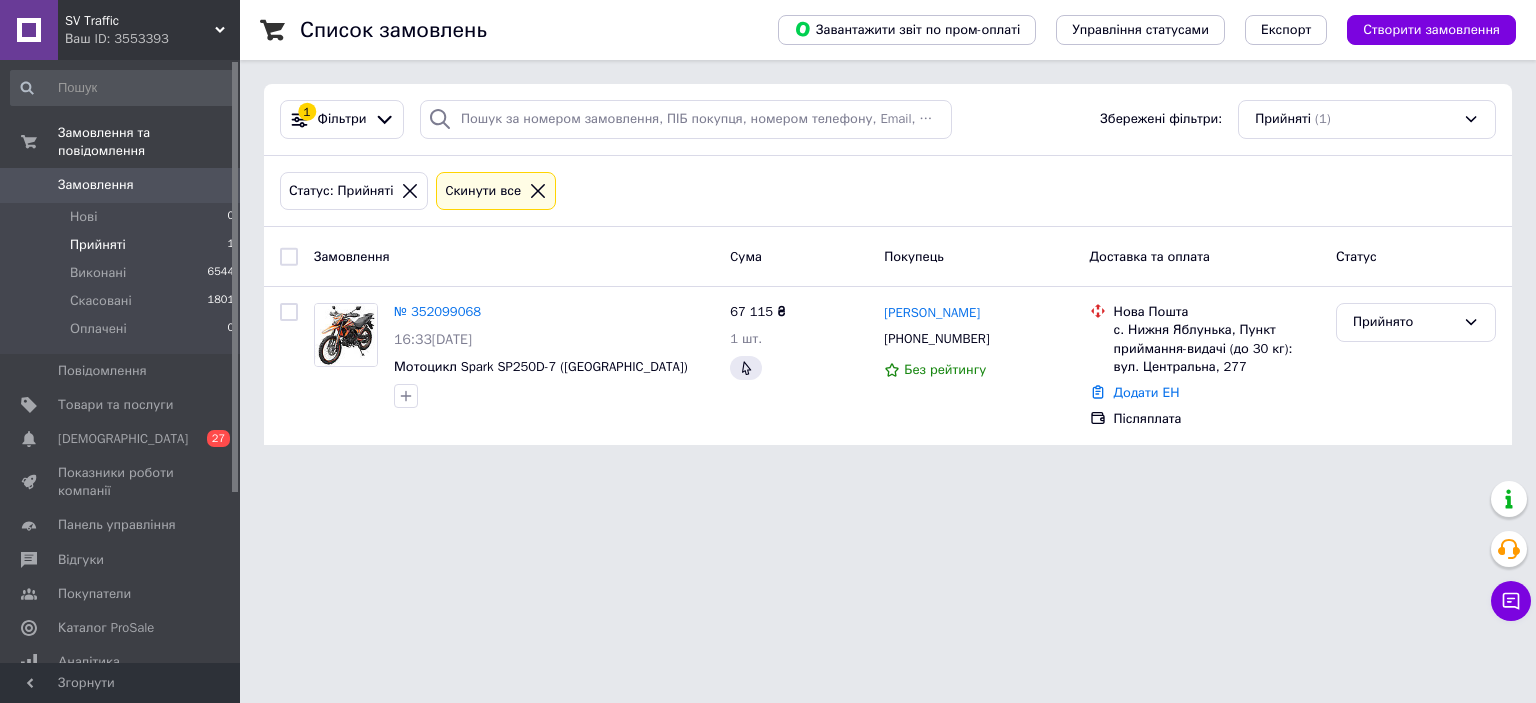 click on "SV Traffic Ваш ID: 3553393 Сайт SV Traffic Кабінет покупця Перевірити стан системи Сторінка на порталі Coolshop SichQ Довідка Вийти Замовлення та повідомлення Замовлення 0 Нові 0 Прийняті 1 Виконані 6544 Скасовані 1801 Оплачені 0 Повідомлення 0 Товари та послуги Сповіщення 0 27 Показники роботи компанії Панель управління Відгуки Покупатели Каталог ProSale Аналітика Інструменти веб-майстра та SEO Управління сайтом Гаманець компанії Маркет Налаштування Тарифи та рахунки Prom топ Згорнути
Список замовлень   Експорт 1 Фільтри" at bounding box center [768, 234] 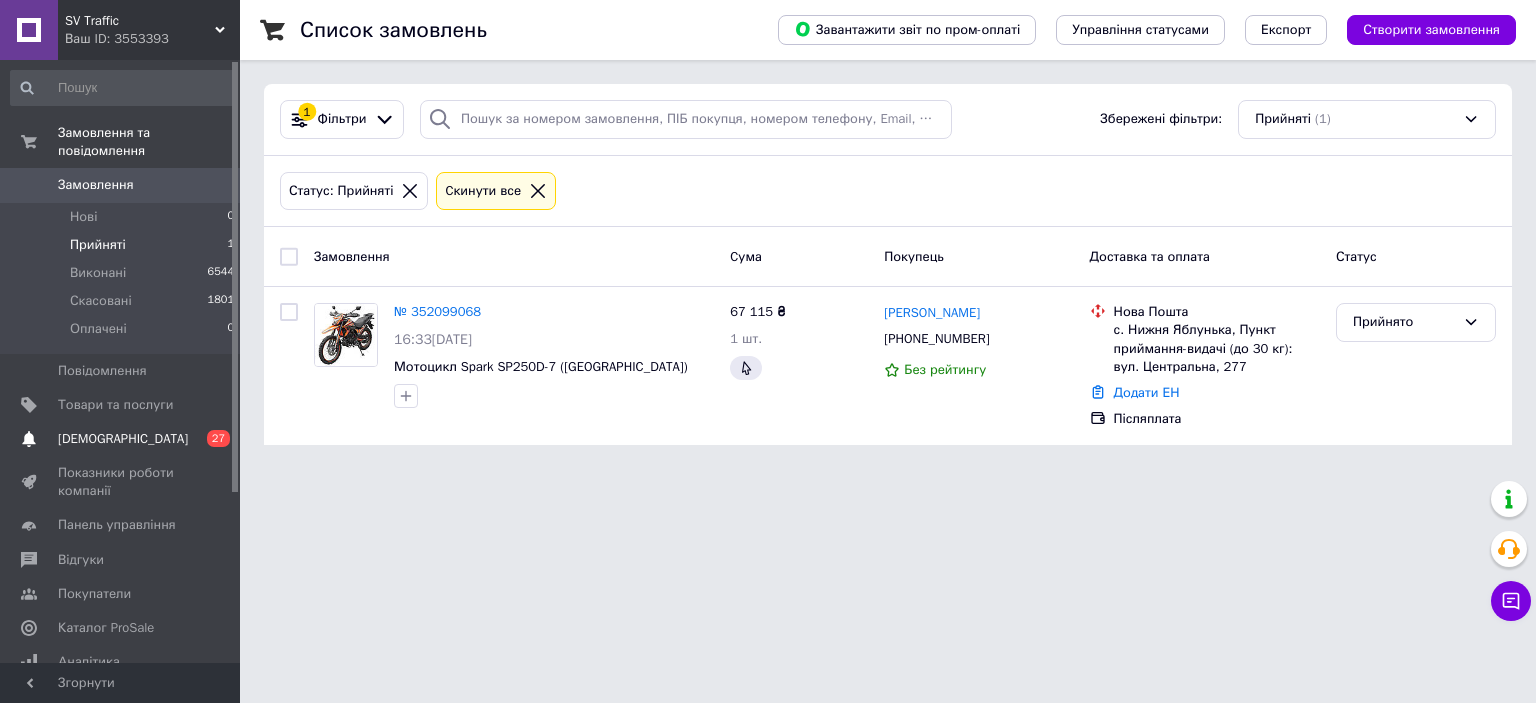 click on "[DEMOGRAPHIC_DATA]" at bounding box center [121, 439] 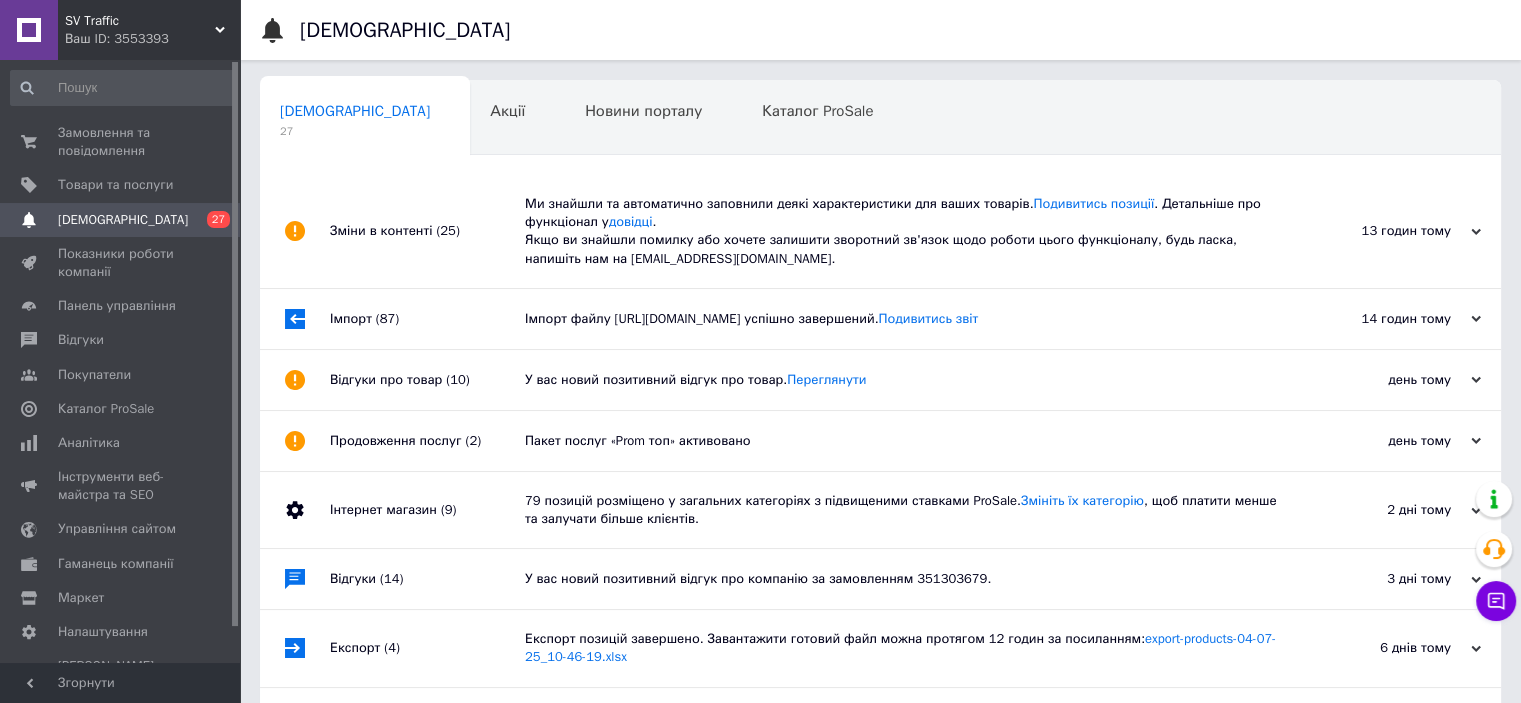 click on "SV Traffic" at bounding box center [140, 21] 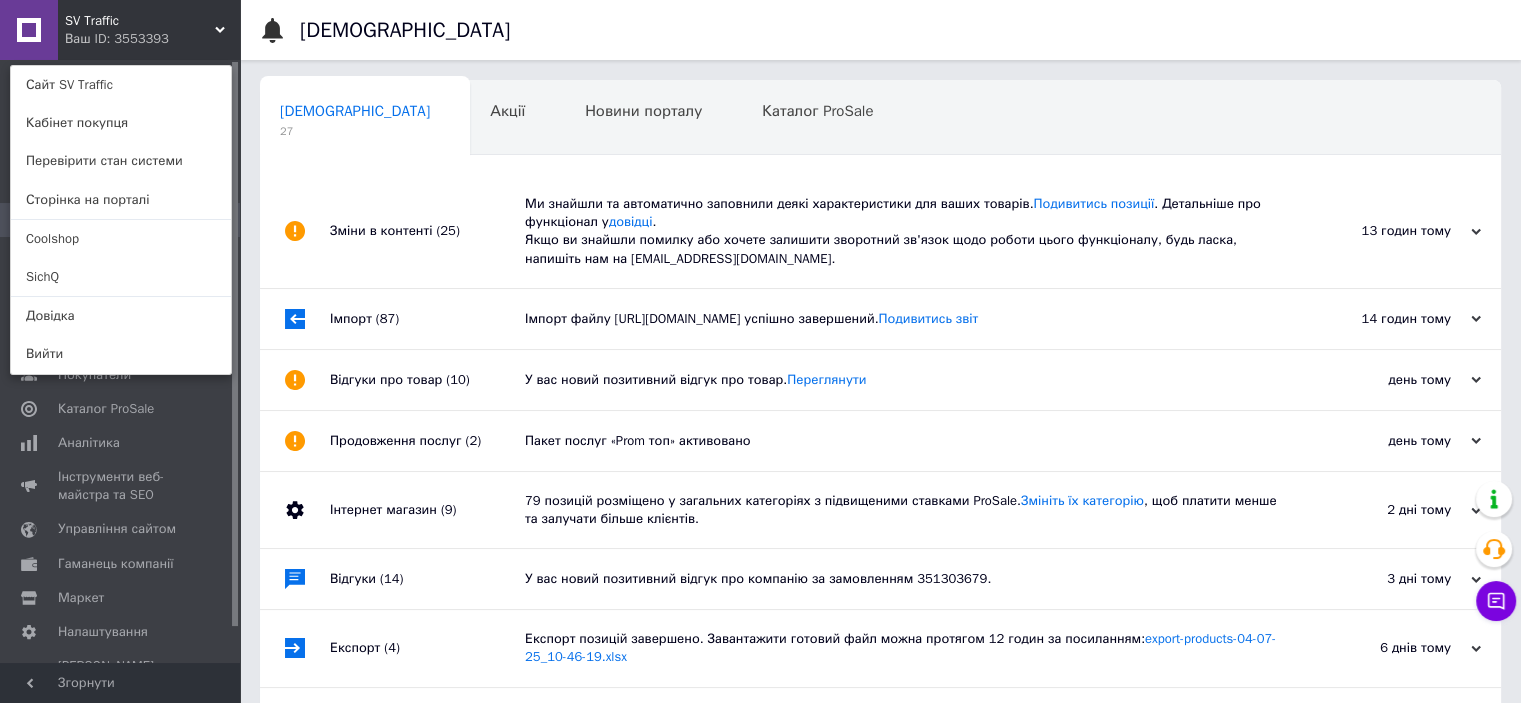click on "Ваш ID: 3553393" at bounding box center (107, 39) 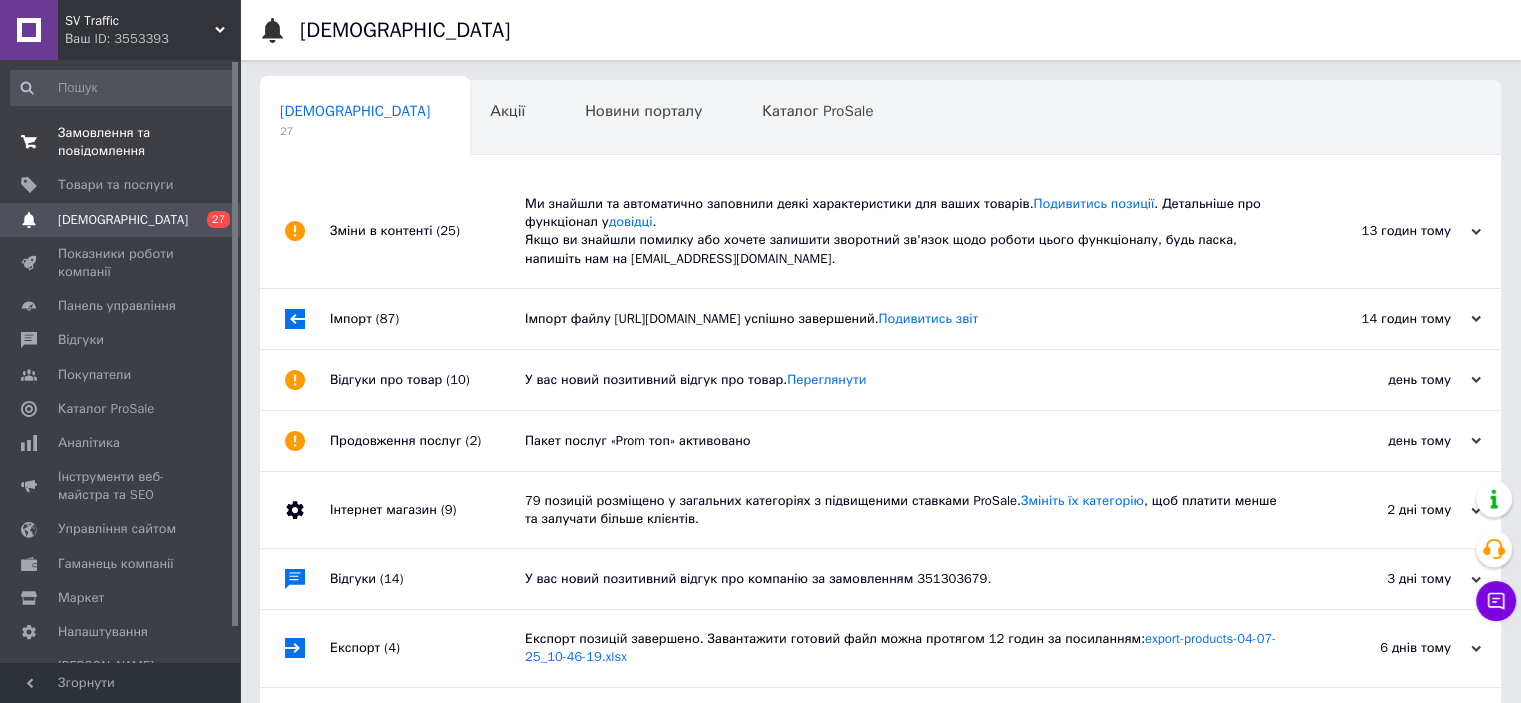 click on "Замовлення та повідомлення" at bounding box center (121, 142) 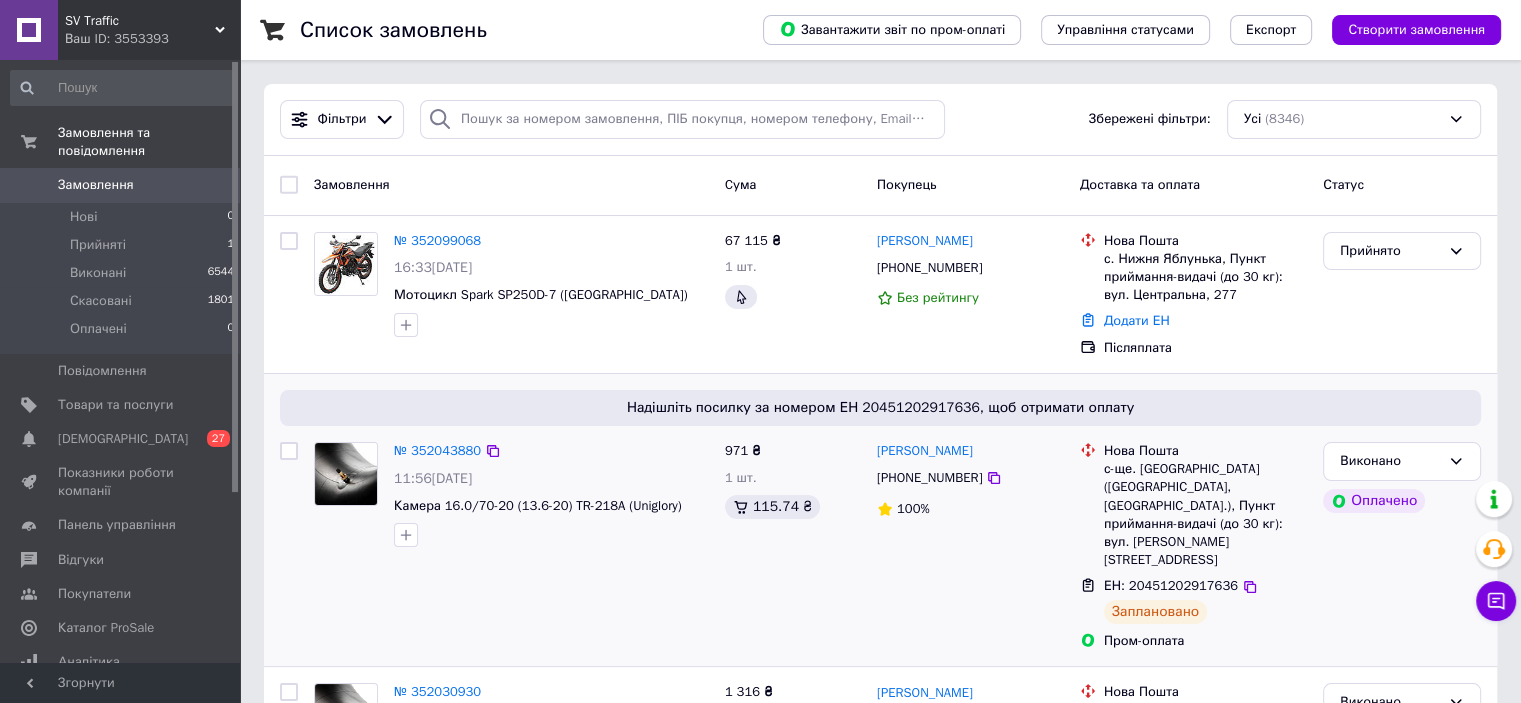 click on "Надішліть посилку за номером ЕН 20451202917636, щоб отримати оплату" at bounding box center [880, 408] 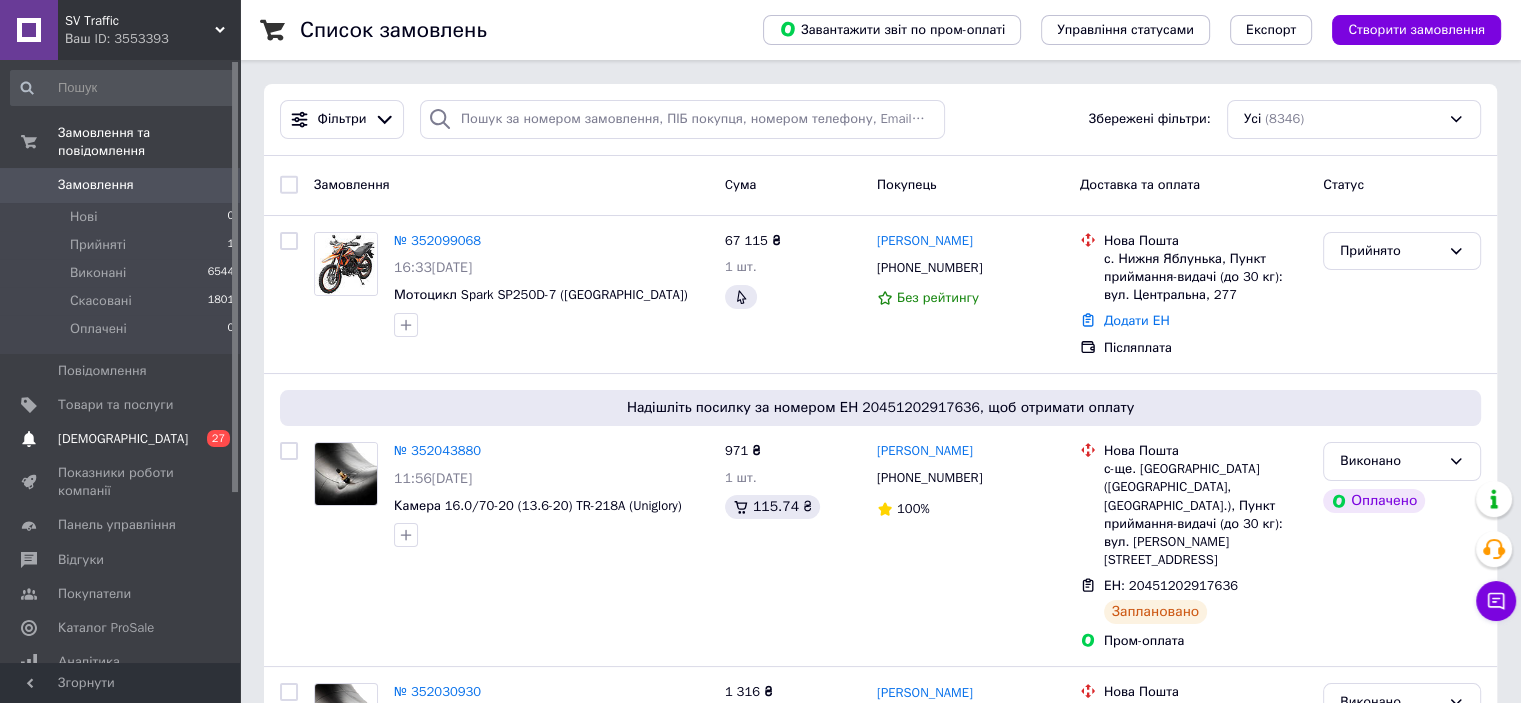 click on "[DEMOGRAPHIC_DATA]" at bounding box center (123, 439) 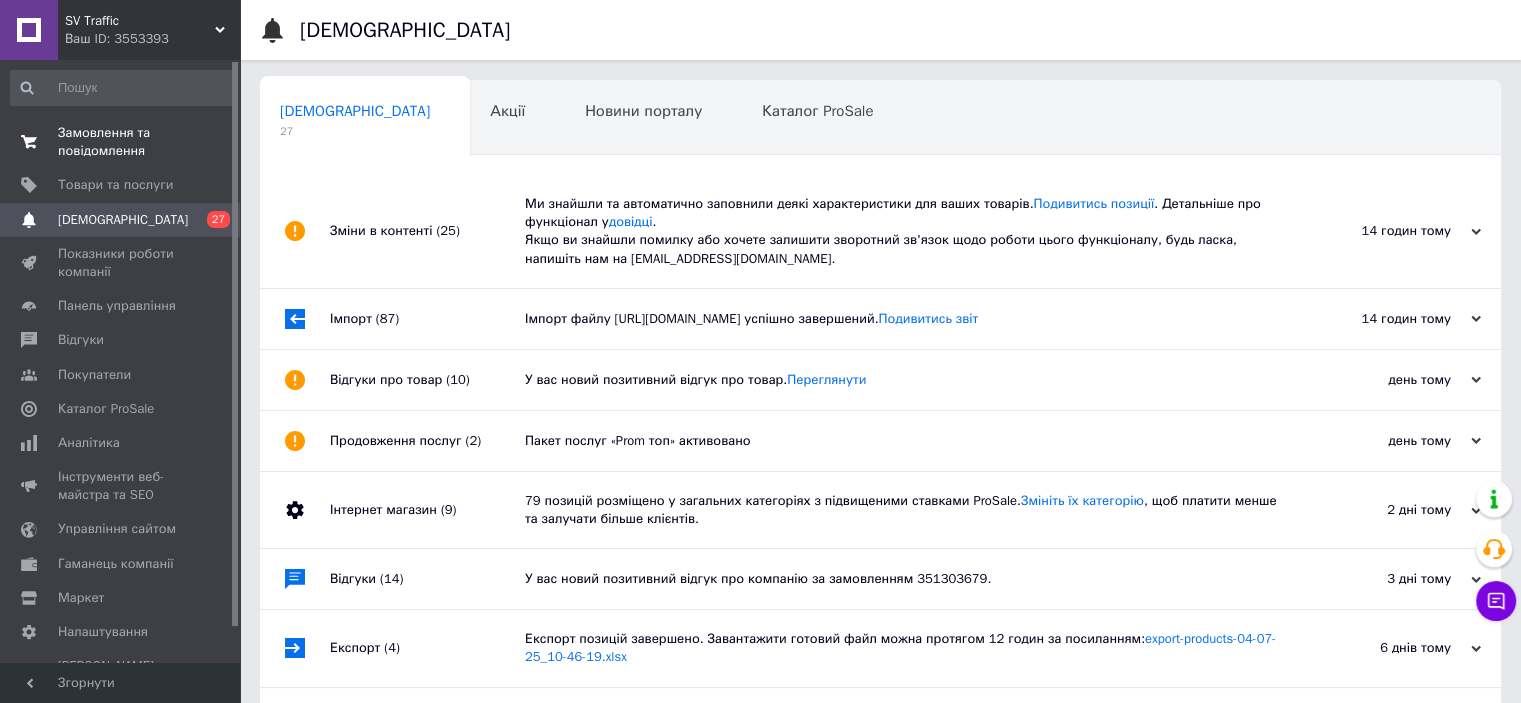 click on "Замовлення та повідомлення" at bounding box center [121, 142] 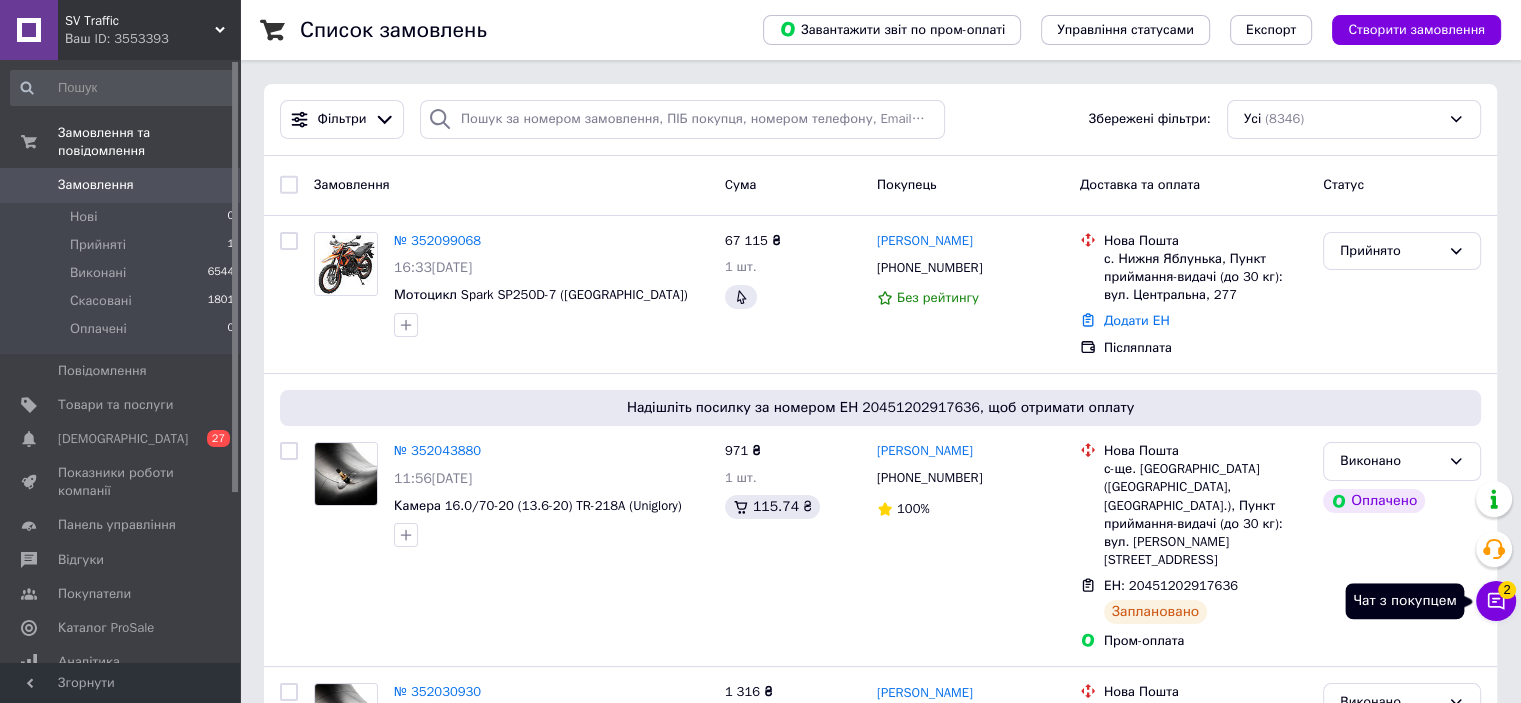 click on "2" at bounding box center [1507, 590] 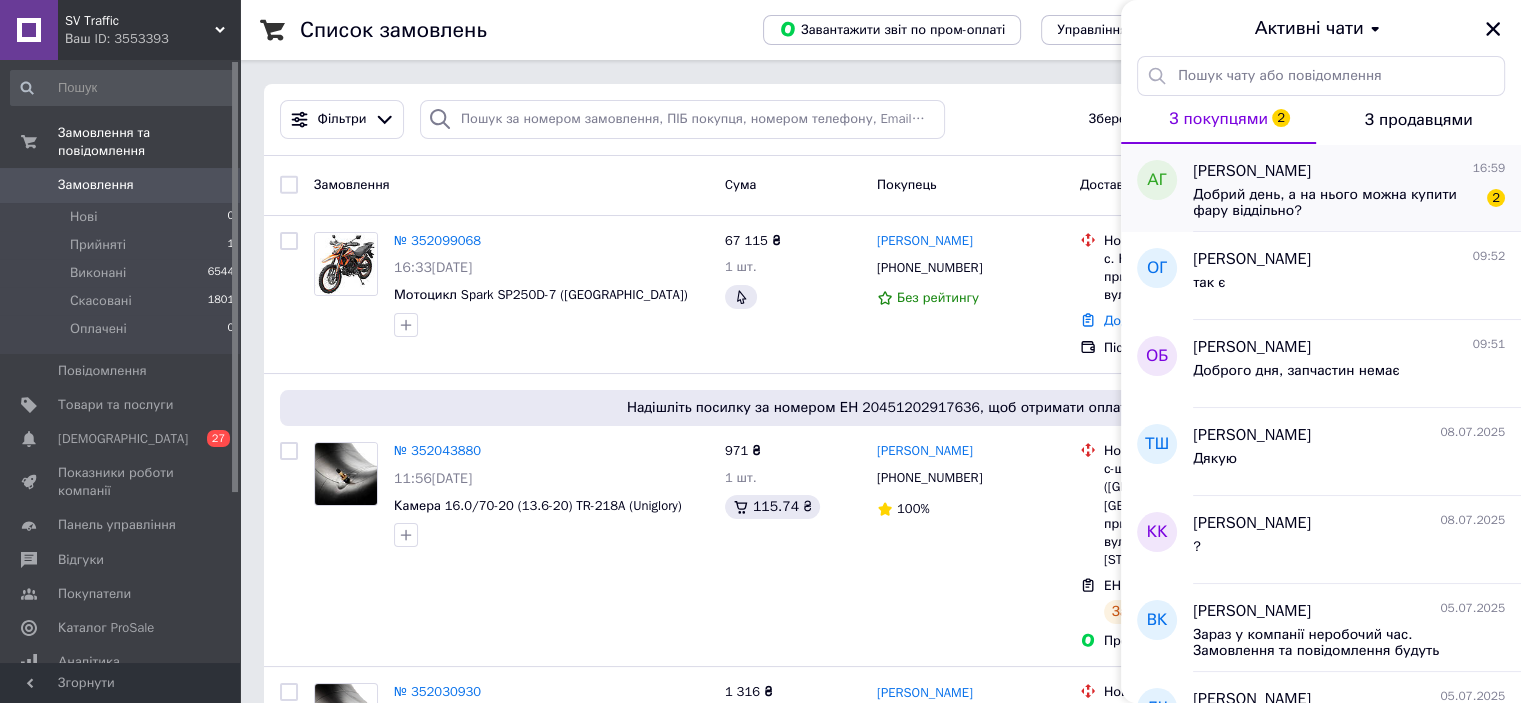 click on "Добрий день, а на нього можна купити фару віддільно?" at bounding box center (1335, 203) 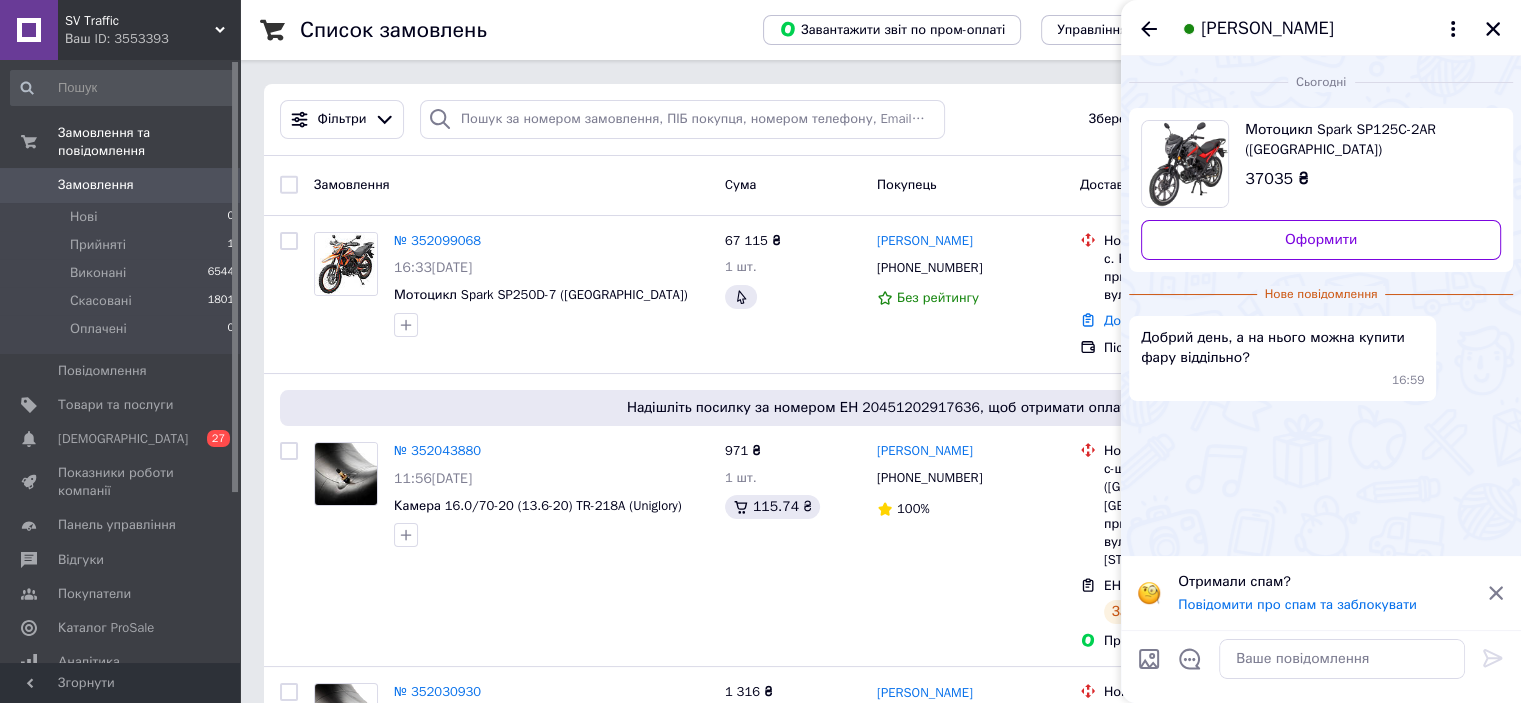click 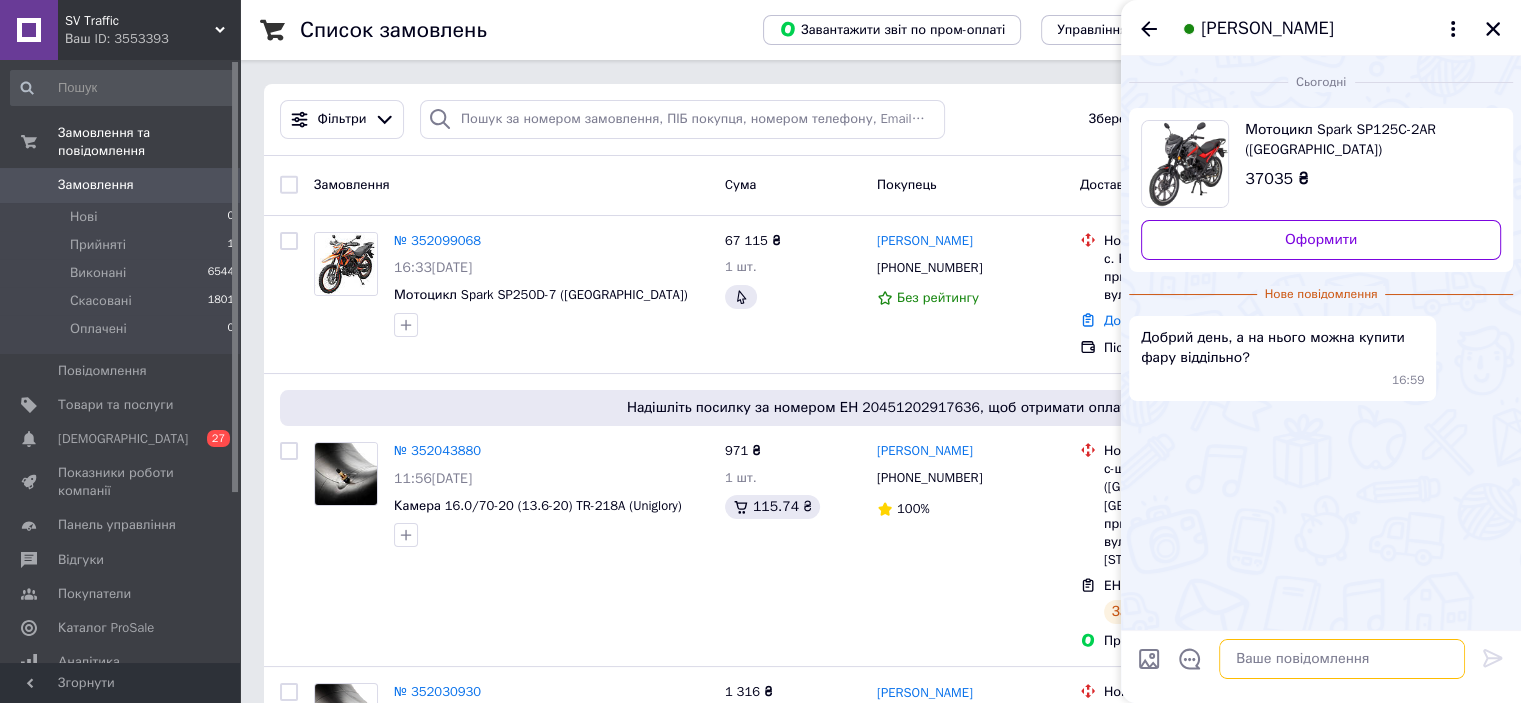 click at bounding box center [1342, 659] 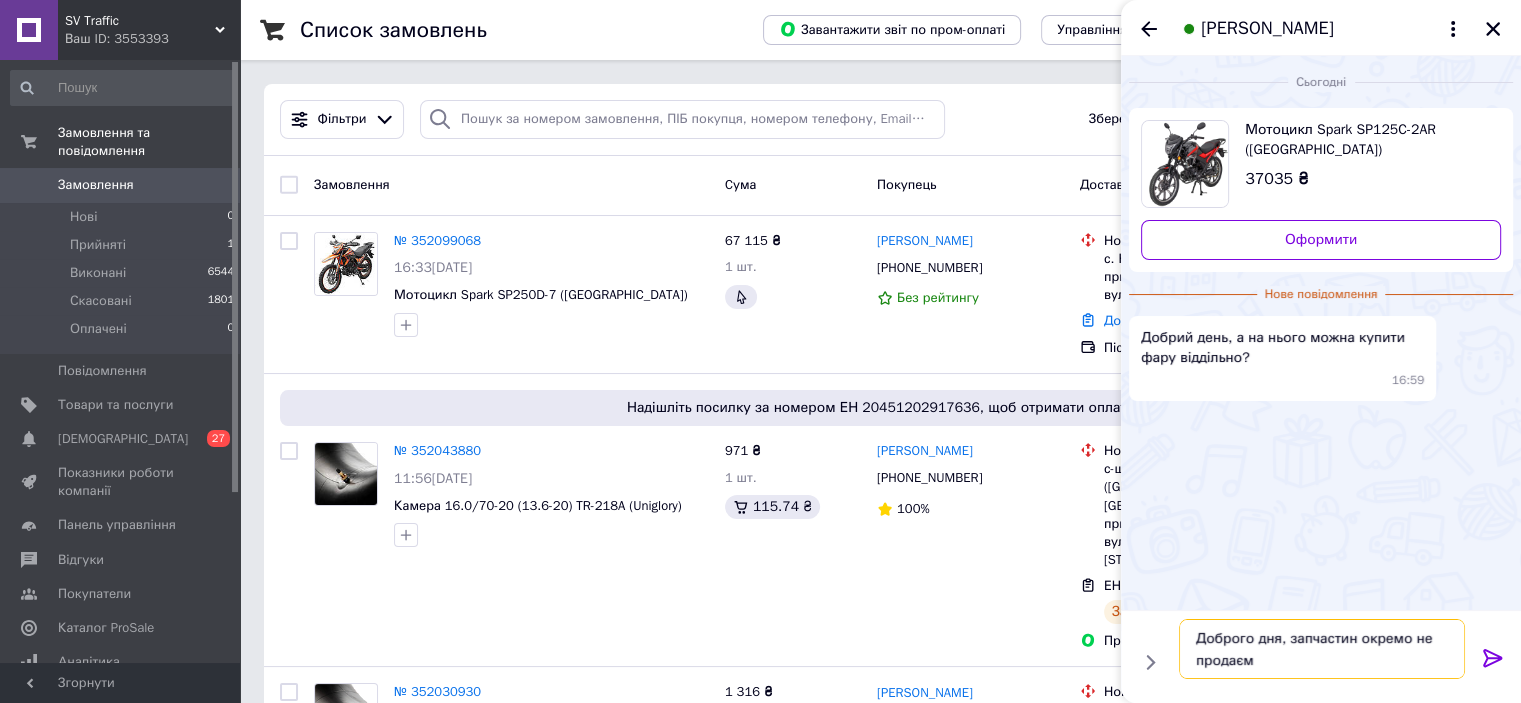 type on "Доброго дня, запчастин окремо не продаємо" 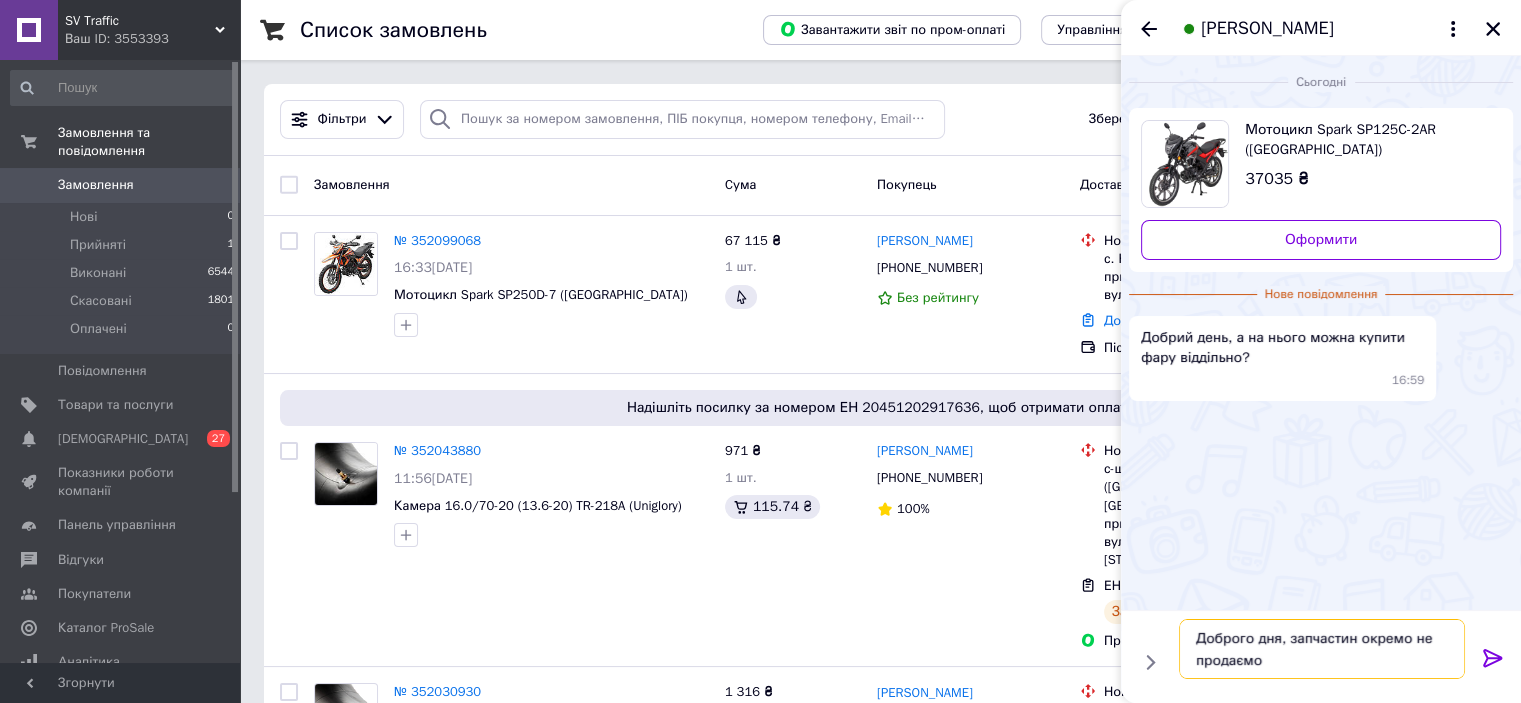 type 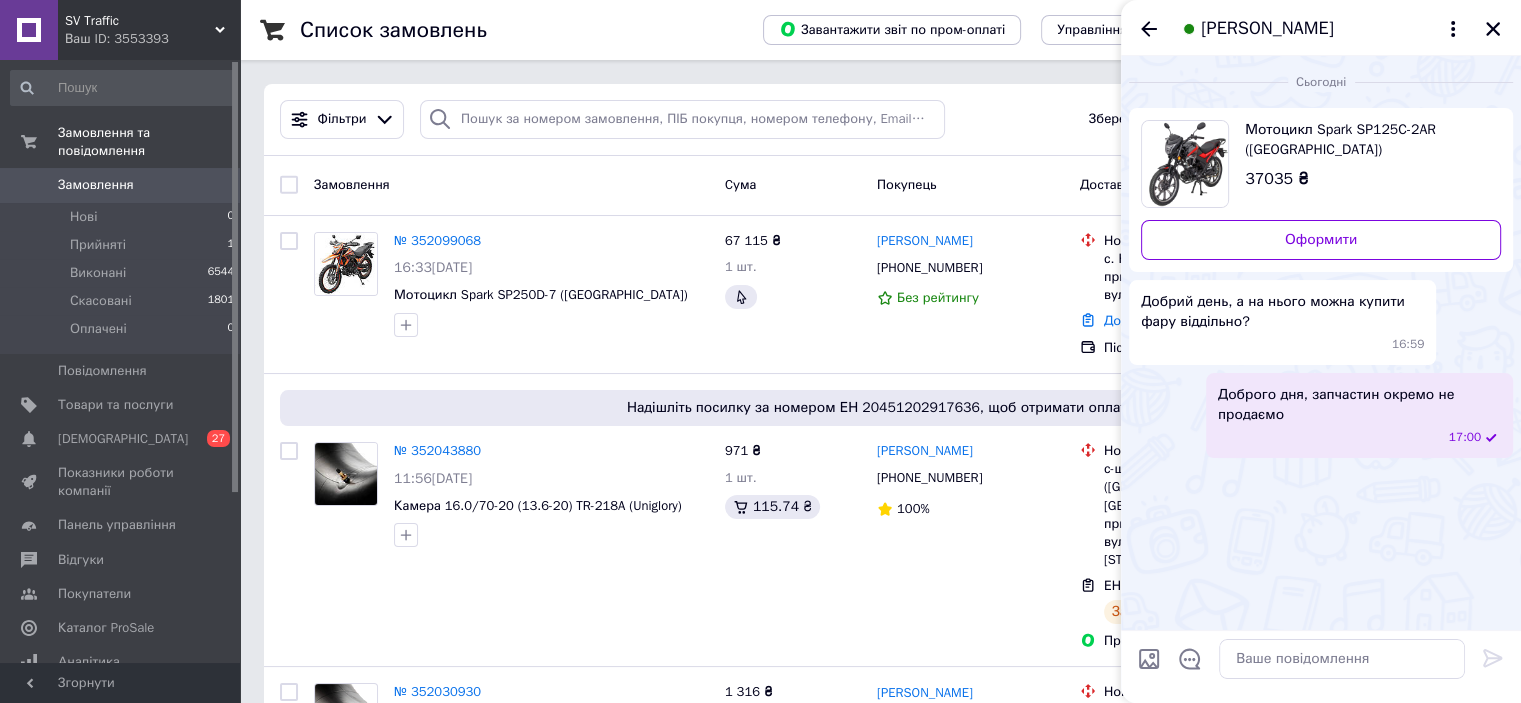 click on "Артур Гладкий" at bounding box center (1321, 28) 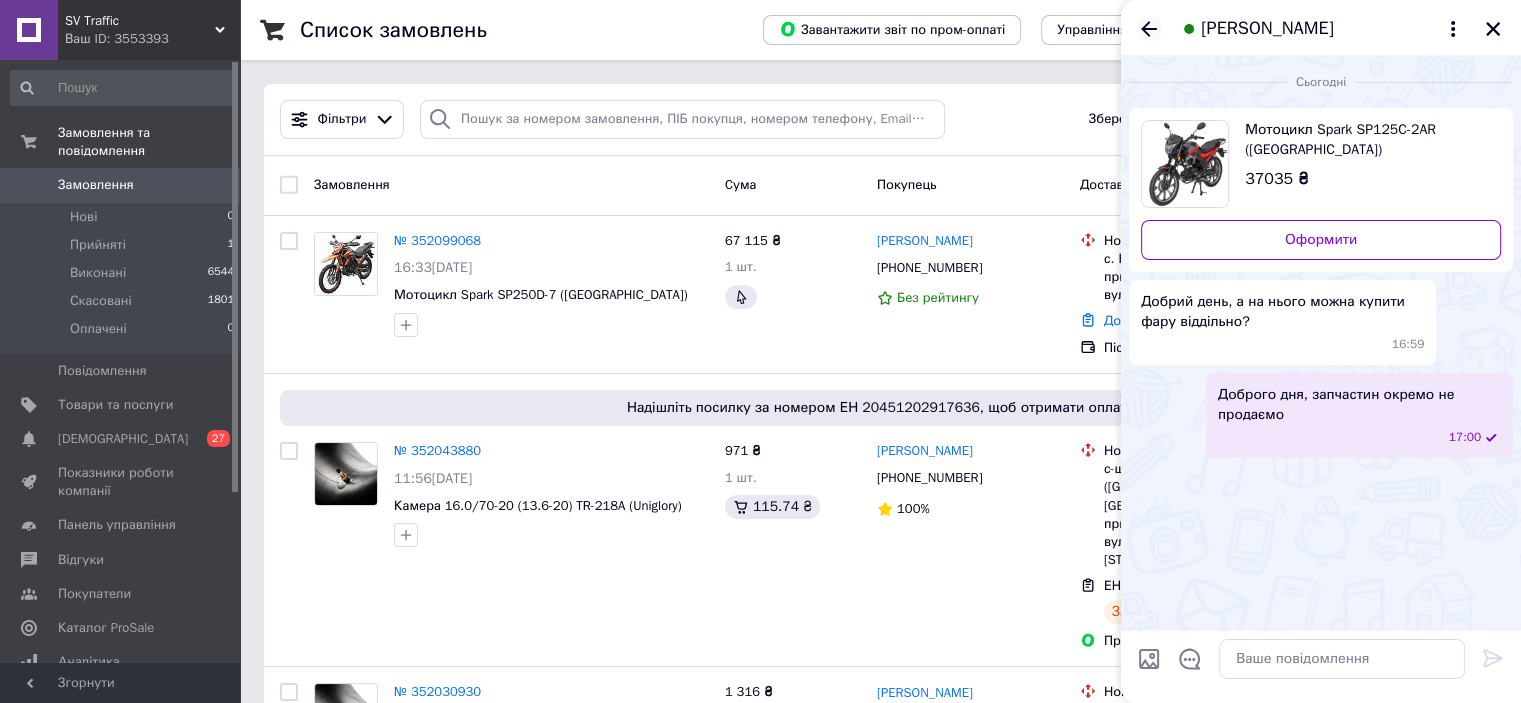 click 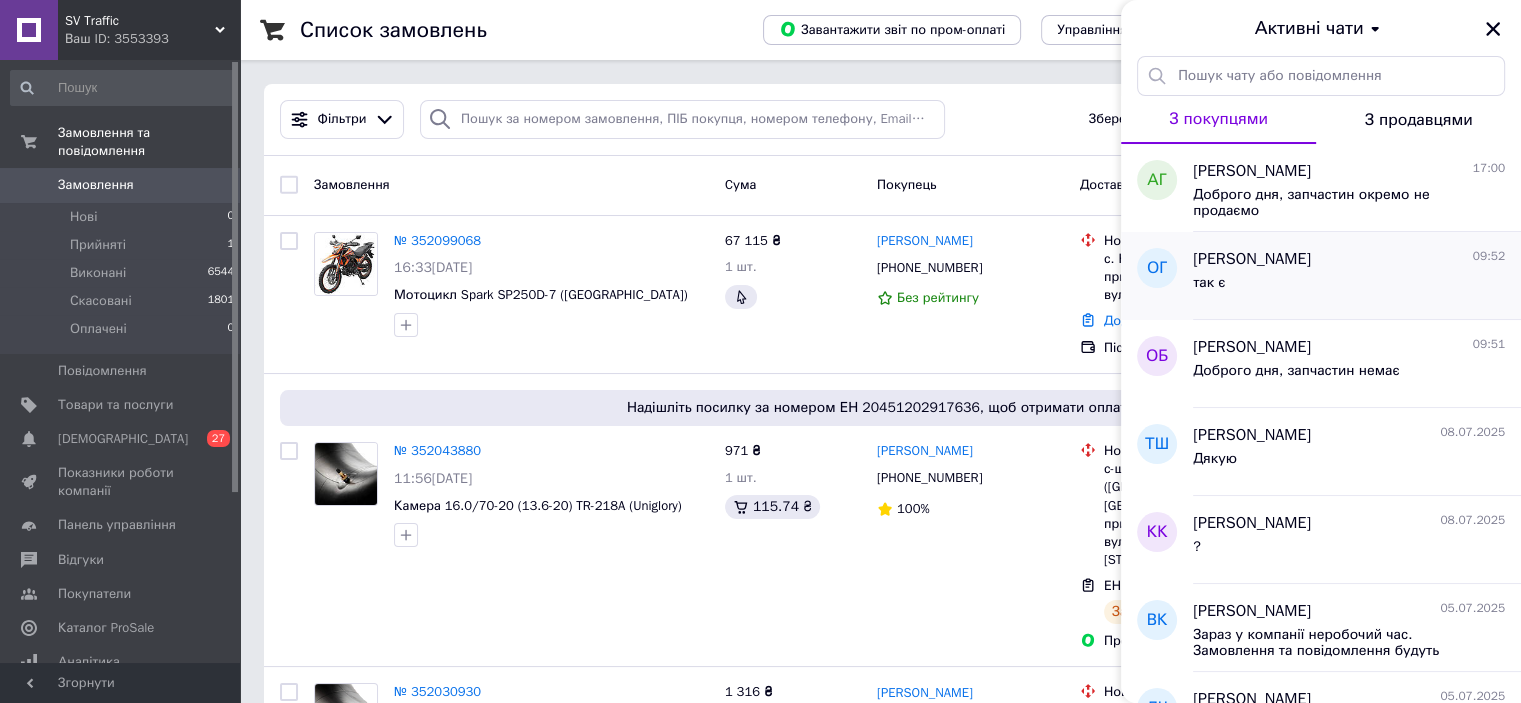 click on "так є" at bounding box center (1349, 287) 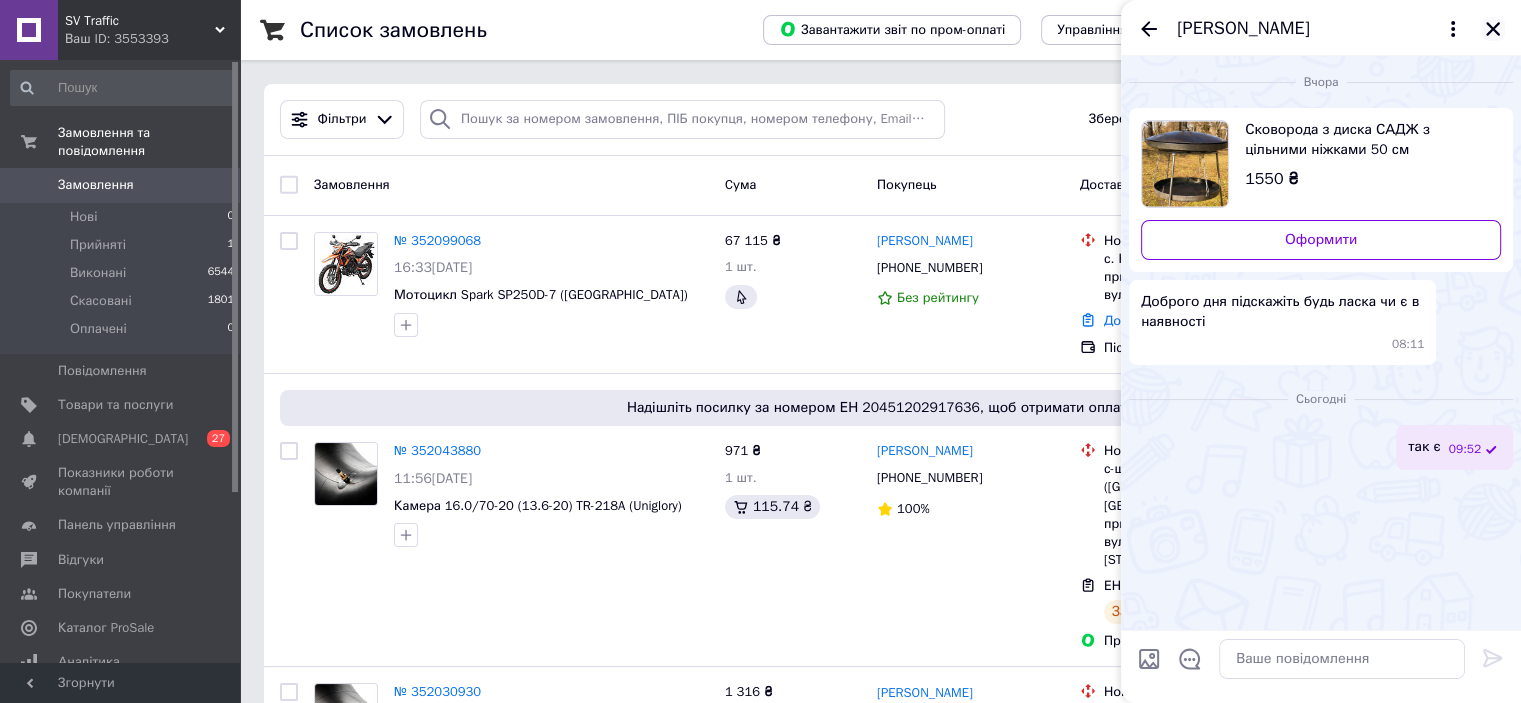 click 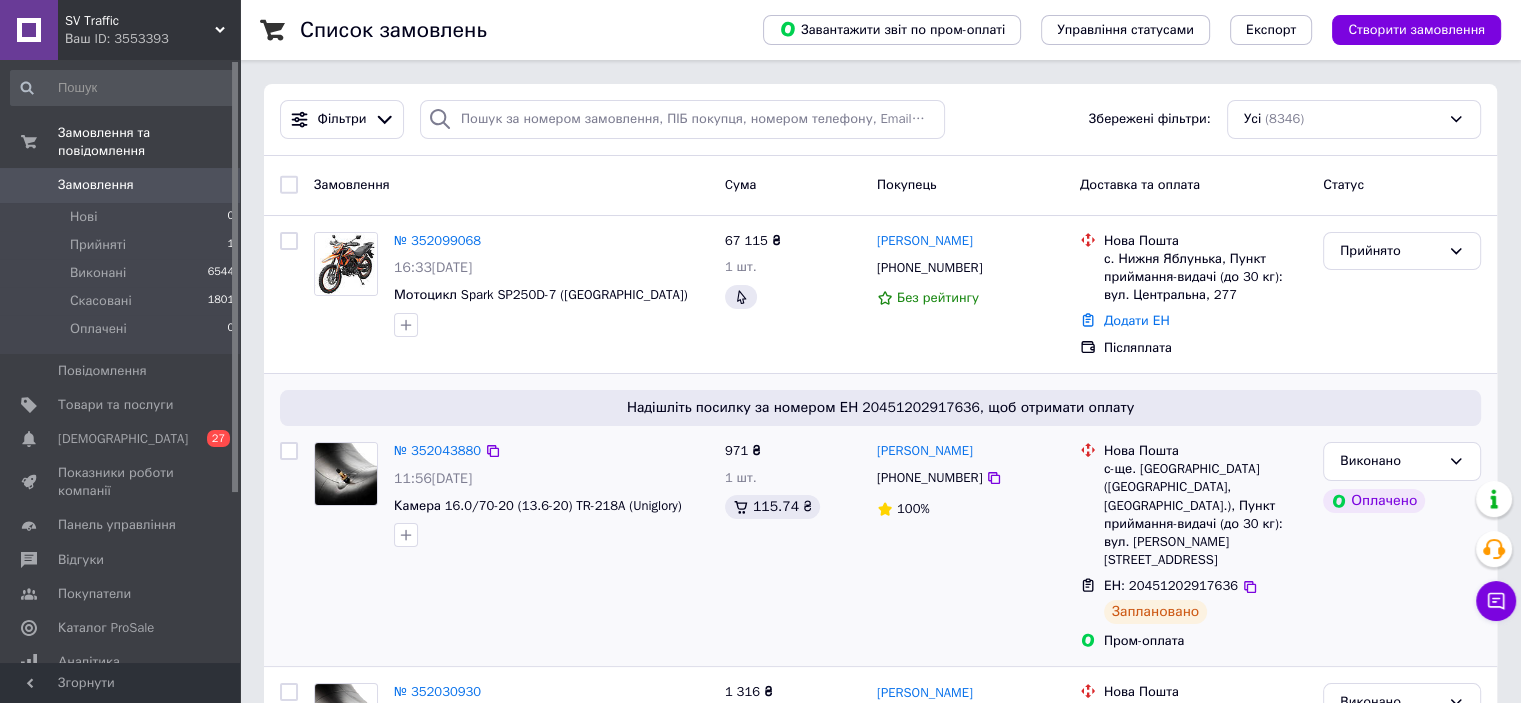 click on "Надішліть посилку за номером ЕН 20451202917636, щоб отримати оплату" at bounding box center (880, 408) 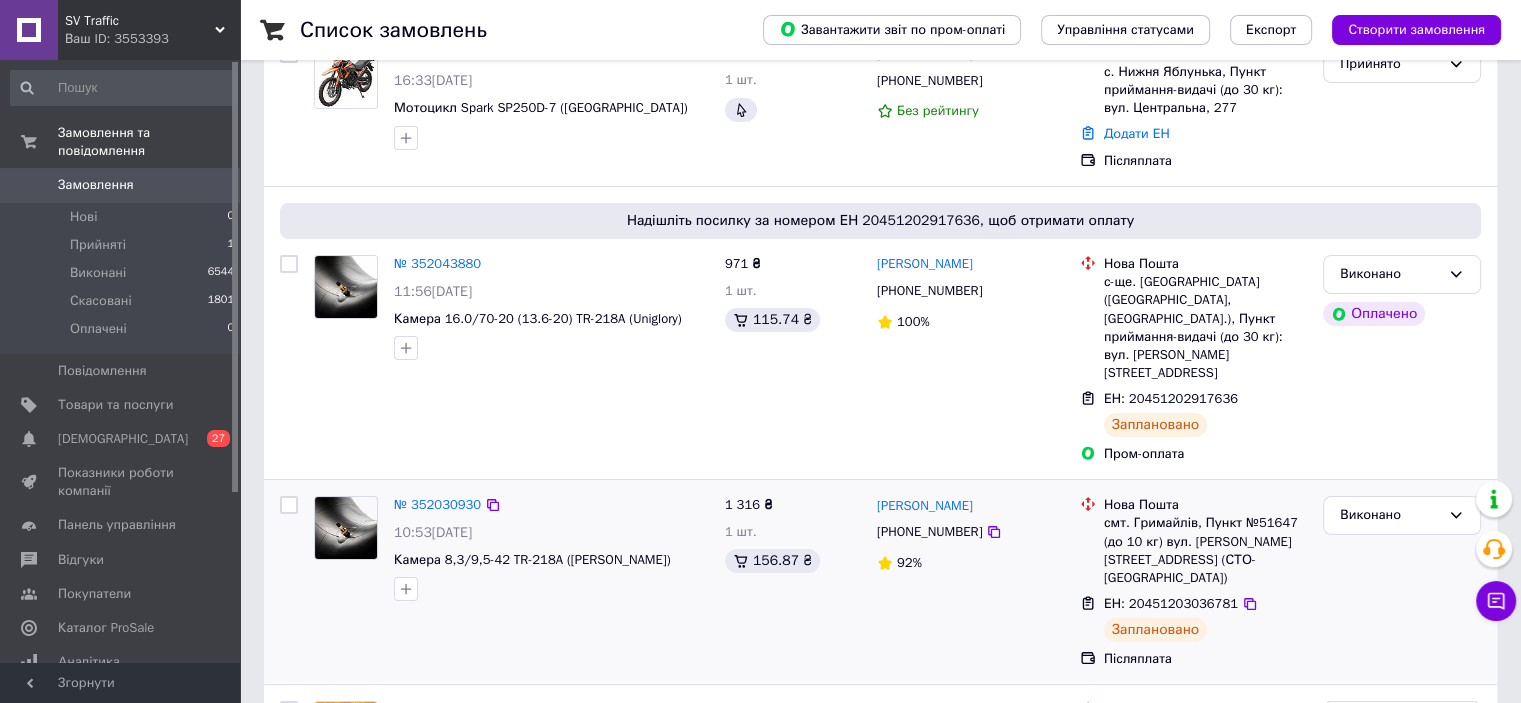 scroll, scrollTop: 200, scrollLeft: 0, axis: vertical 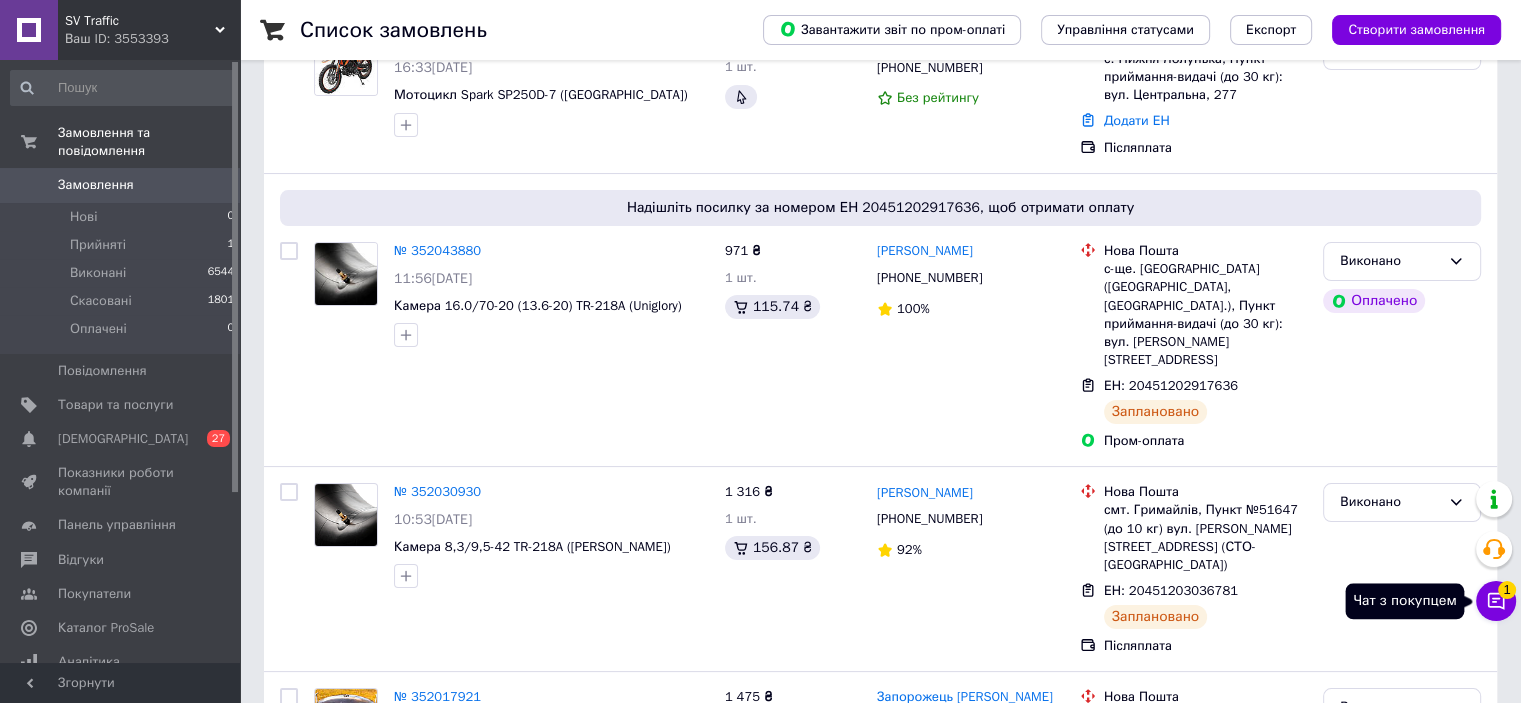 click on "1" at bounding box center [1507, 590] 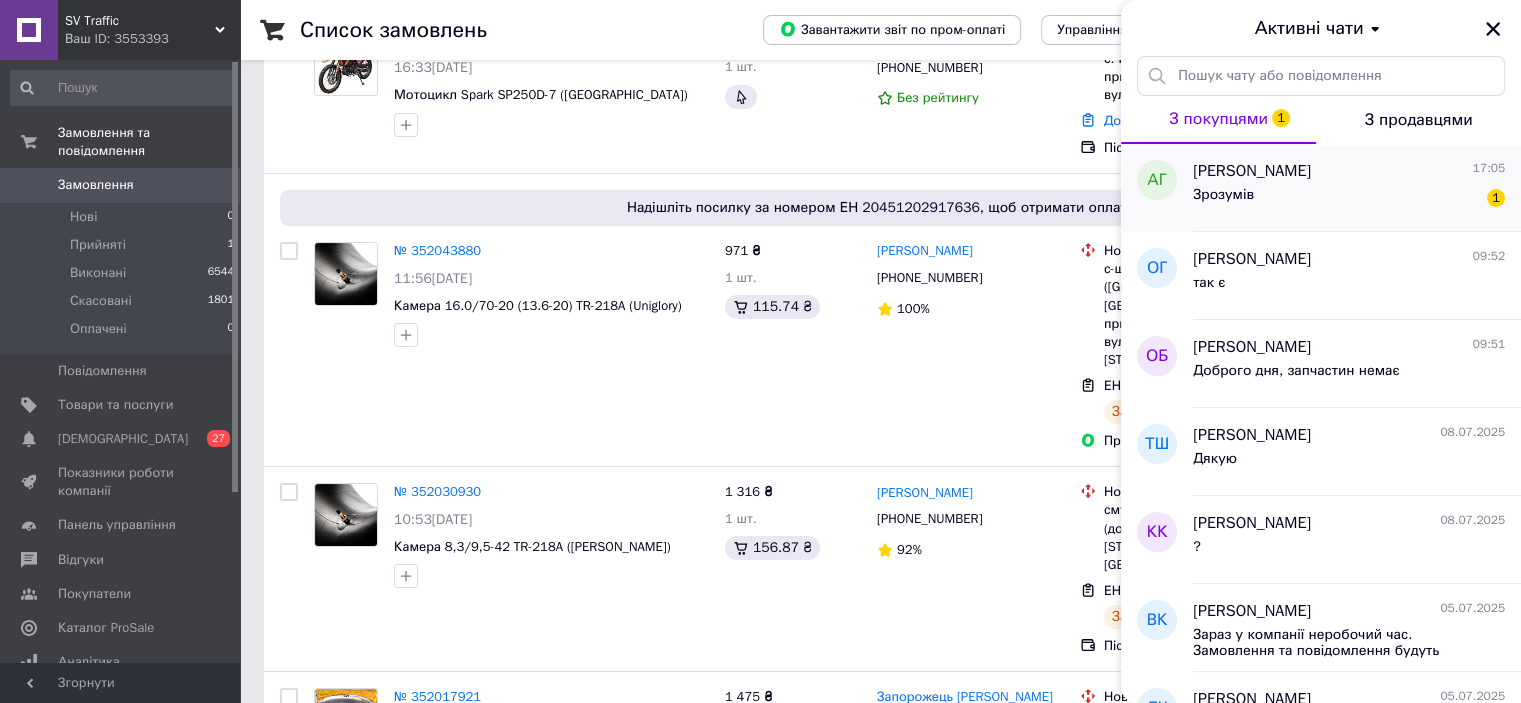 click on "Артур Гладкий 17:05" at bounding box center (1349, 171) 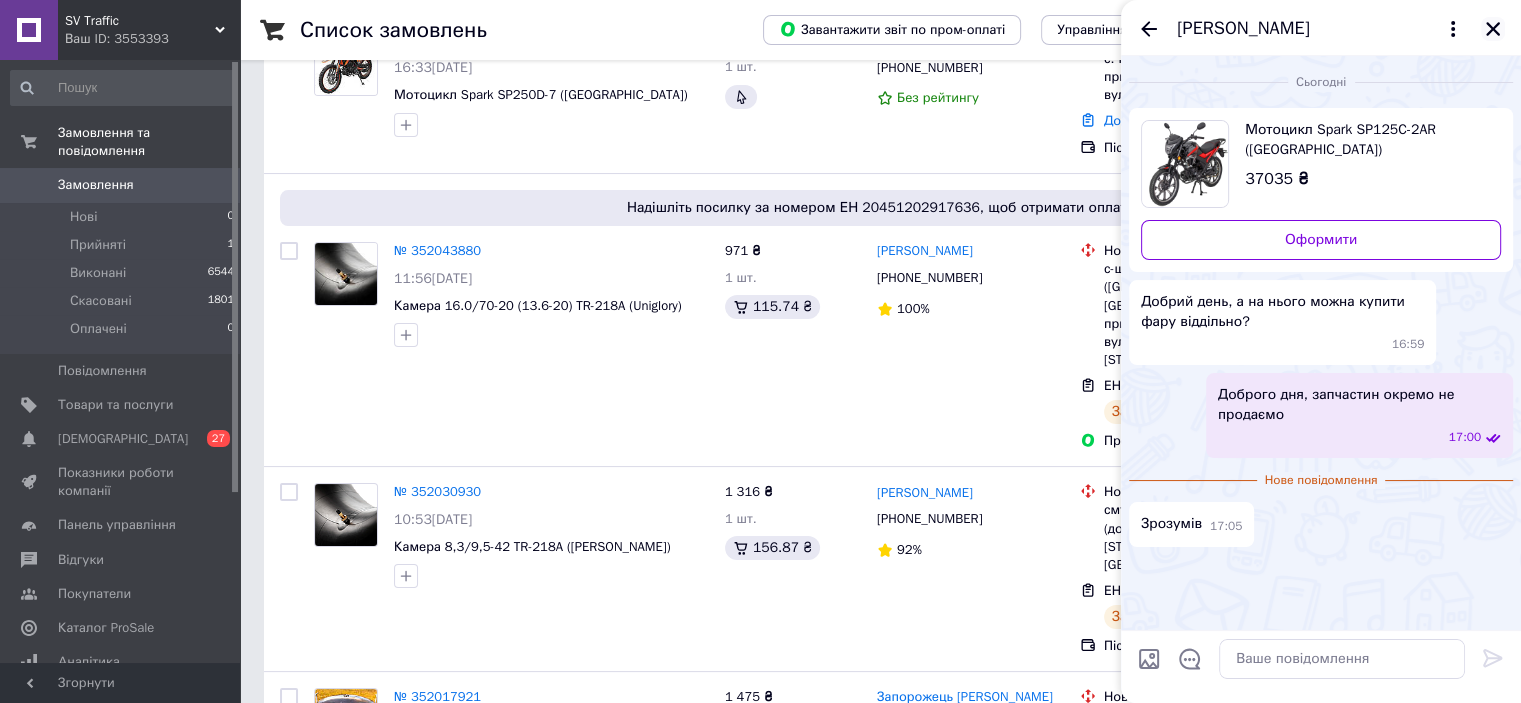 click 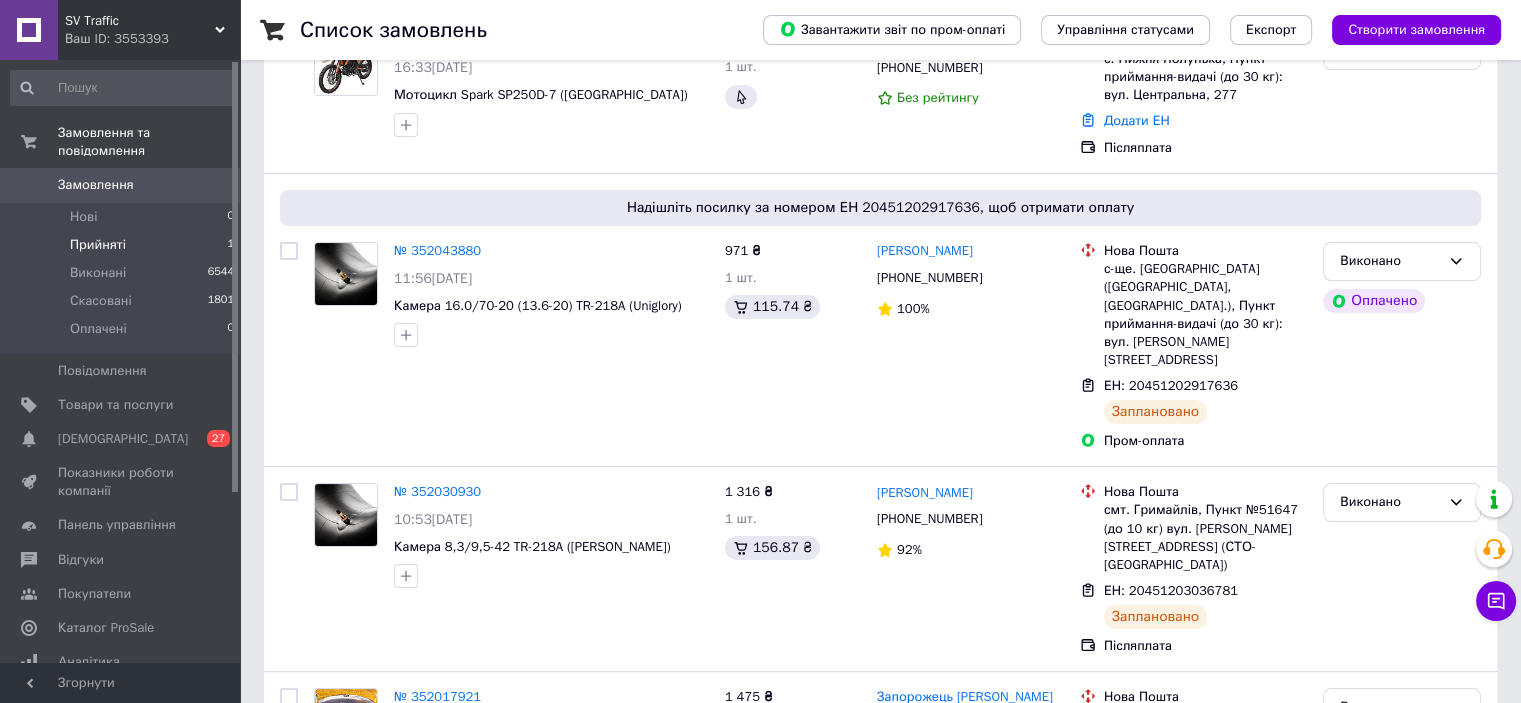 click on "Прийняті 1" at bounding box center (123, 245) 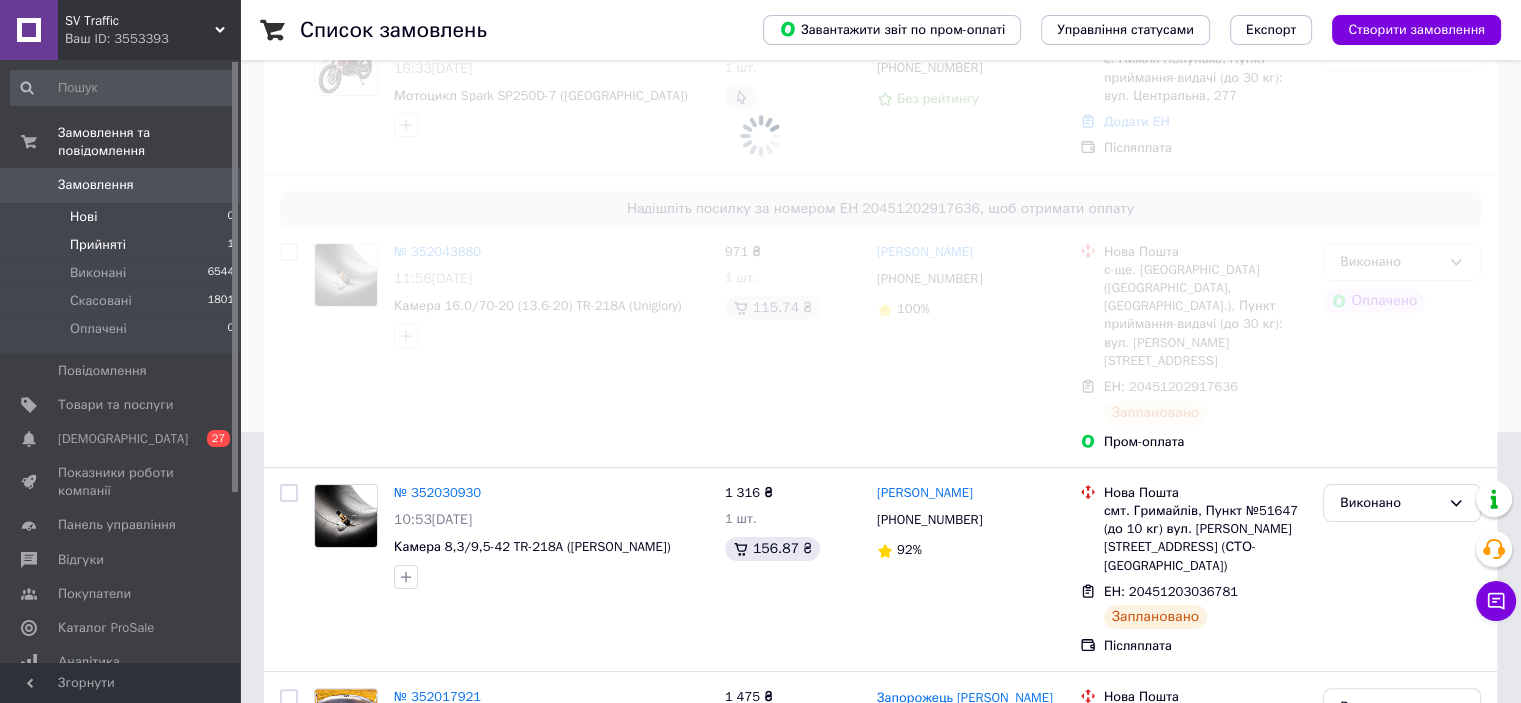 scroll, scrollTop: 0, scrollLeft: 0, axis: both 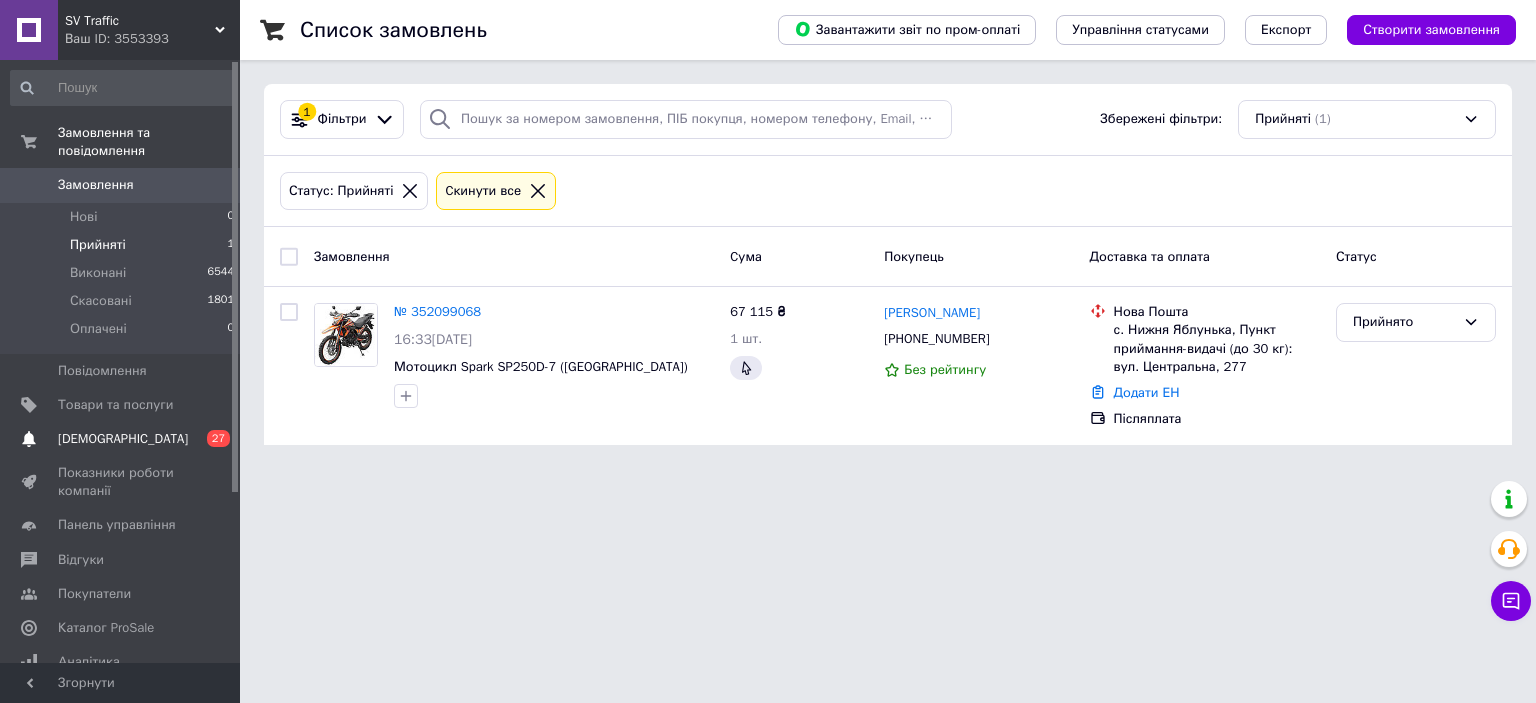 click on "[DEMOGRAPHIC_DATA]" at bounding box center (121, 439) 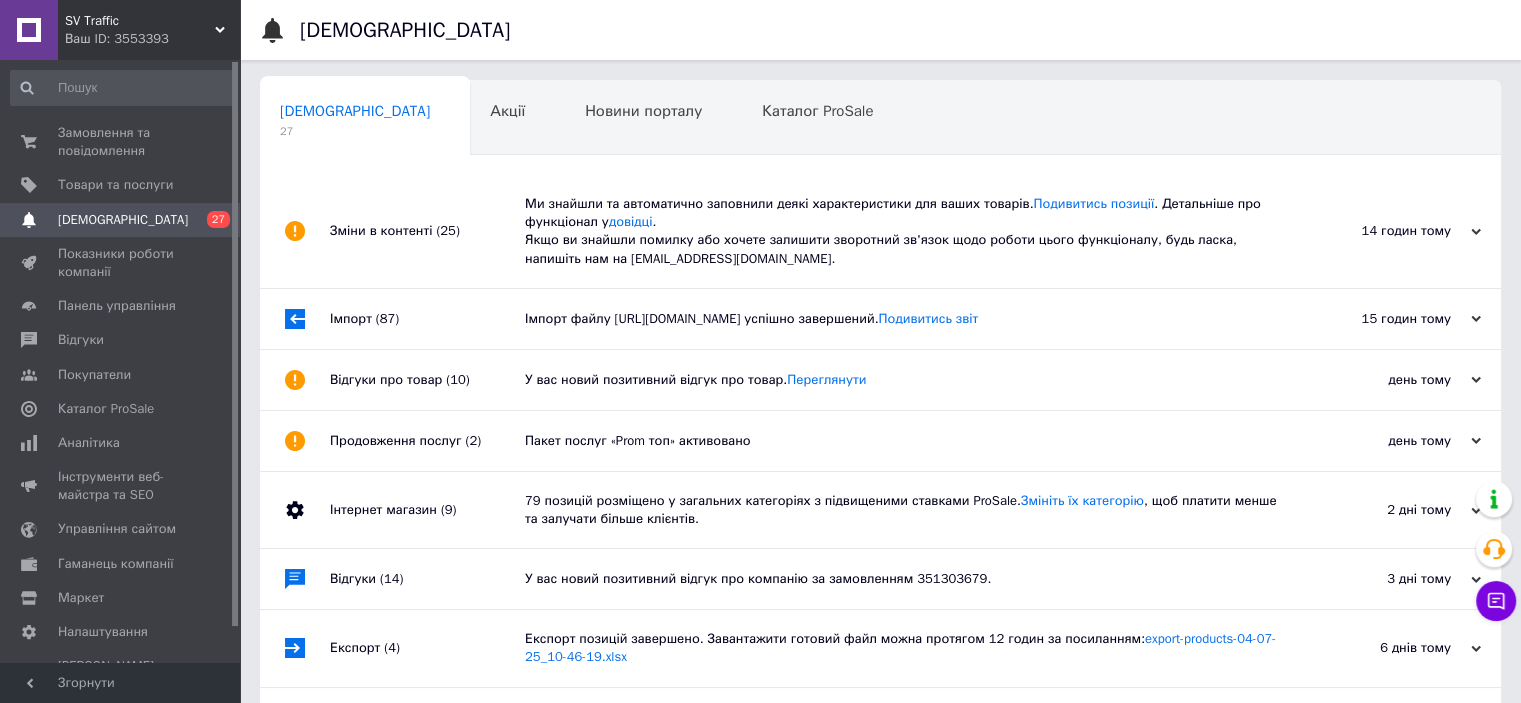 click on "SV Traffic" at bounding box center (140, 21) 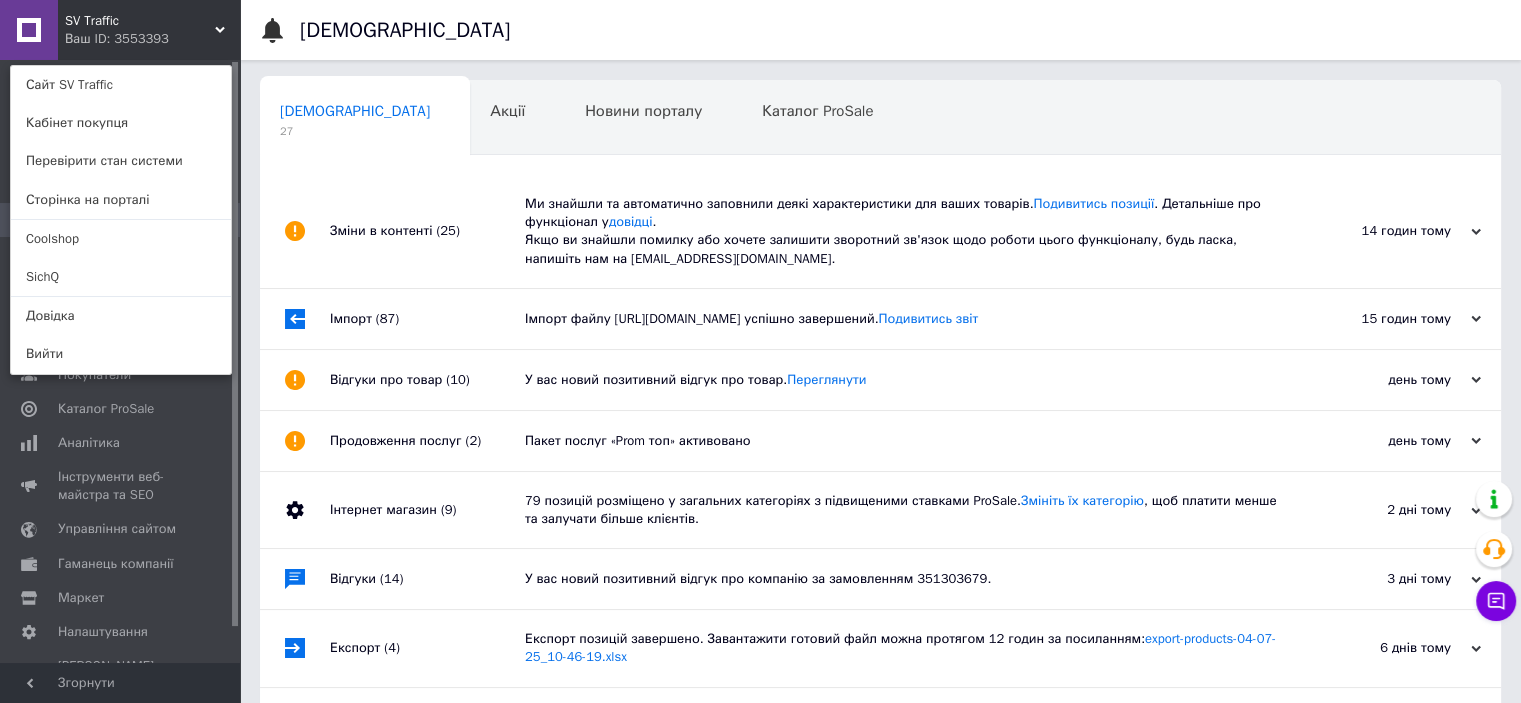 click on "Ваш ID: 3553393" at bounding box center (107, 39) 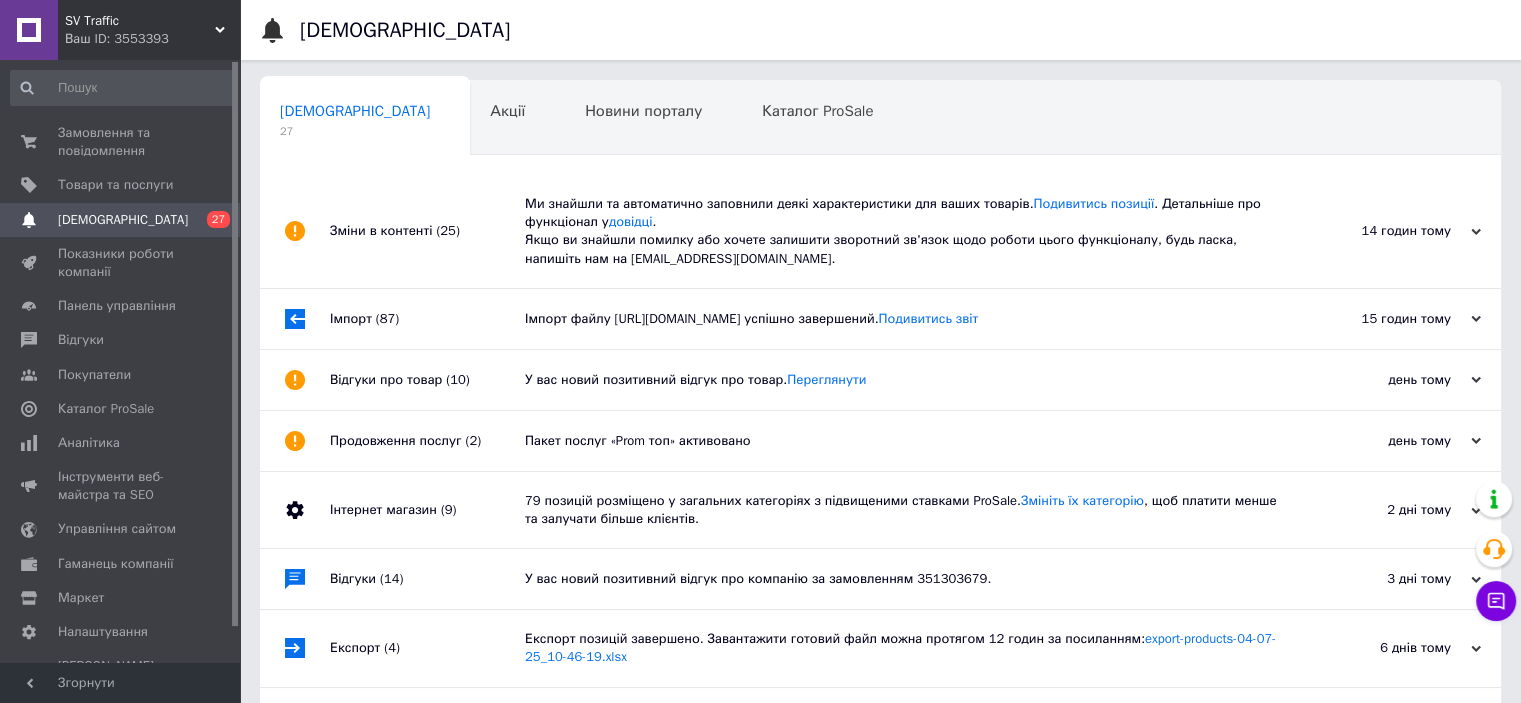 click on "SV Traffic Ваш ID: 3553393" at bounding box center (149, 30) 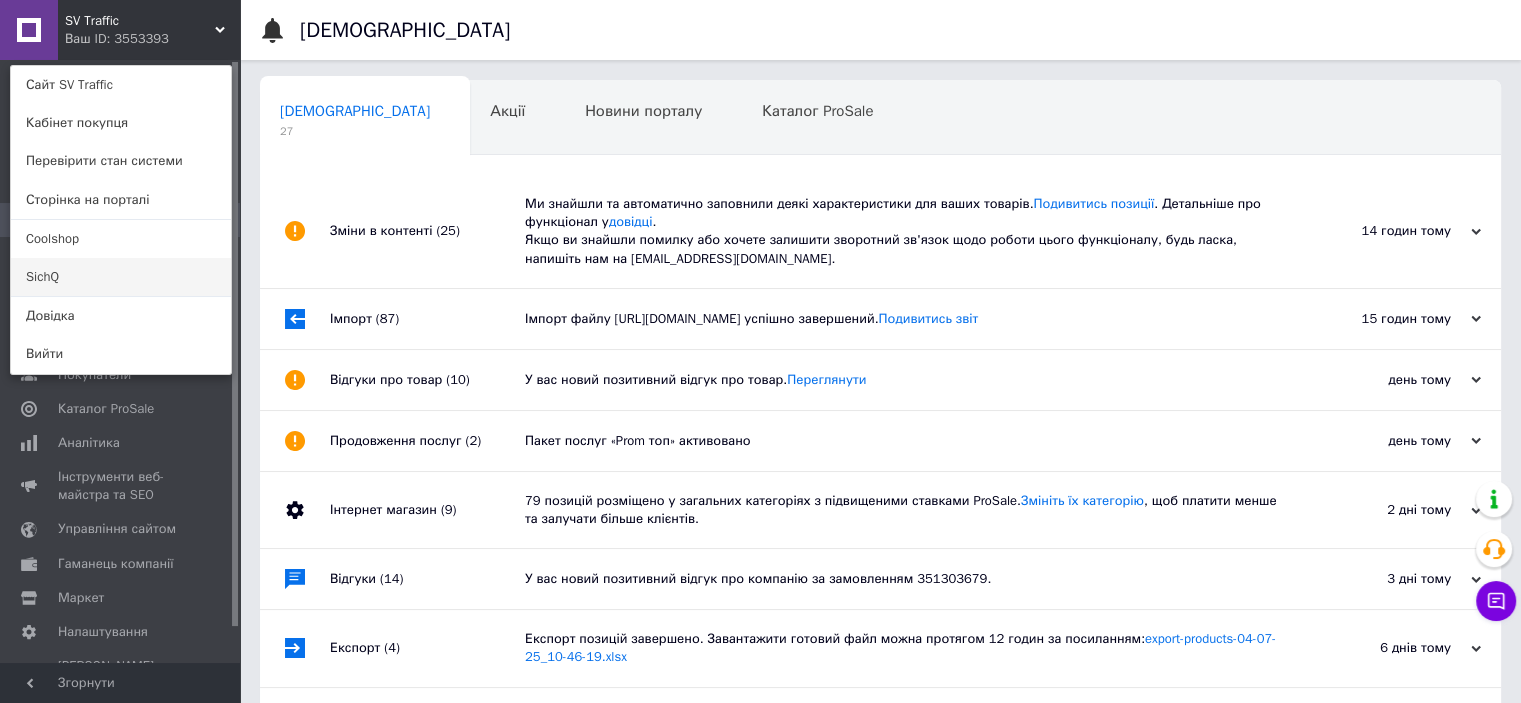 click on "SichQ" at bounding box center [121, 277] 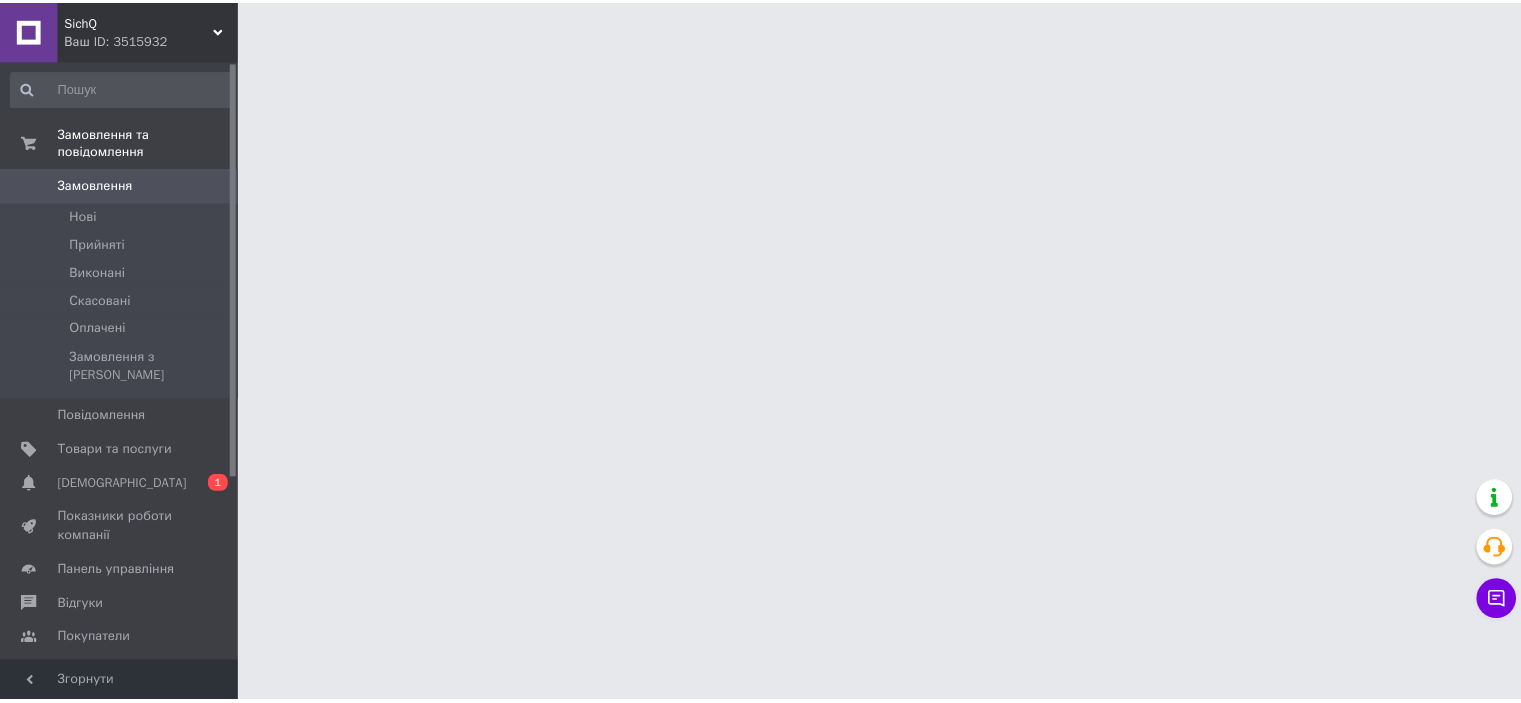 scroll, scrollTop: 0, scrollLeft: 0, axis: both 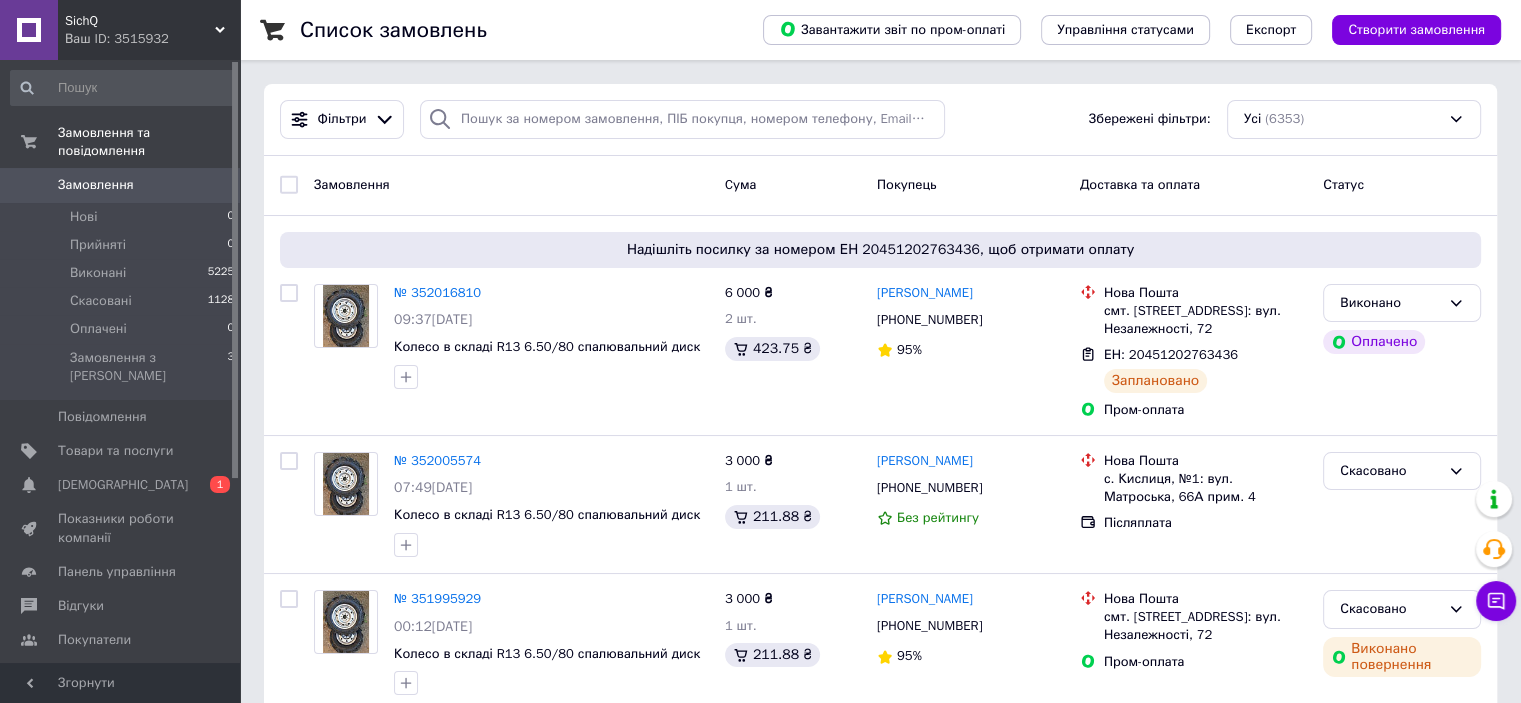 click on "SichQ" at bounding box center (140, 21) 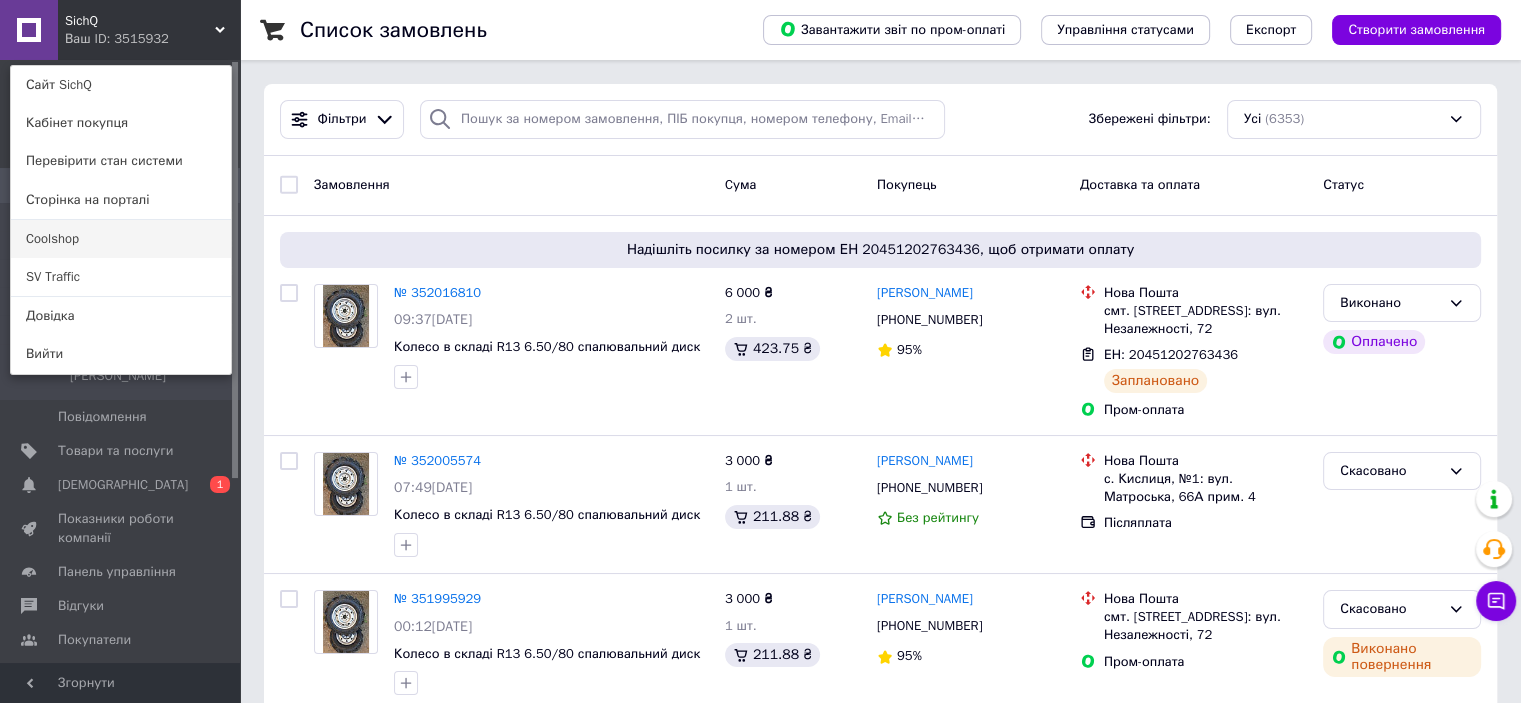 click on "Coolshop" at bounding box center [121, 239] 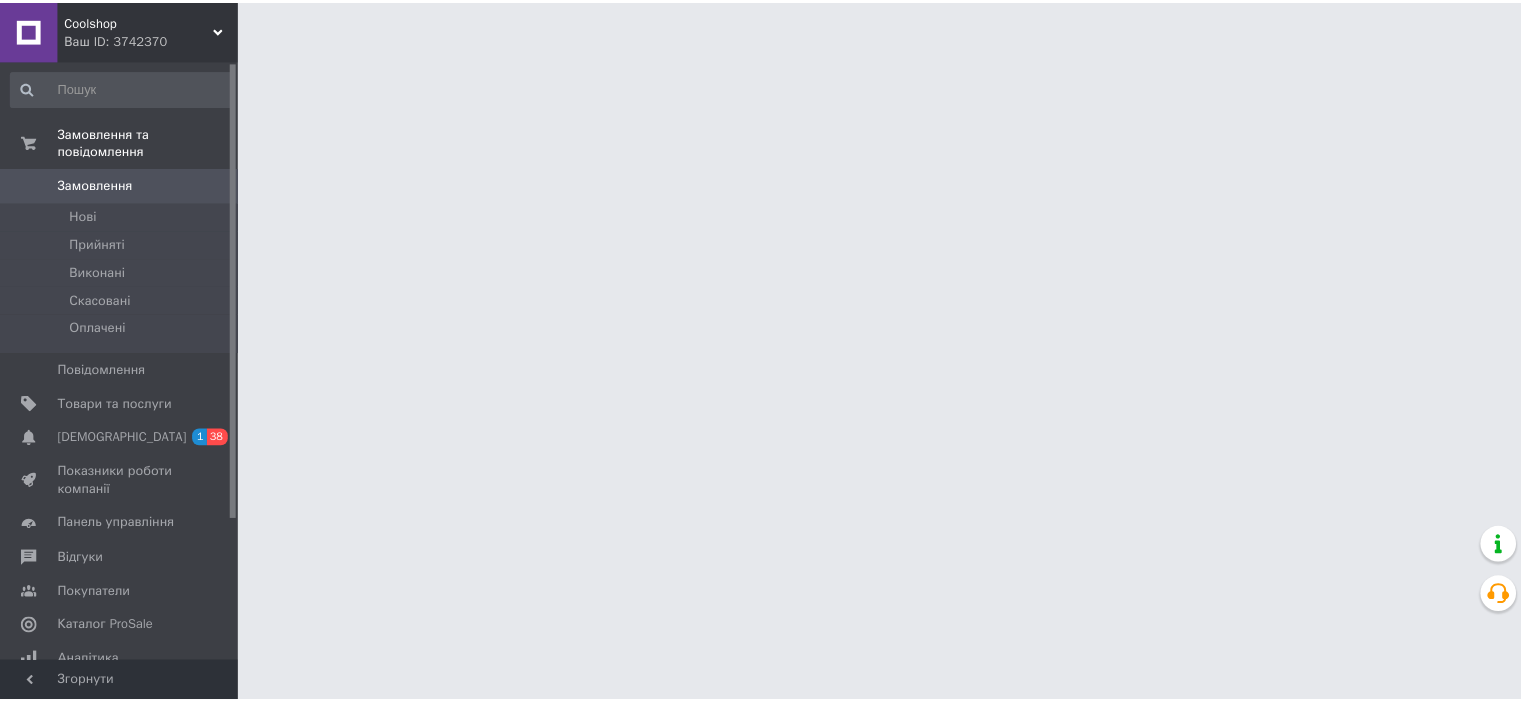 scroll, scrollTop: 0, scrollLeft: 0, axis: both 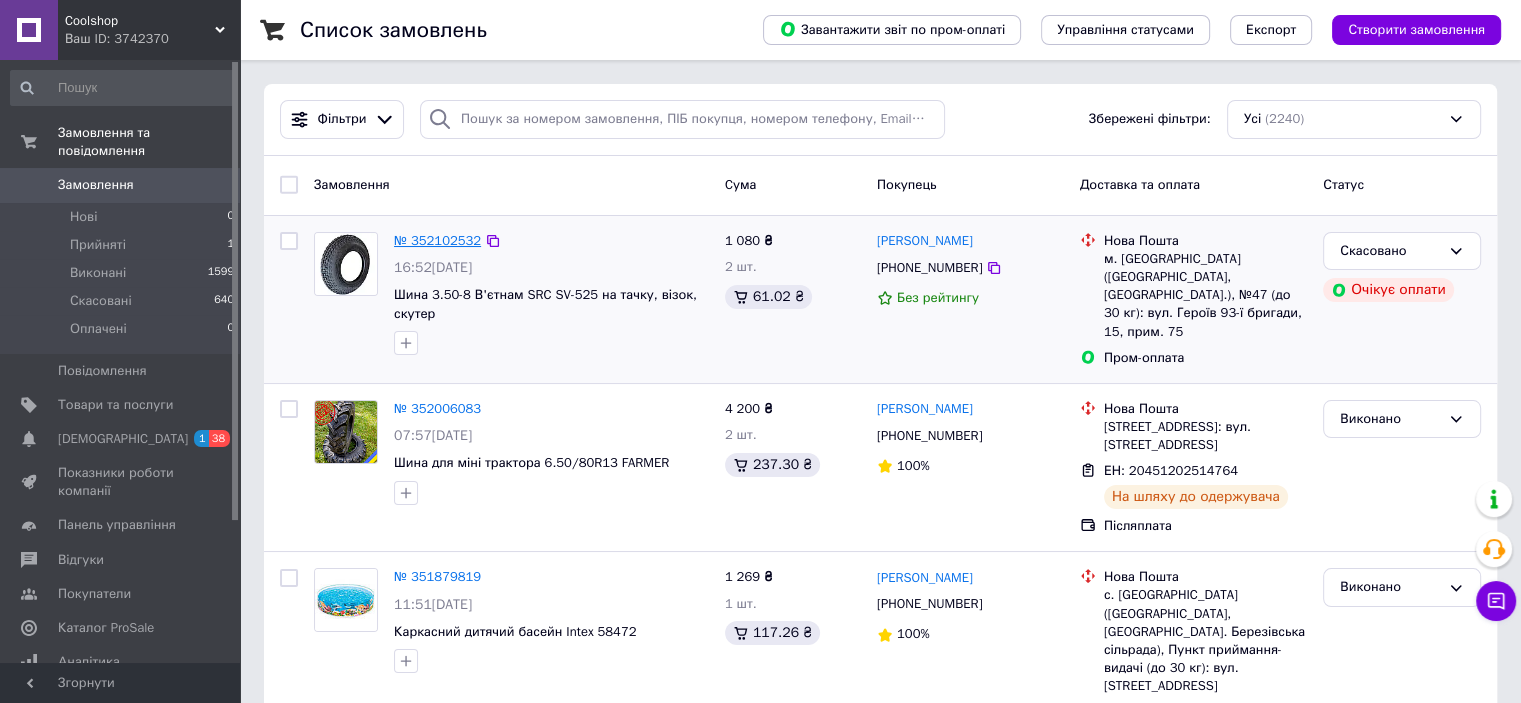 click on "№ 352102532" at bounding box center (437, 240) 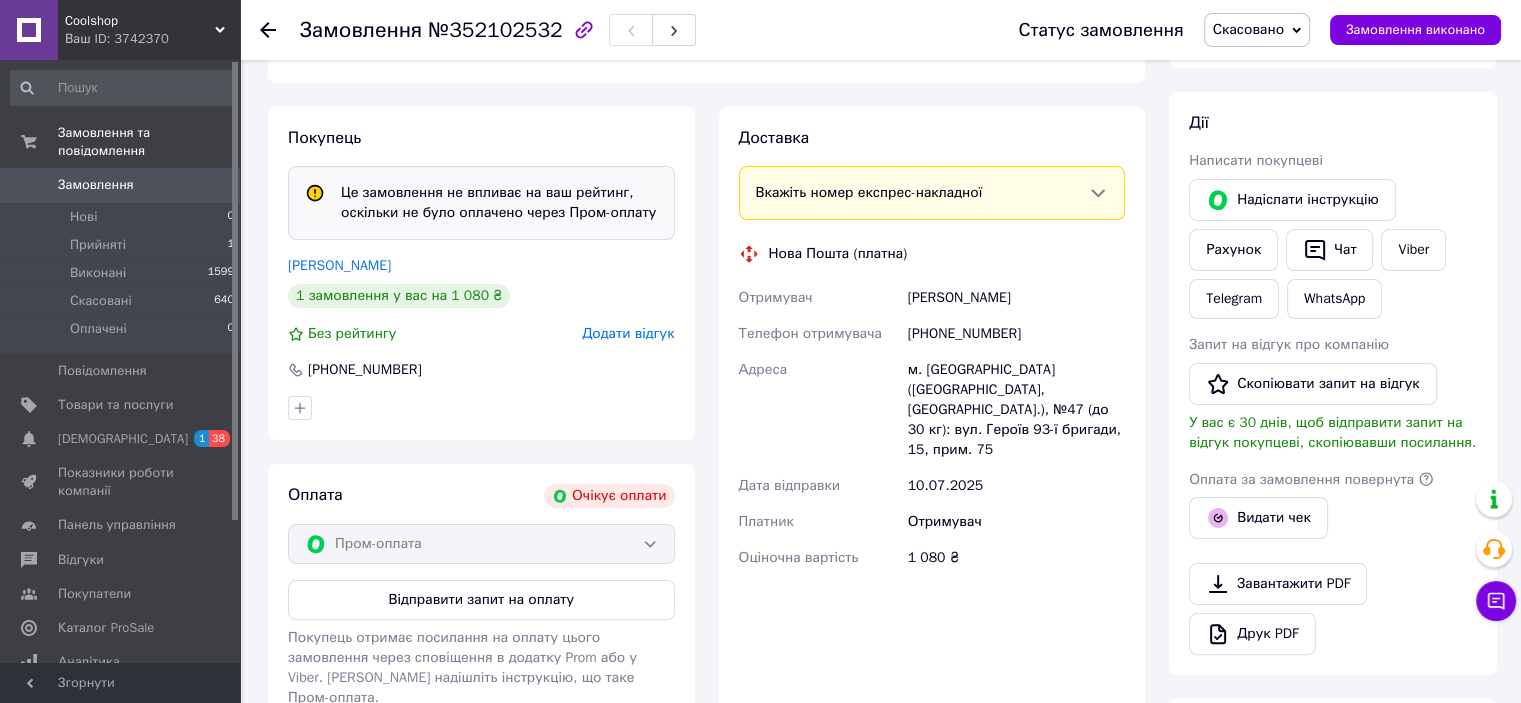 scroll, scrollTop: 200, scrollLeft: 0, axis: vertical 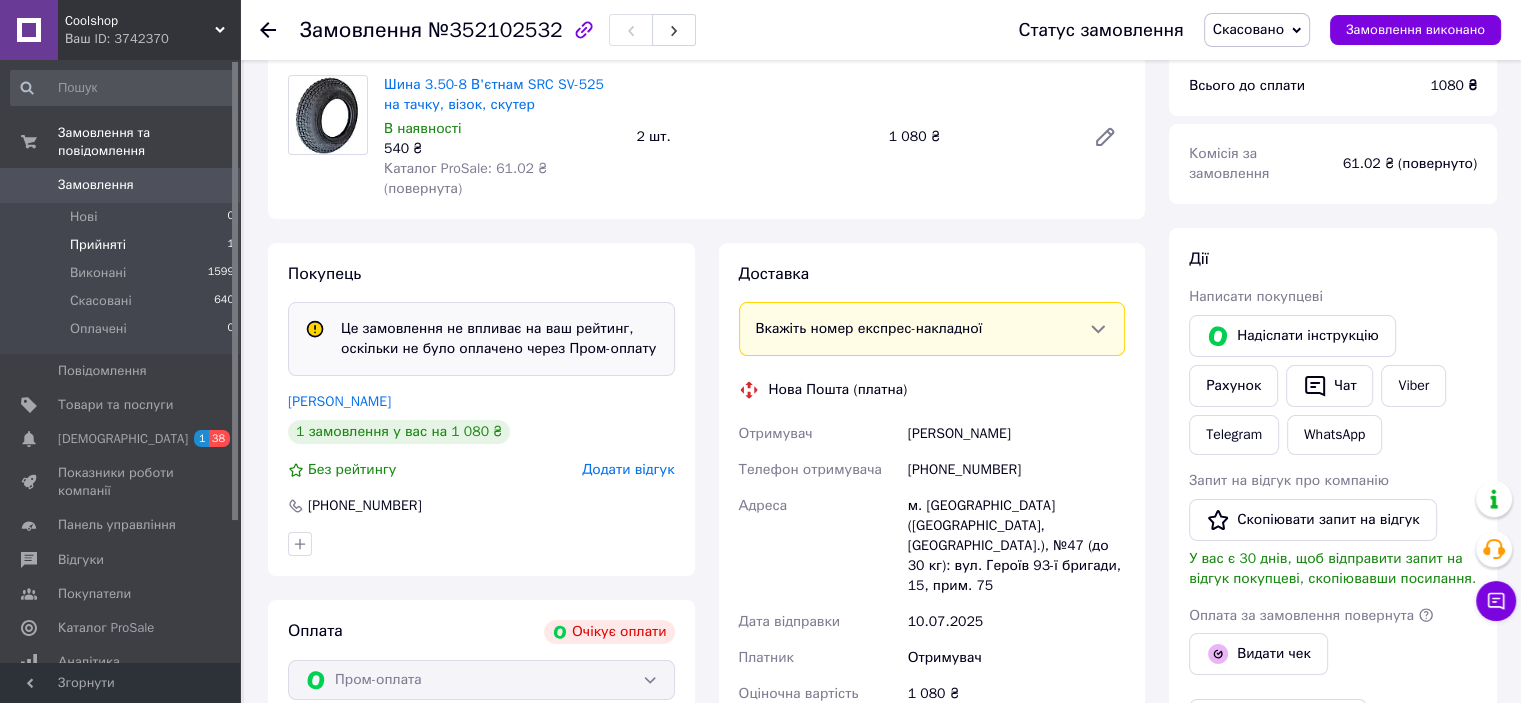 click on "Прийняті 1" at bounding box center (123, 245) 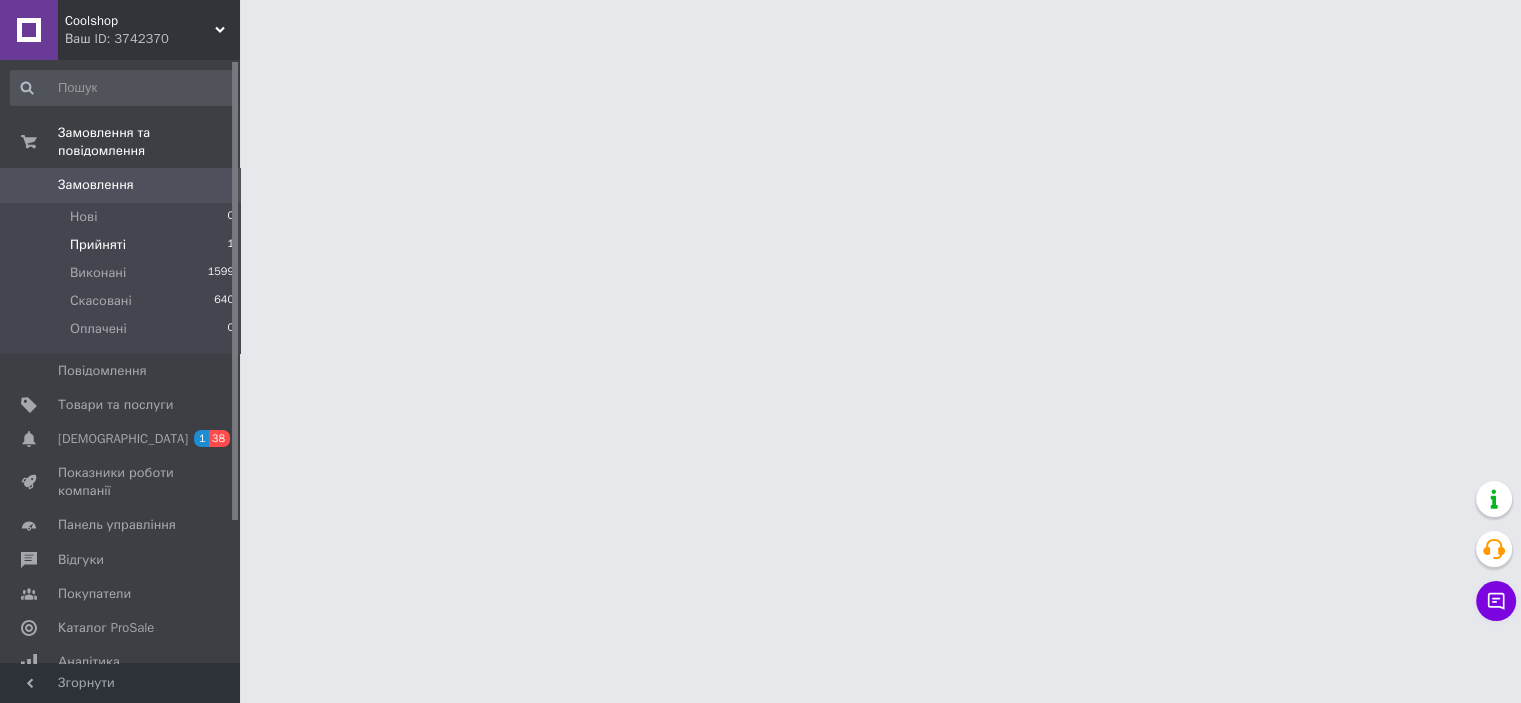 scroll, scrollTop: 0, scrollLeft: 0, axis: both 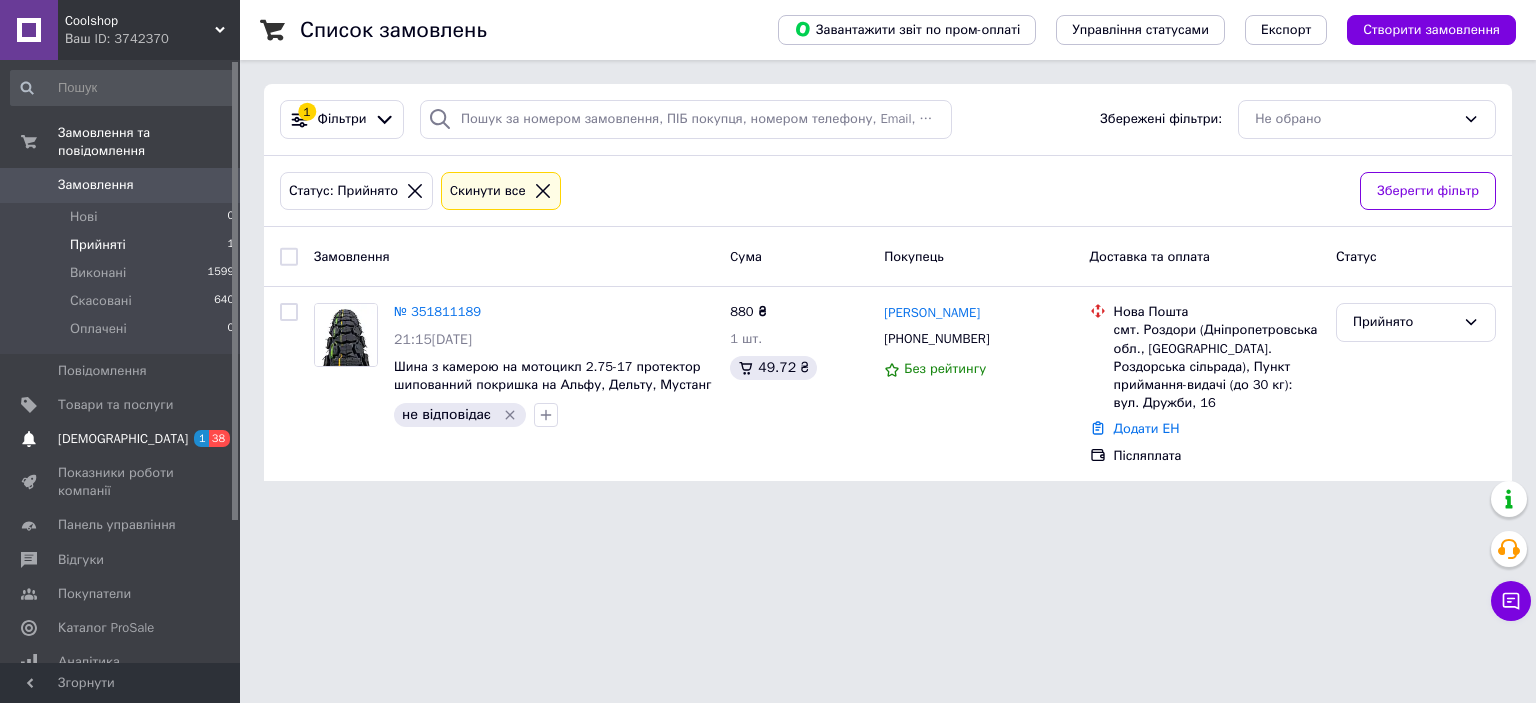 click on "[DEMOGRAPHIC_DATA] 1 38" at bounding box center [123, 439] 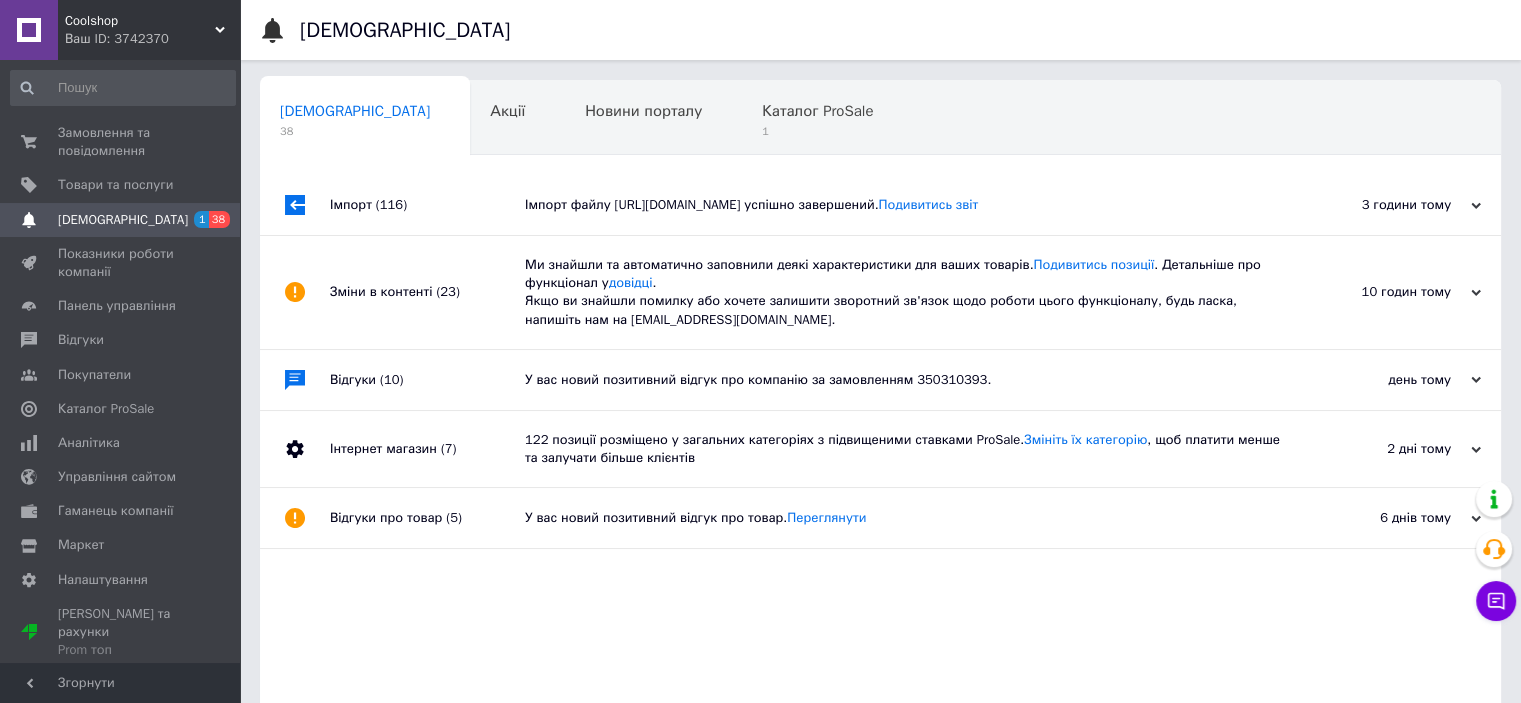 click on "Coolshop" at bounding box center [140, 21] 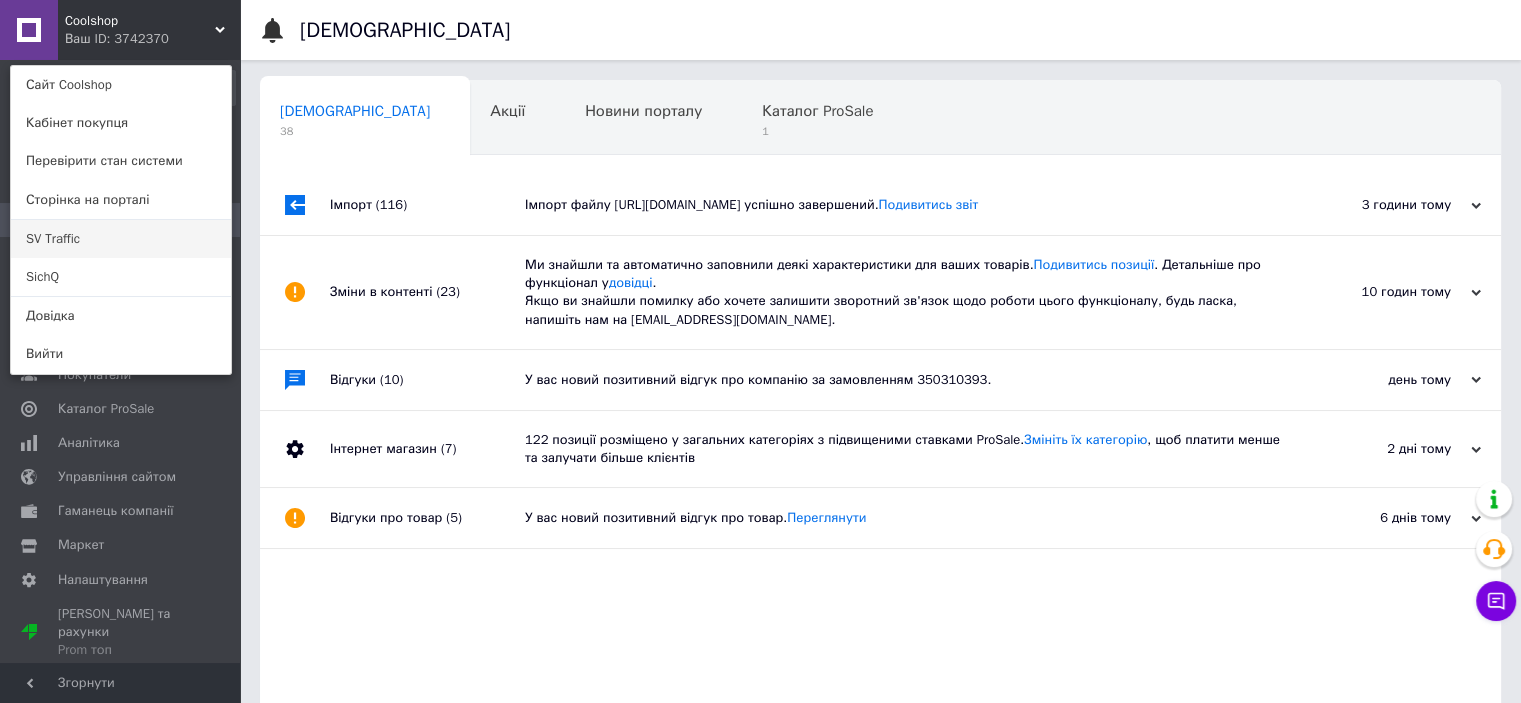 click on "SV Traffic" at bounding box center (121, 239) 